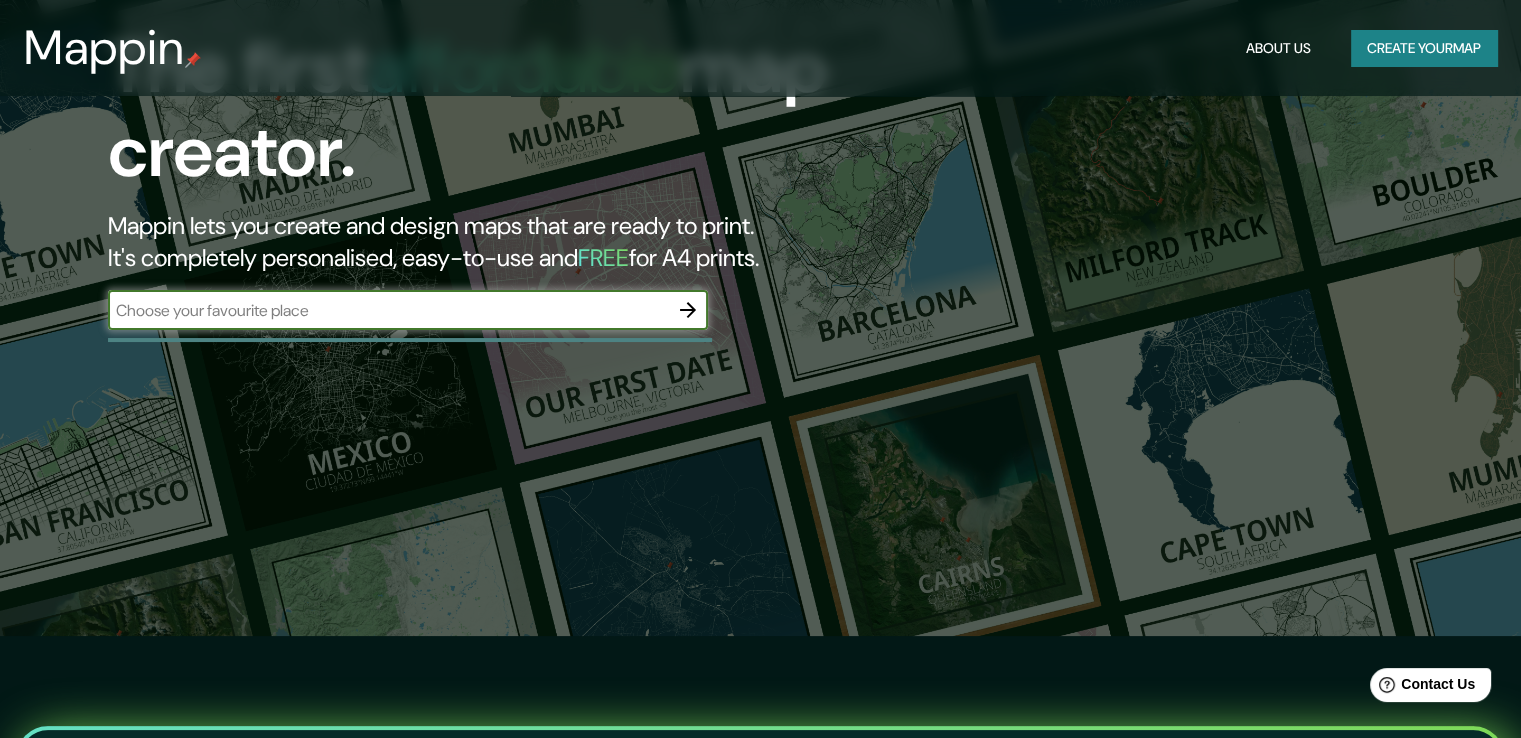 scroll, scrollTop: 0, scrollLeft: 0, axis: both 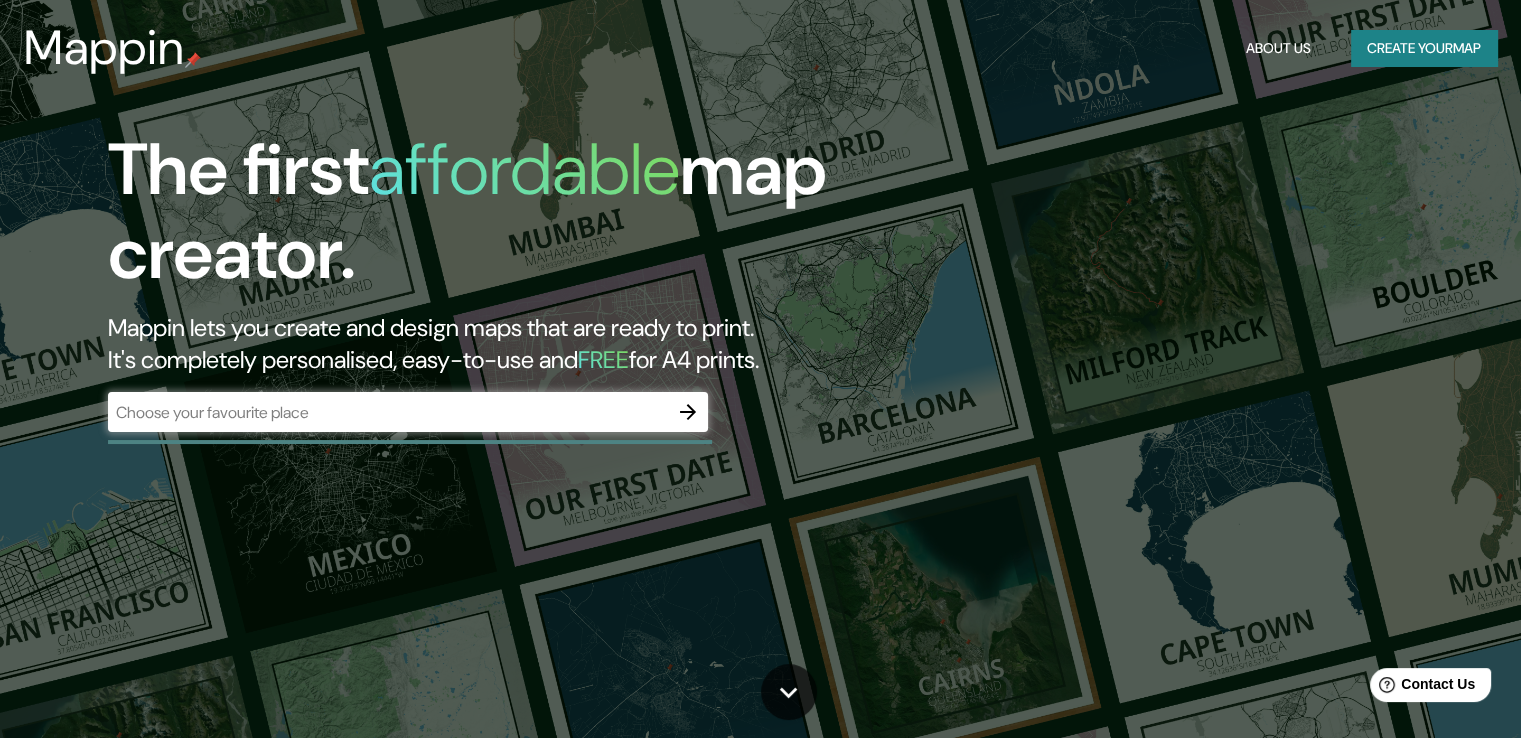 click on "​" at bounding box center (408, 412) 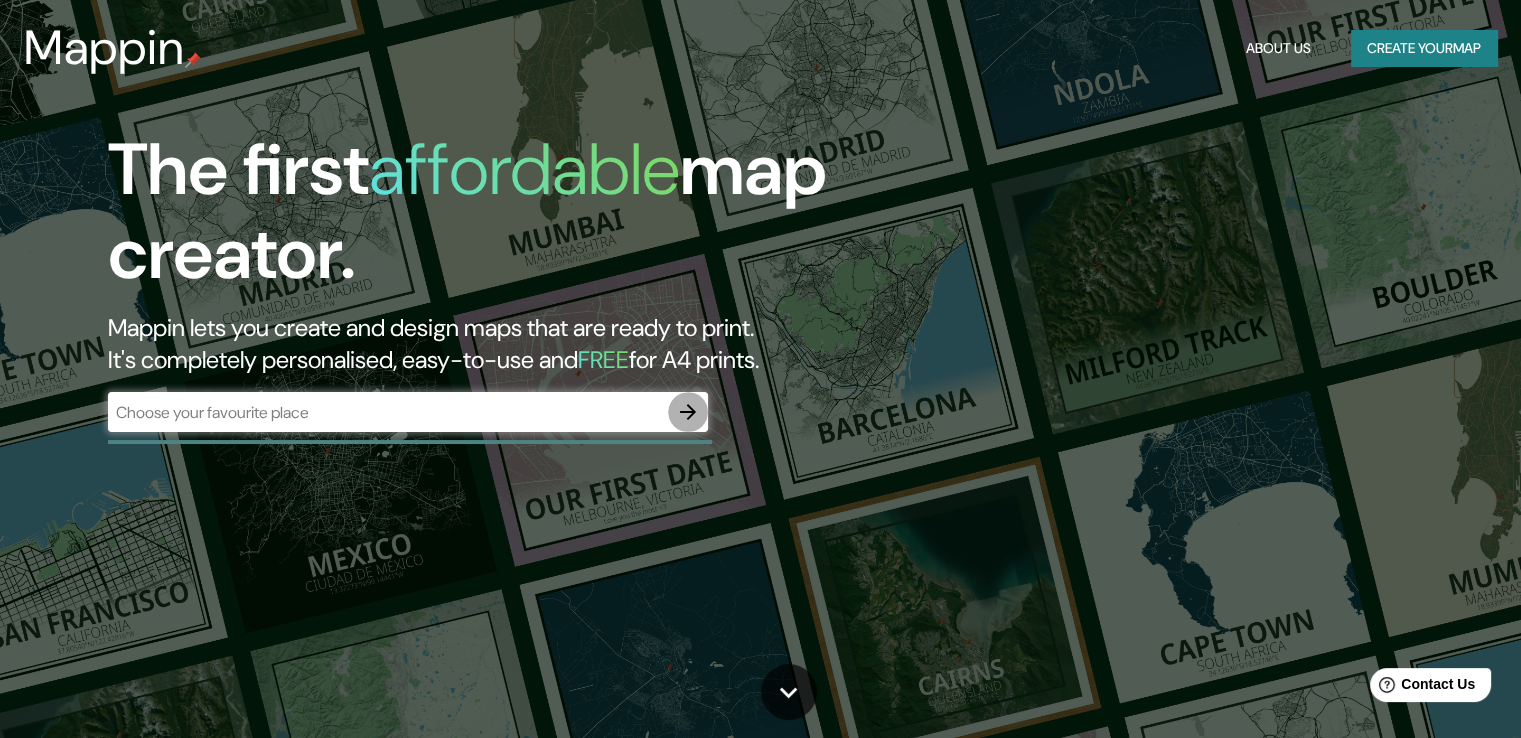 click 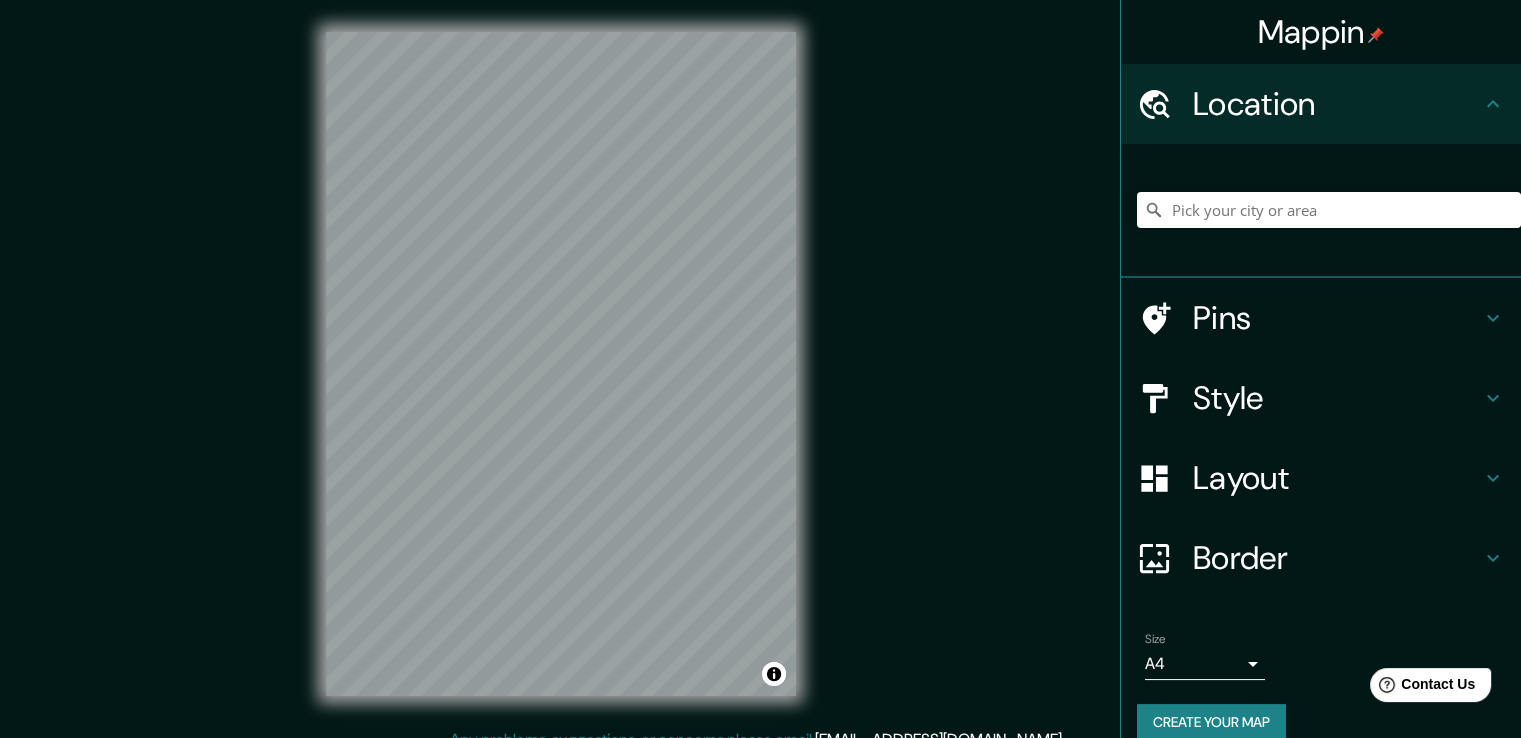 click 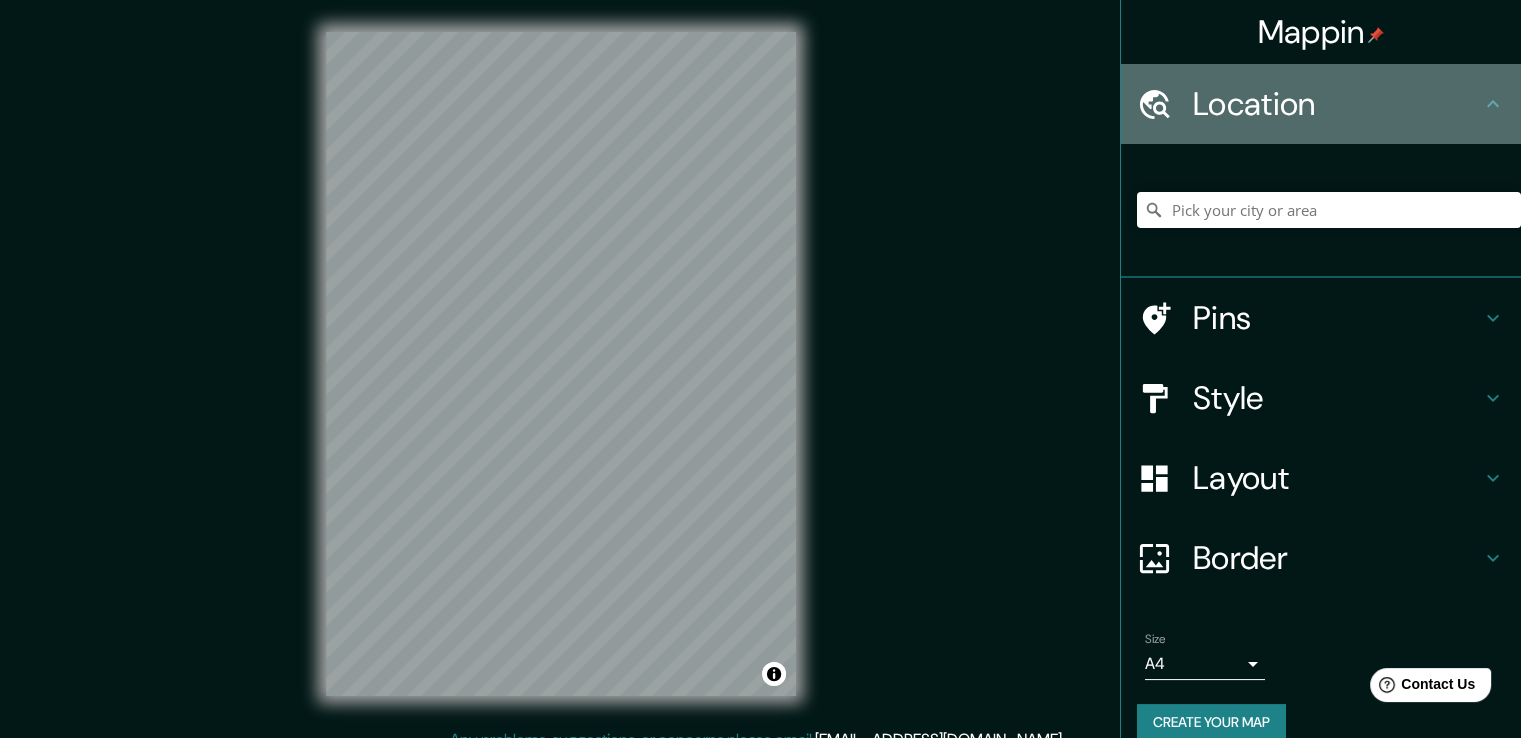 click on "Location" at bounding box center (1337, 104) 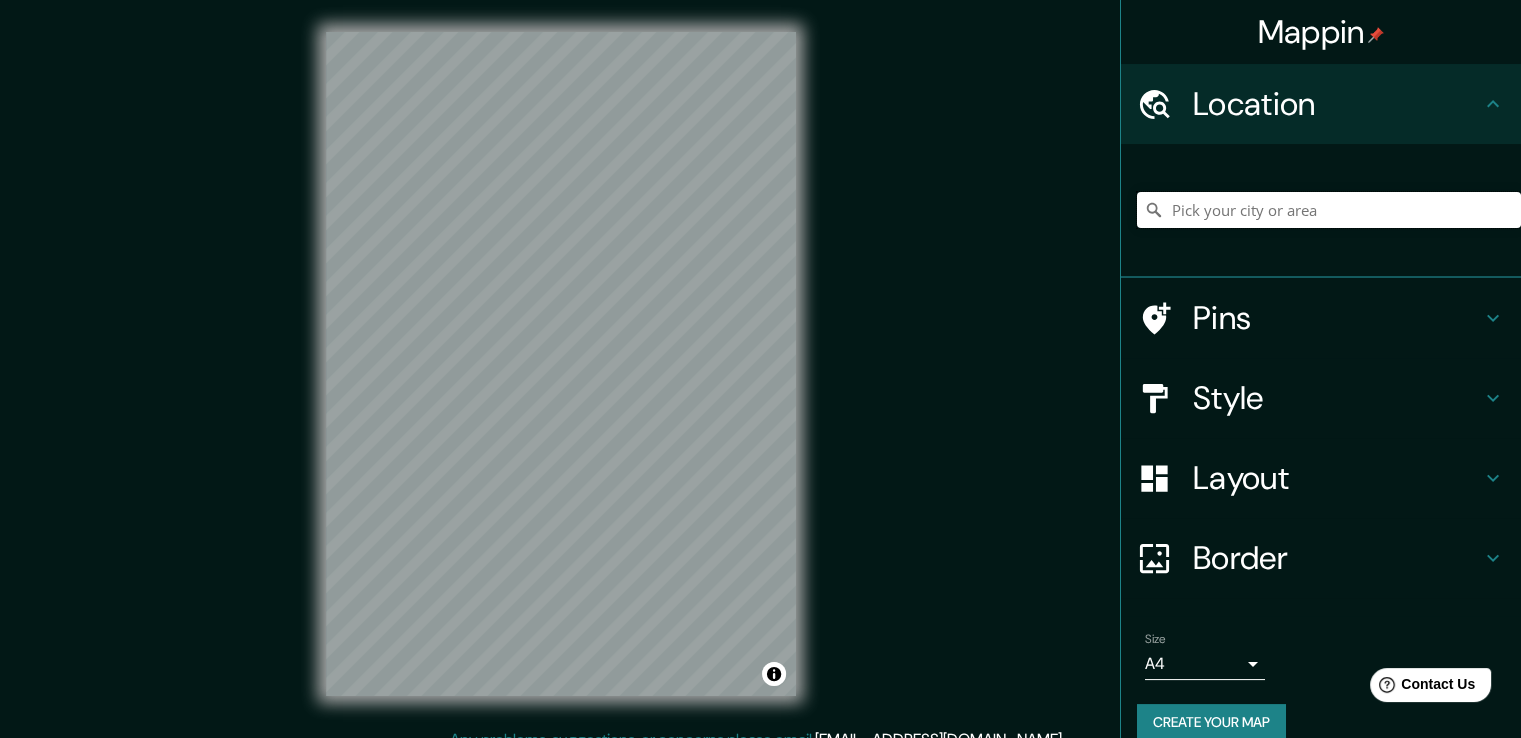 click at bounding box center (1329, 210) 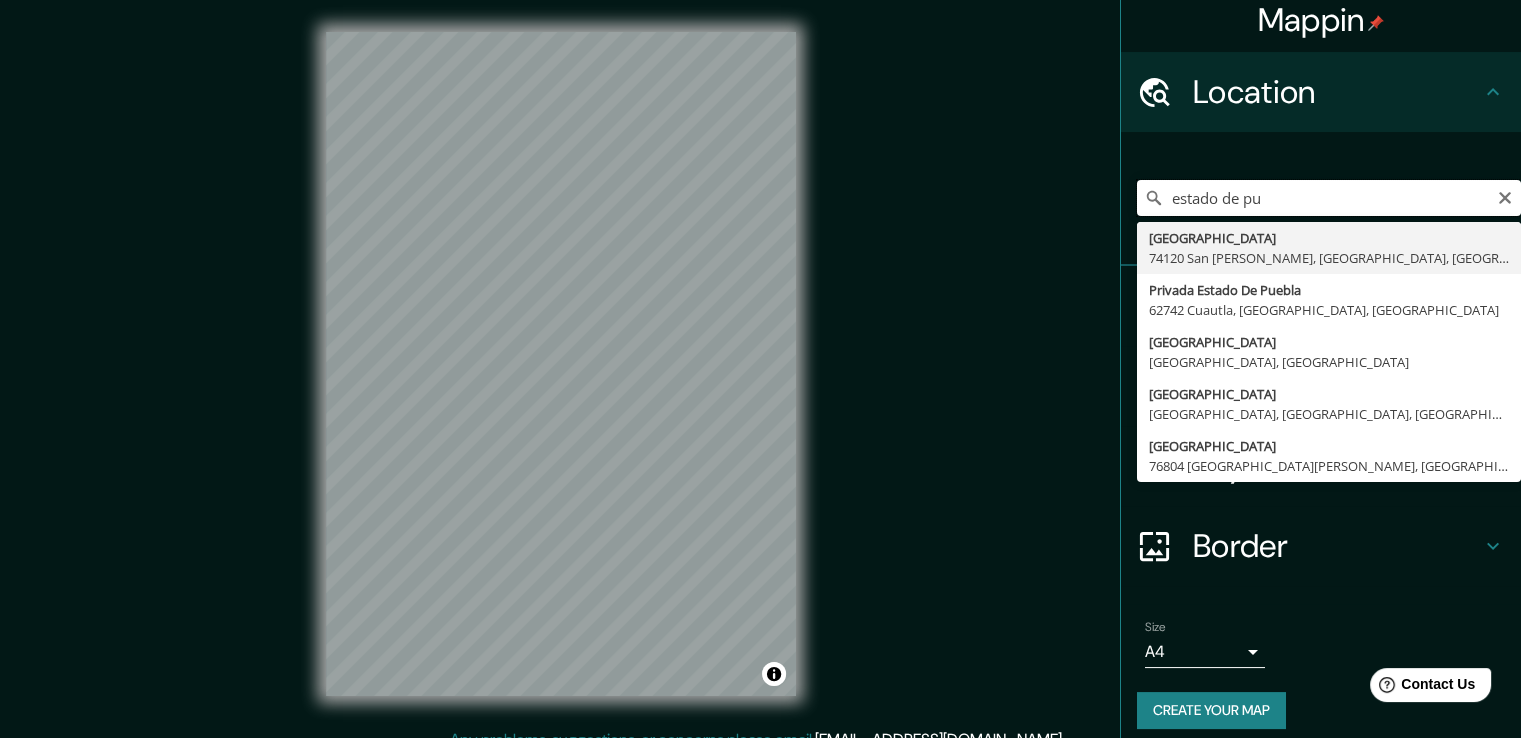 scroll, scrollTop: 0, scrollLeft: 0, axis: both 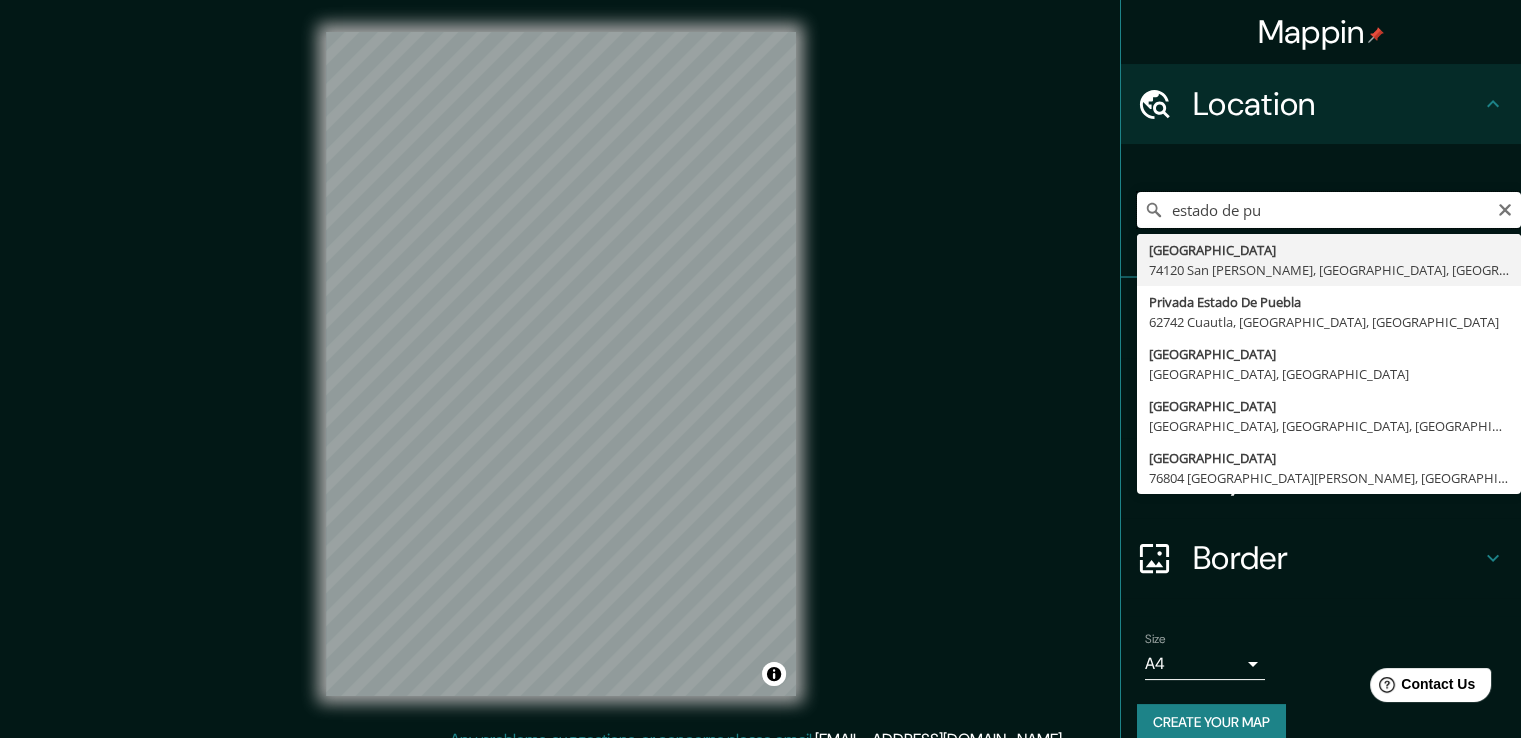 click on "estado de pu" at bounding box center [1329, 210] 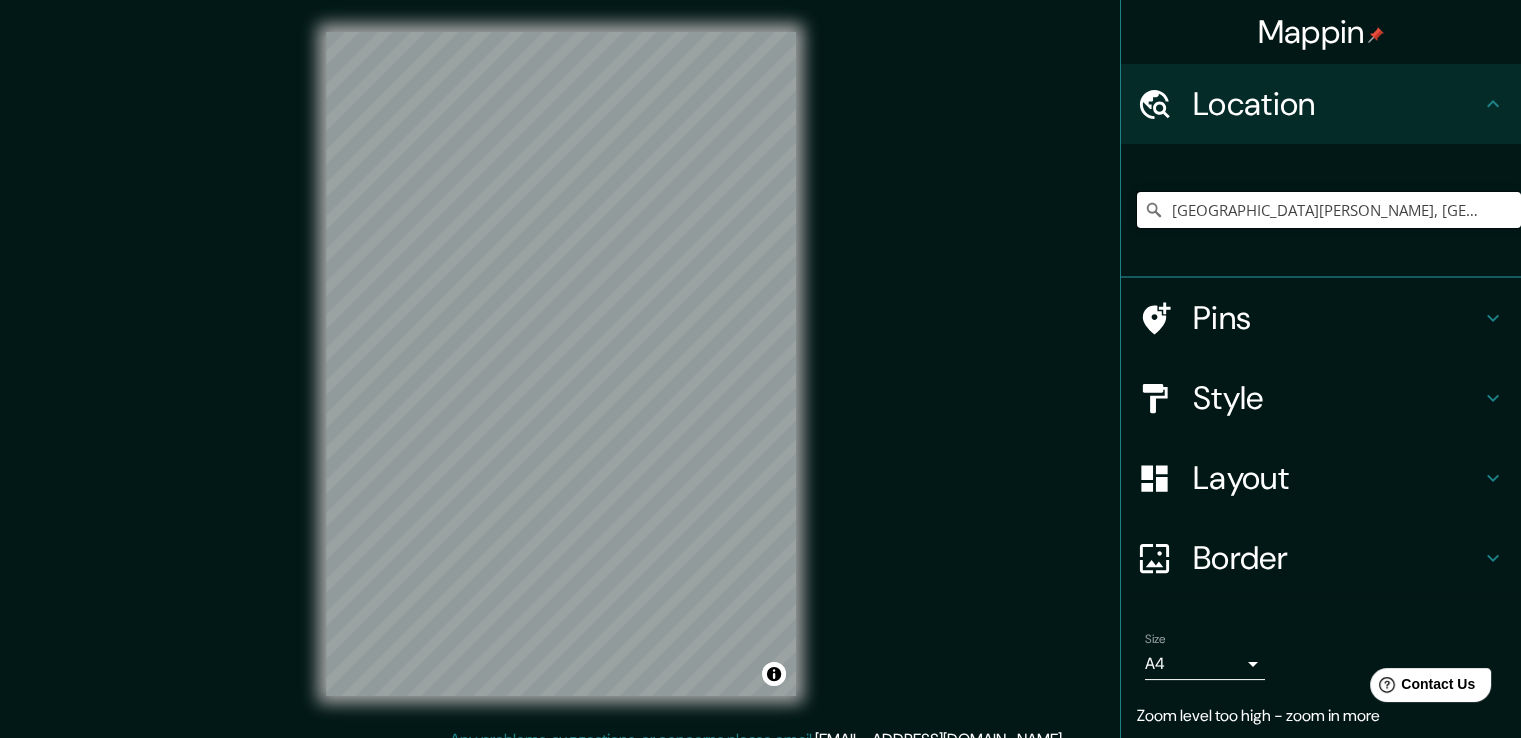type on "[GEOGRAPHIC_DATA][PERSON_NAME], [GEOGRAPHIC_DATA], [GEOGRAPHIC_DATA]" 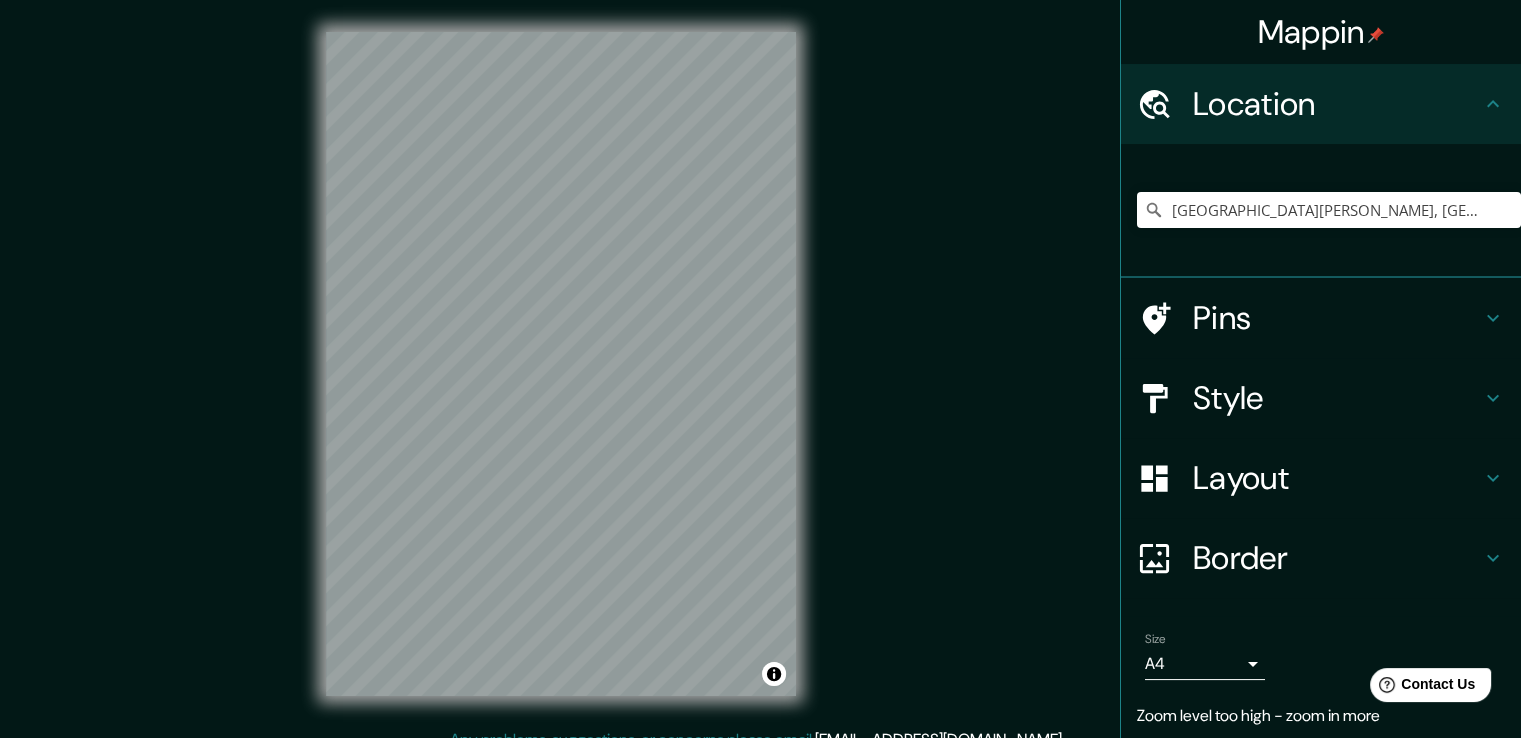 click 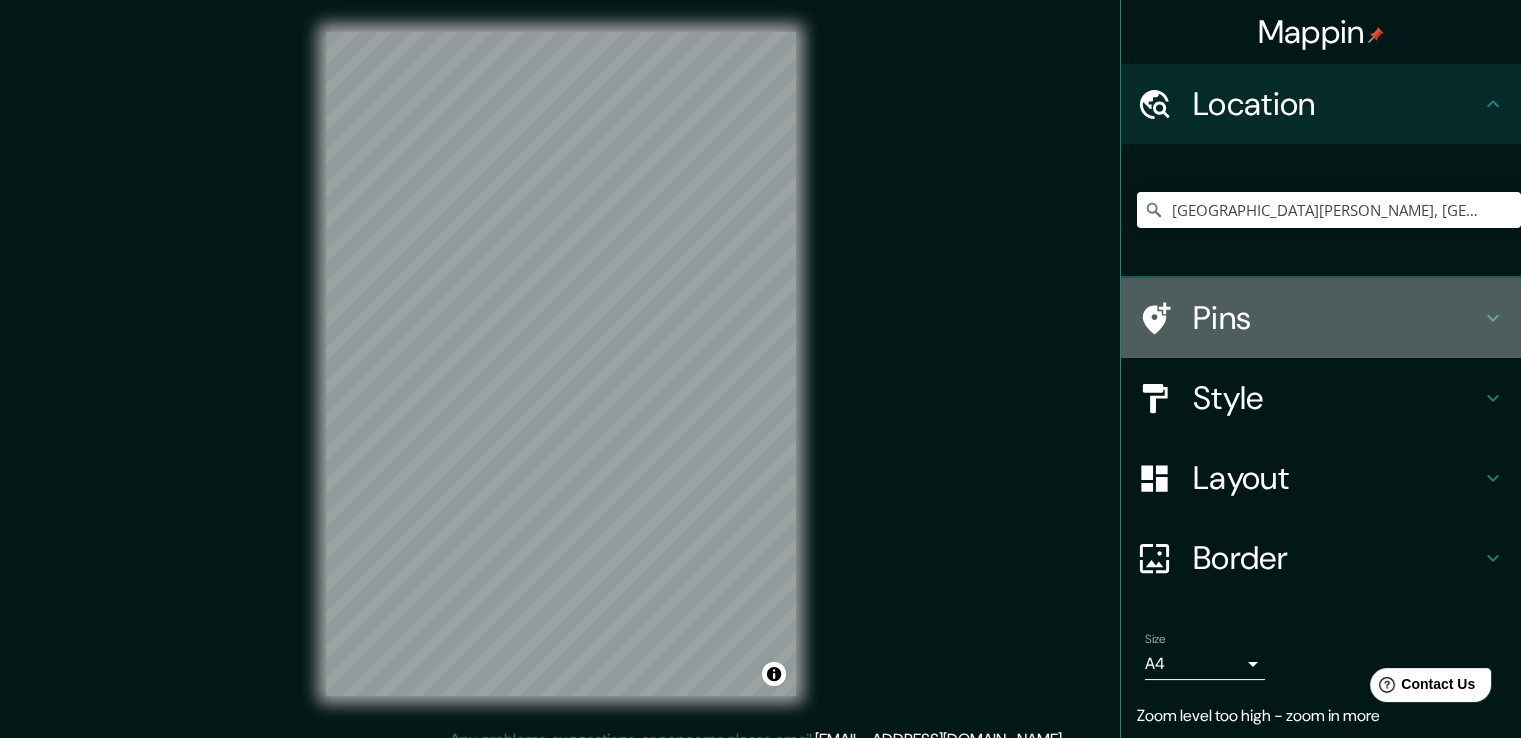click 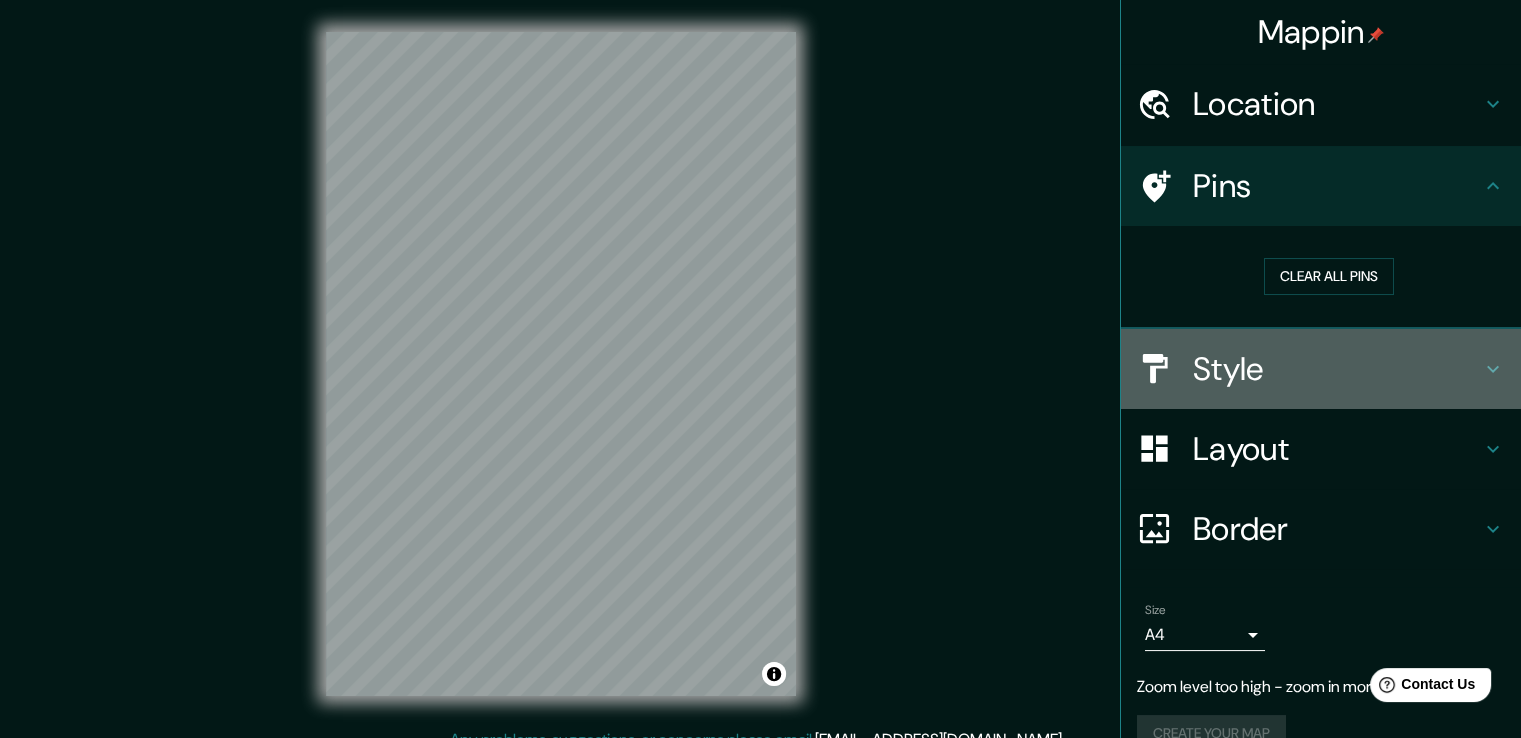 click 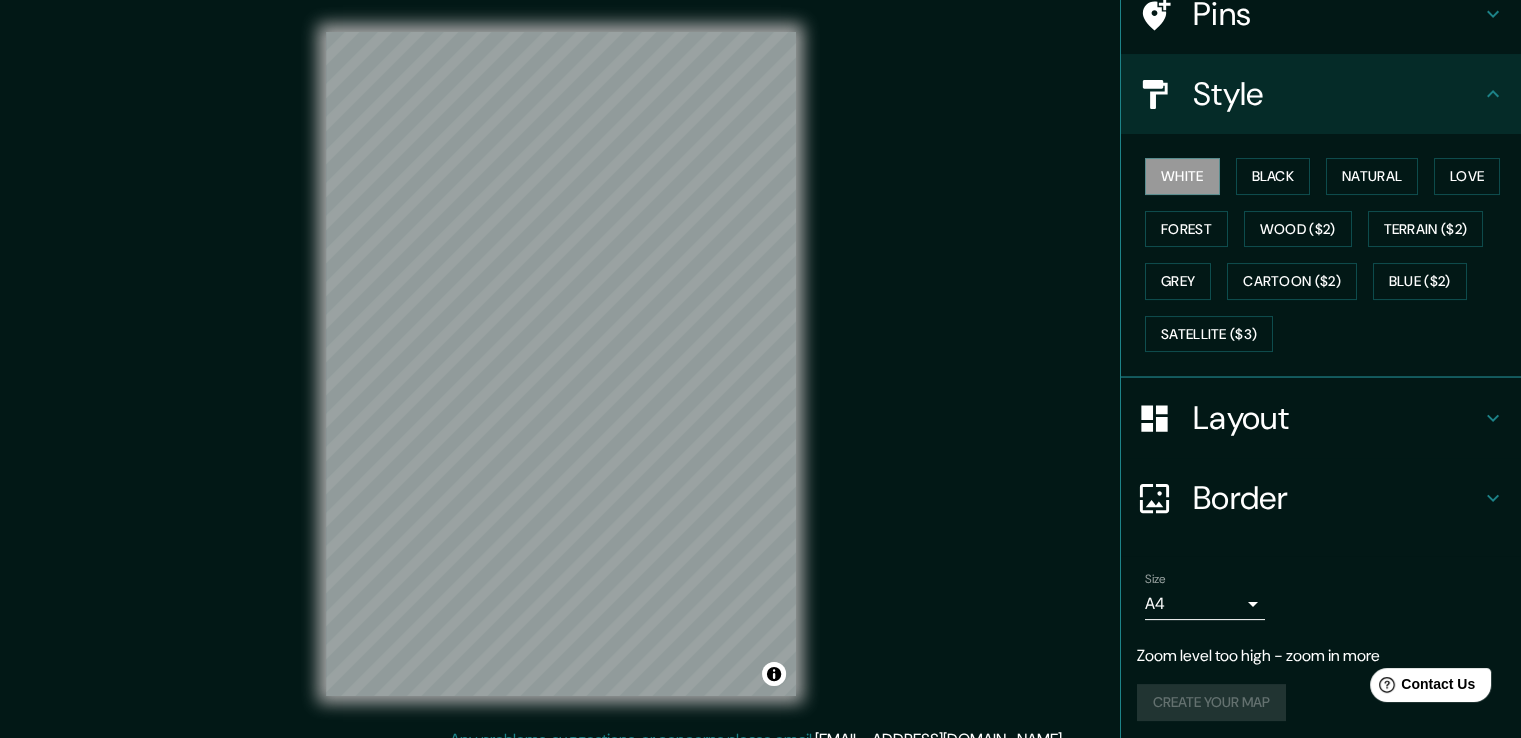 scroll, scrollTop: 176, scrollLeft: 0, axis: vertical 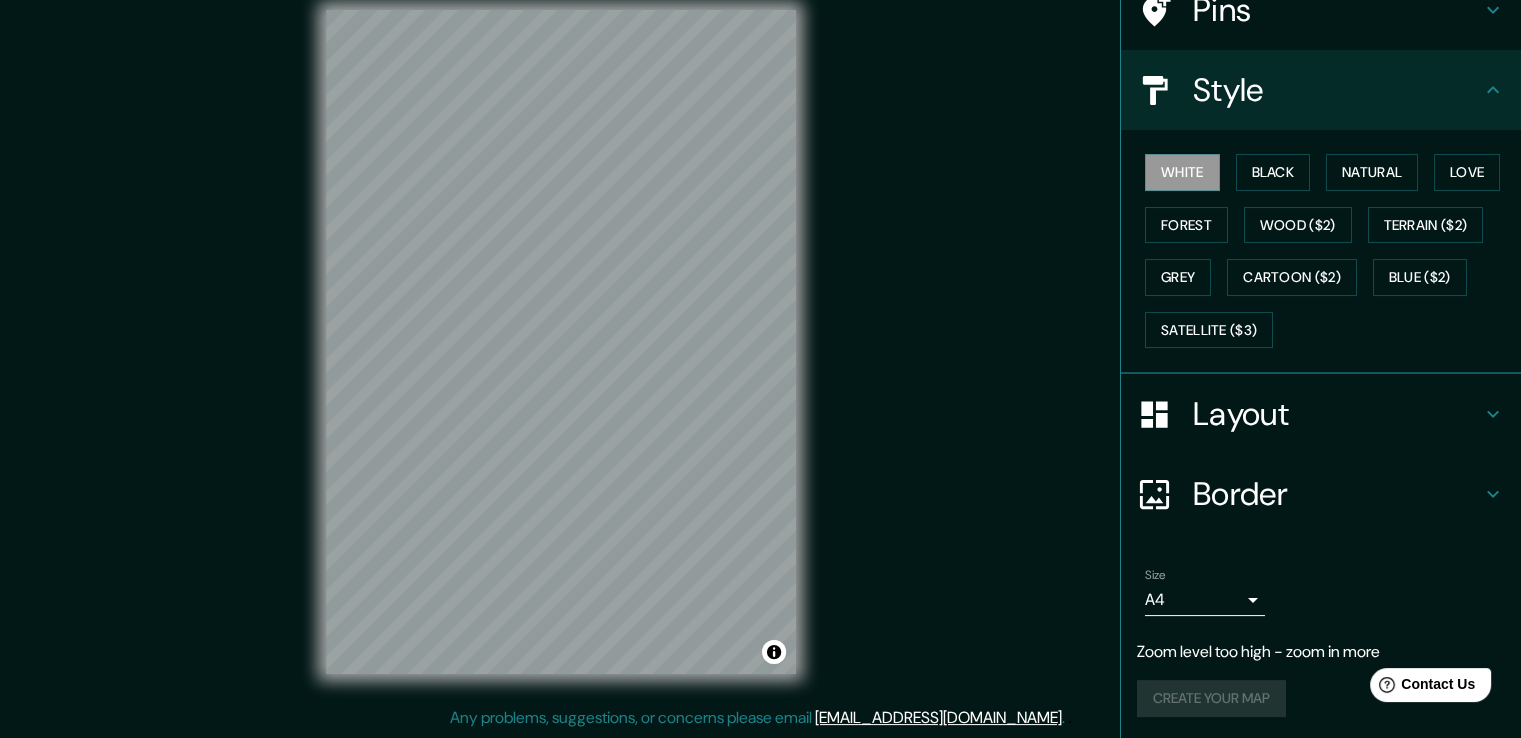 click 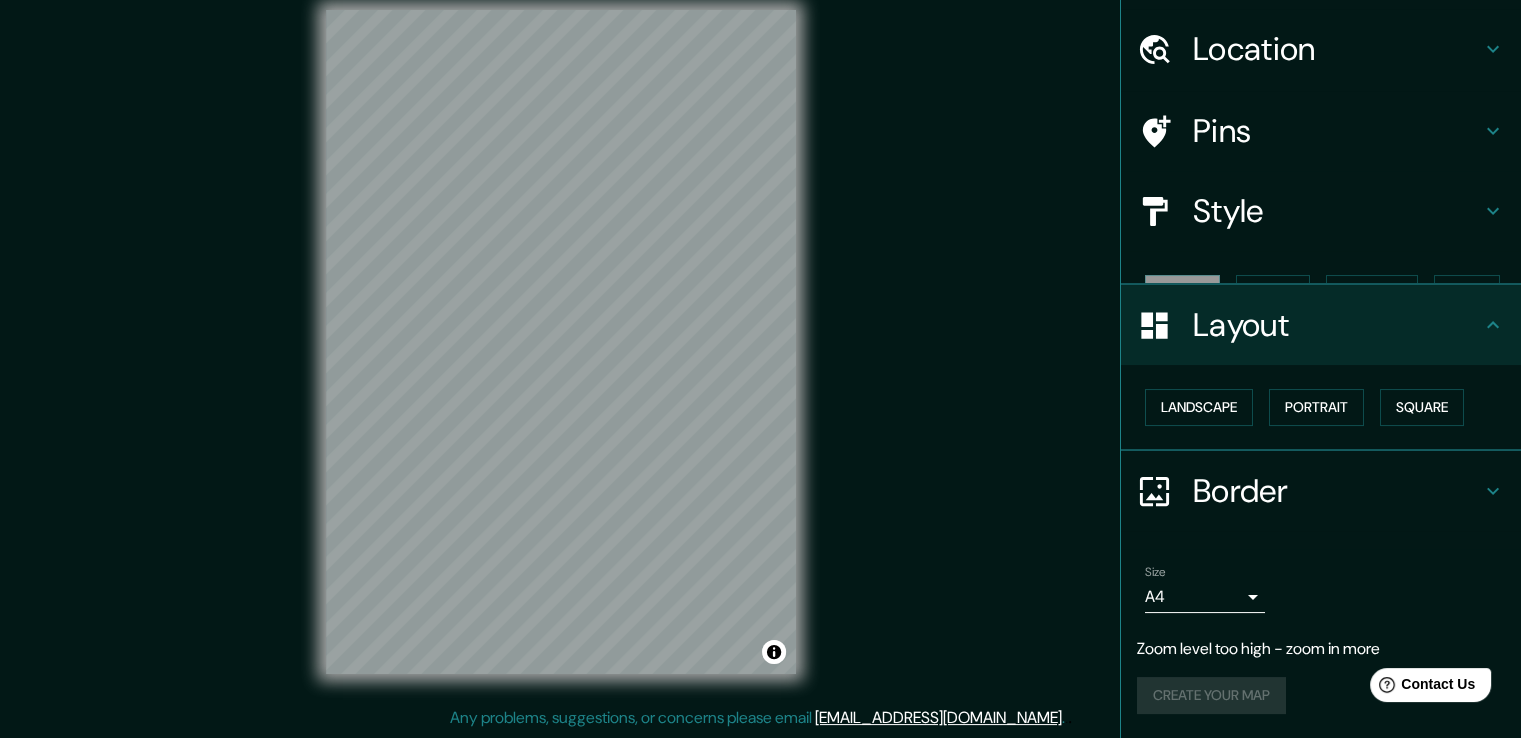 scroll, scrollTop: 20, scrollLeft: 0, axis: vertical 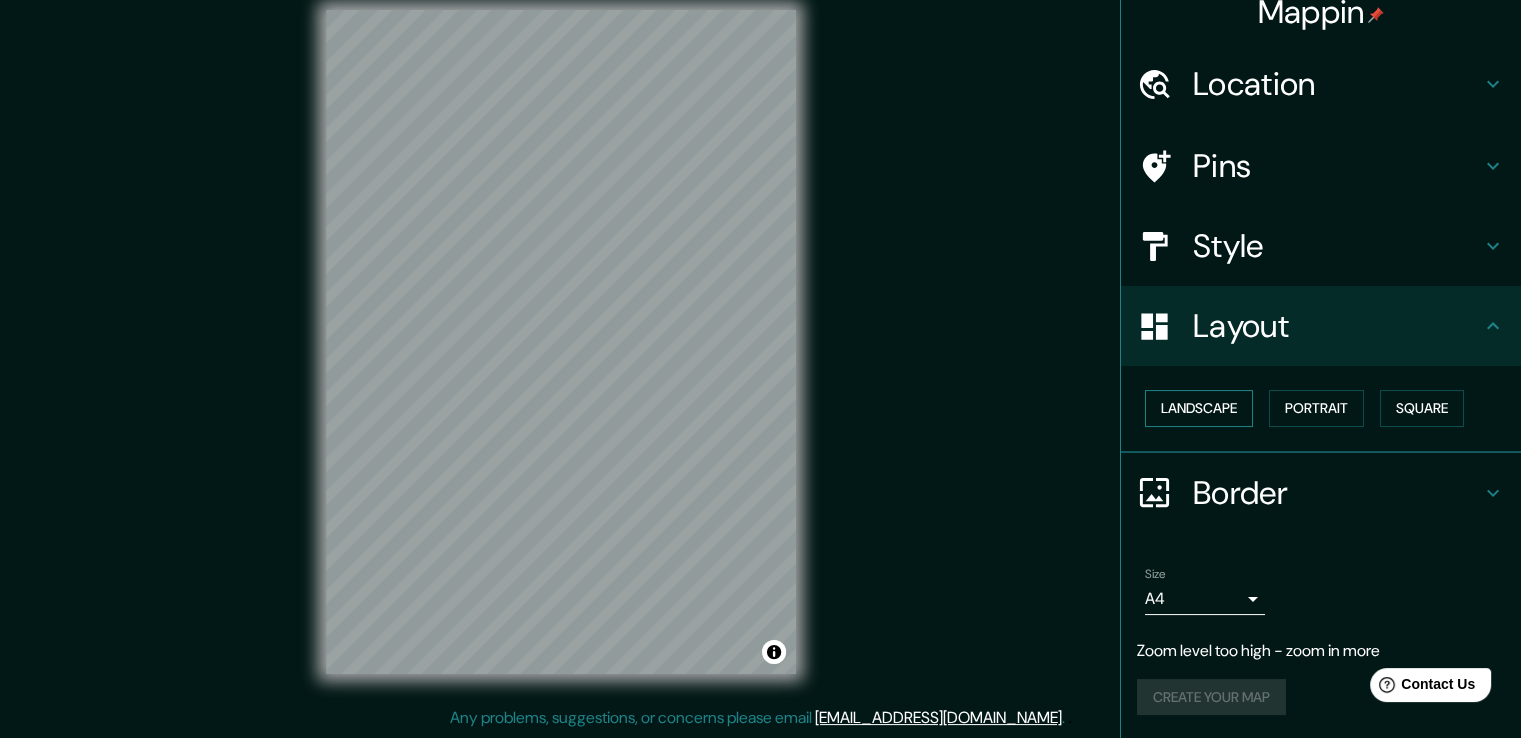 click on "Landscape" at bounding box center [1199, 408] 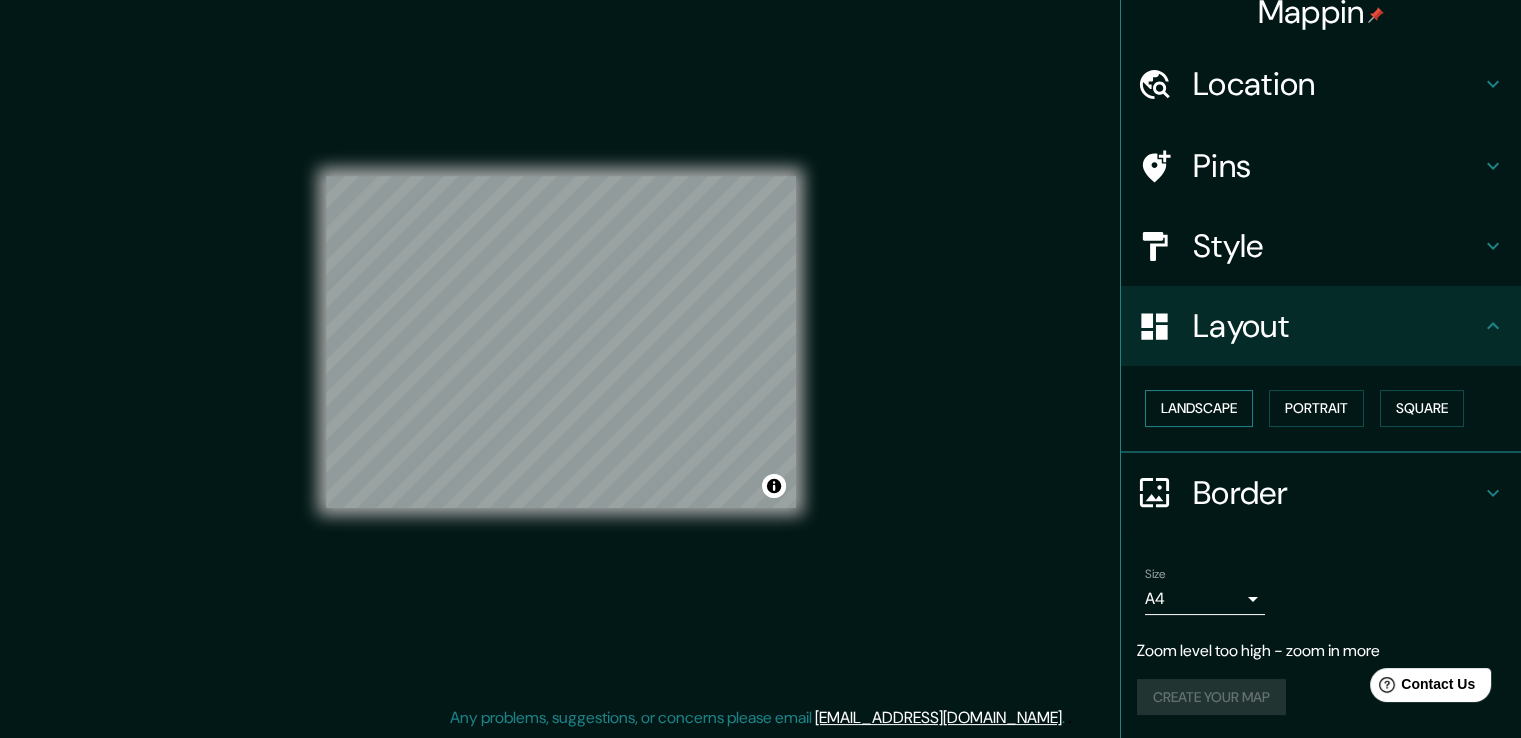 click on "Landscape" at bounding box center (1199, 408) 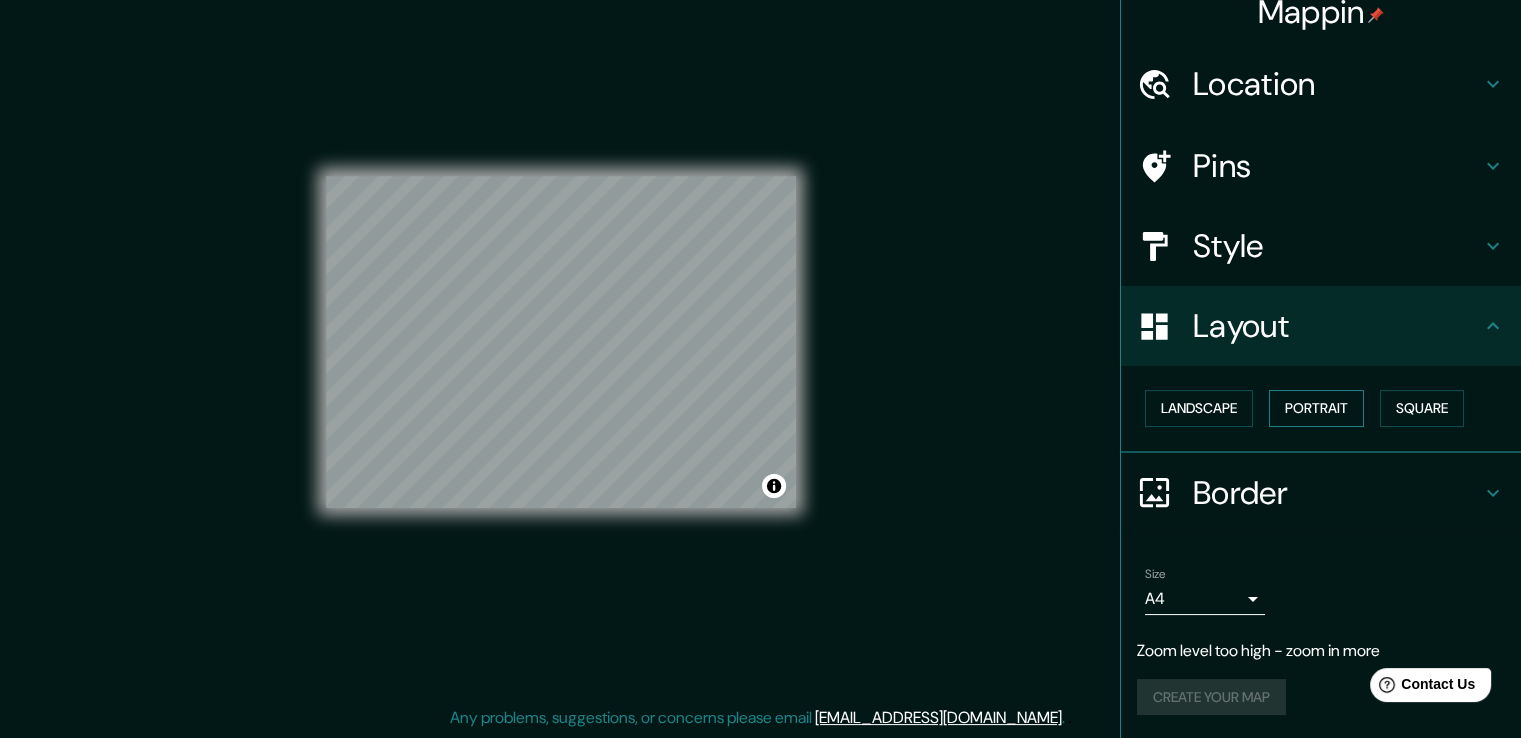 click on "Portrait" at bounding box center (1316, 408) 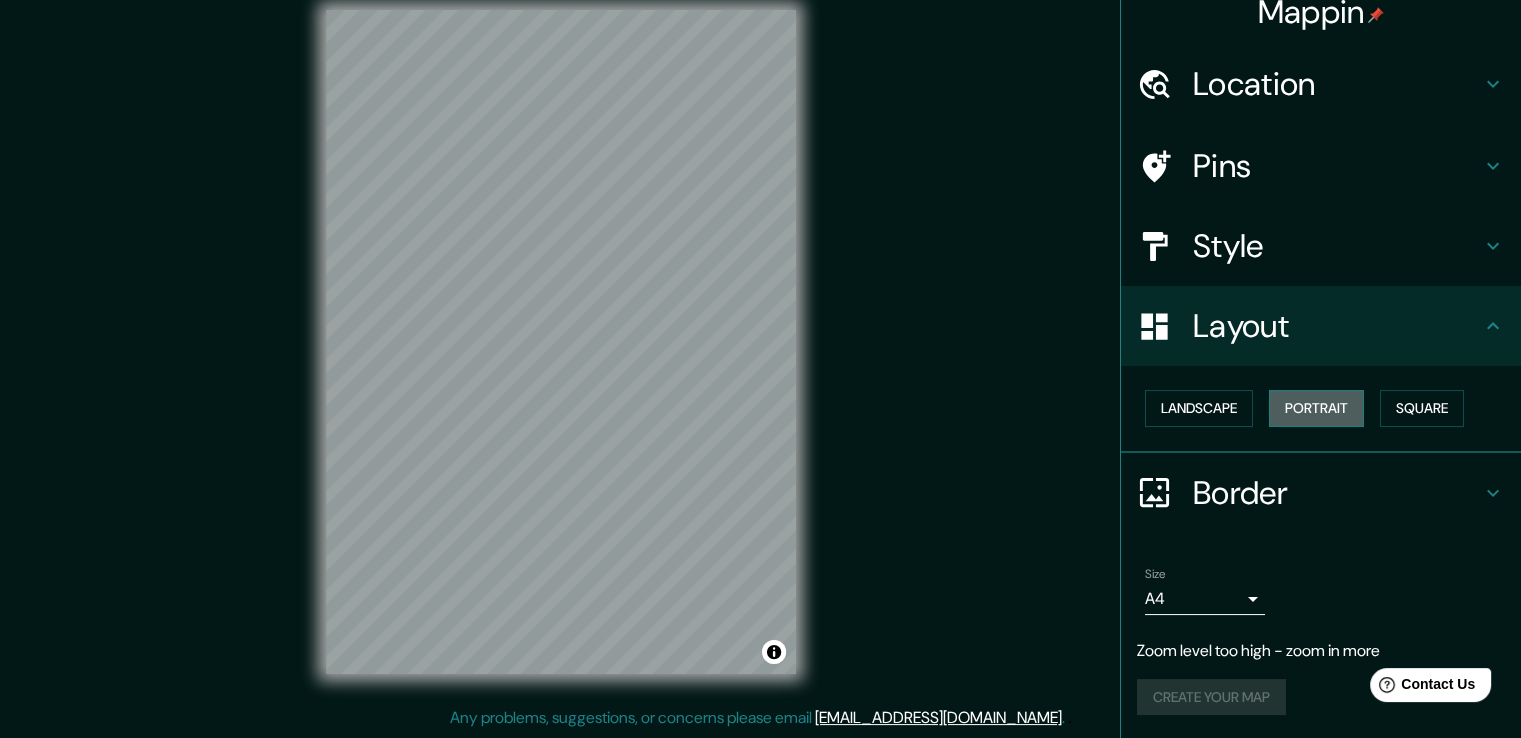 click on "Portrait" at bounding box center [1316, 408] 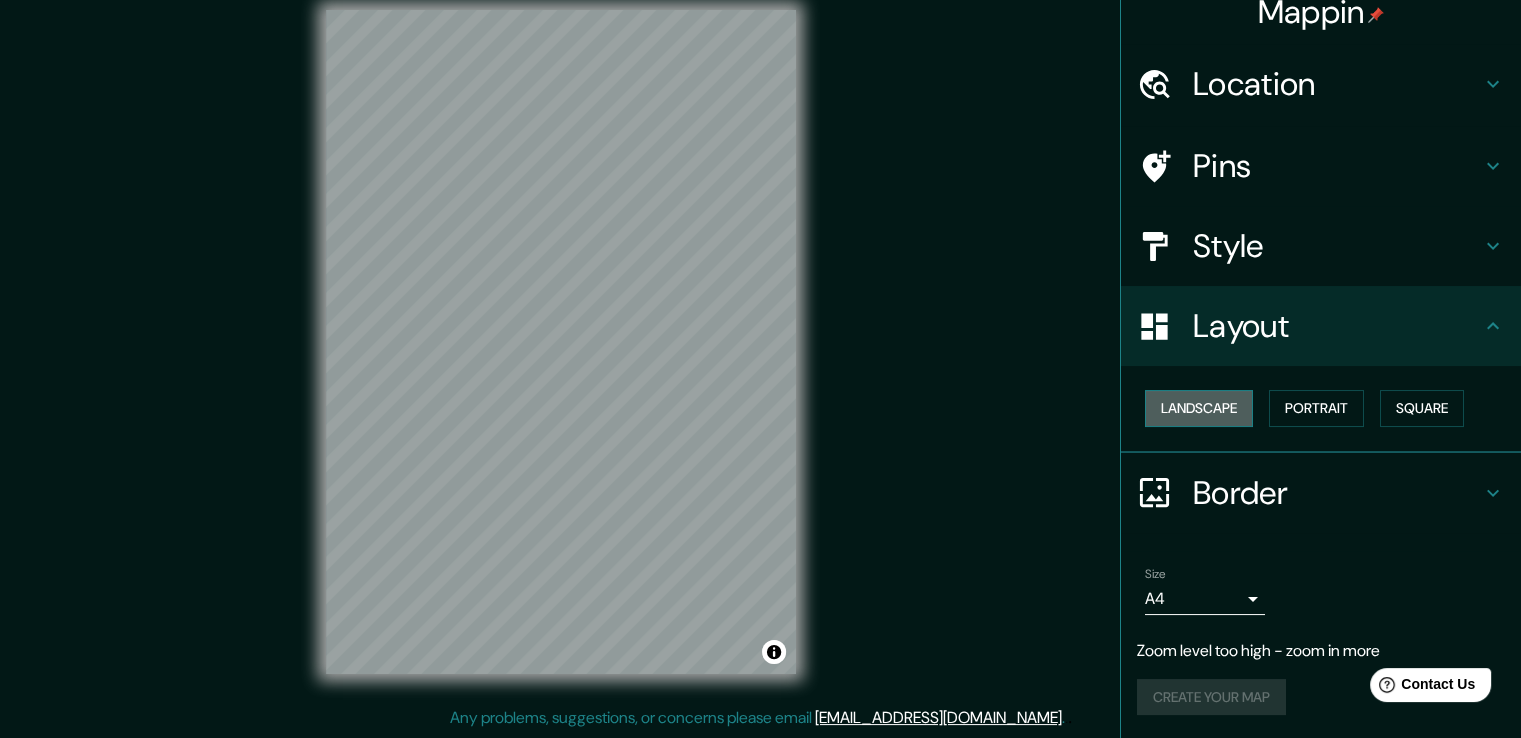 click on "Landscape" at bounding box center [1199, 408] 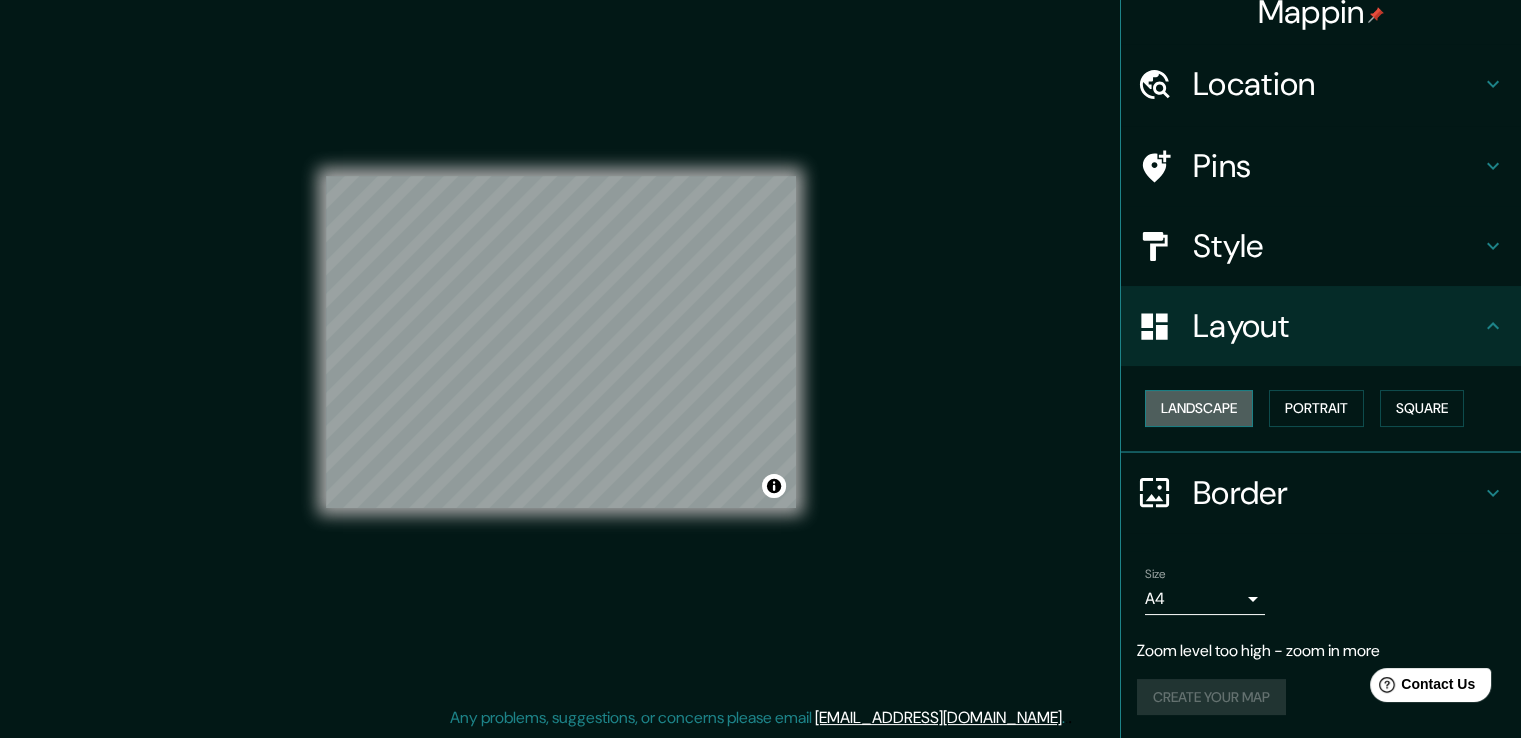 click on "Landscape" at bounding box center [1199, 408] 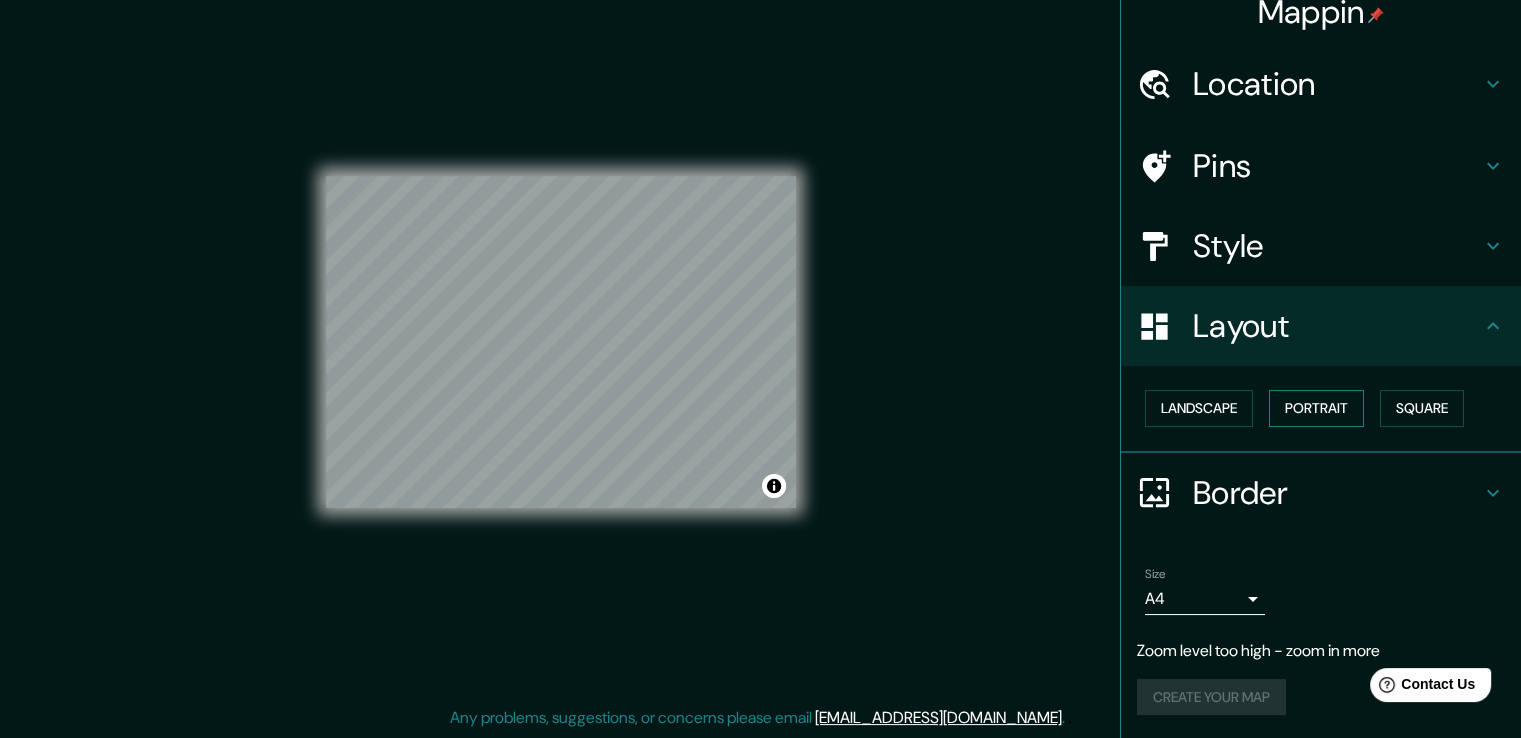 click on "Portrait" at bounding box center (1316, 408) 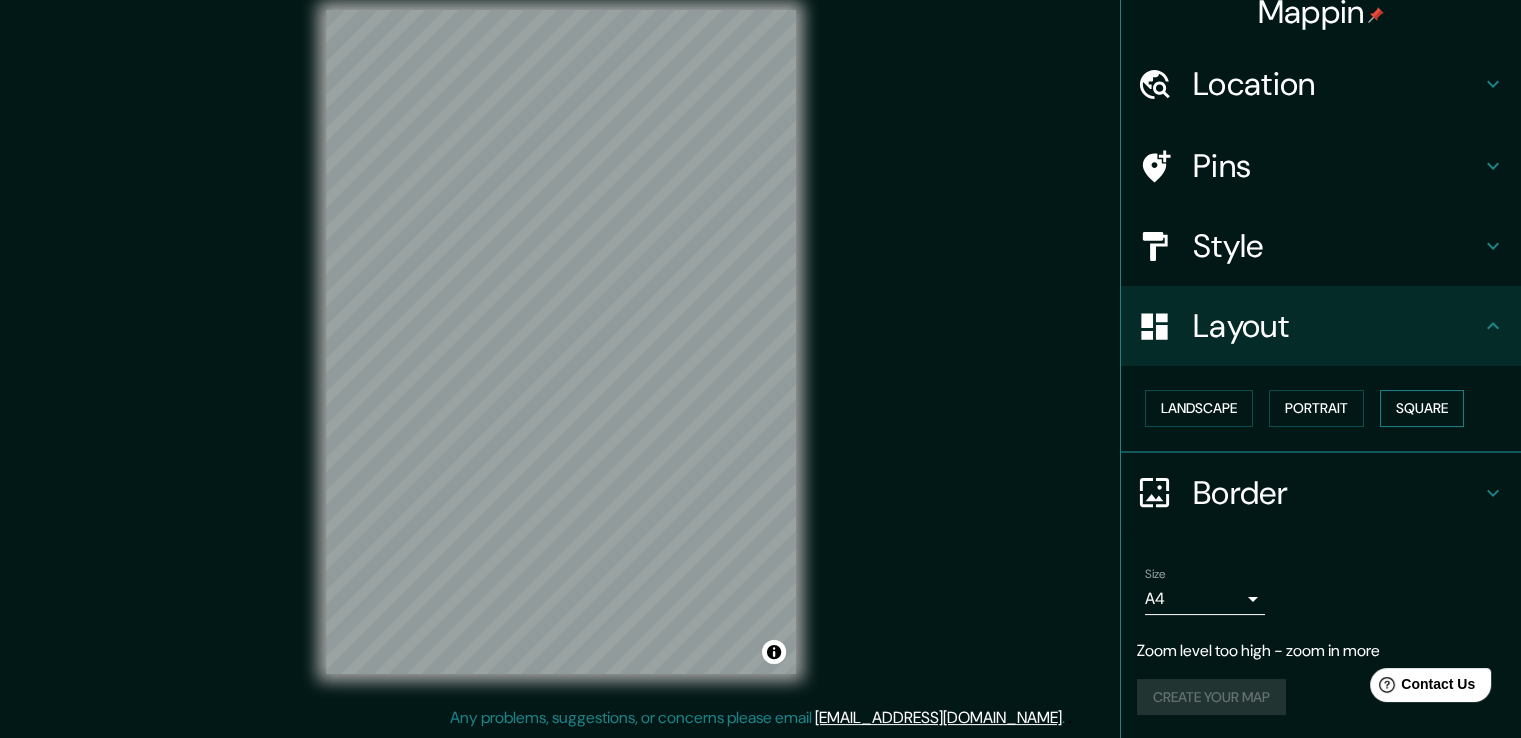 click on "Square" at bounding box center (1422, 408) 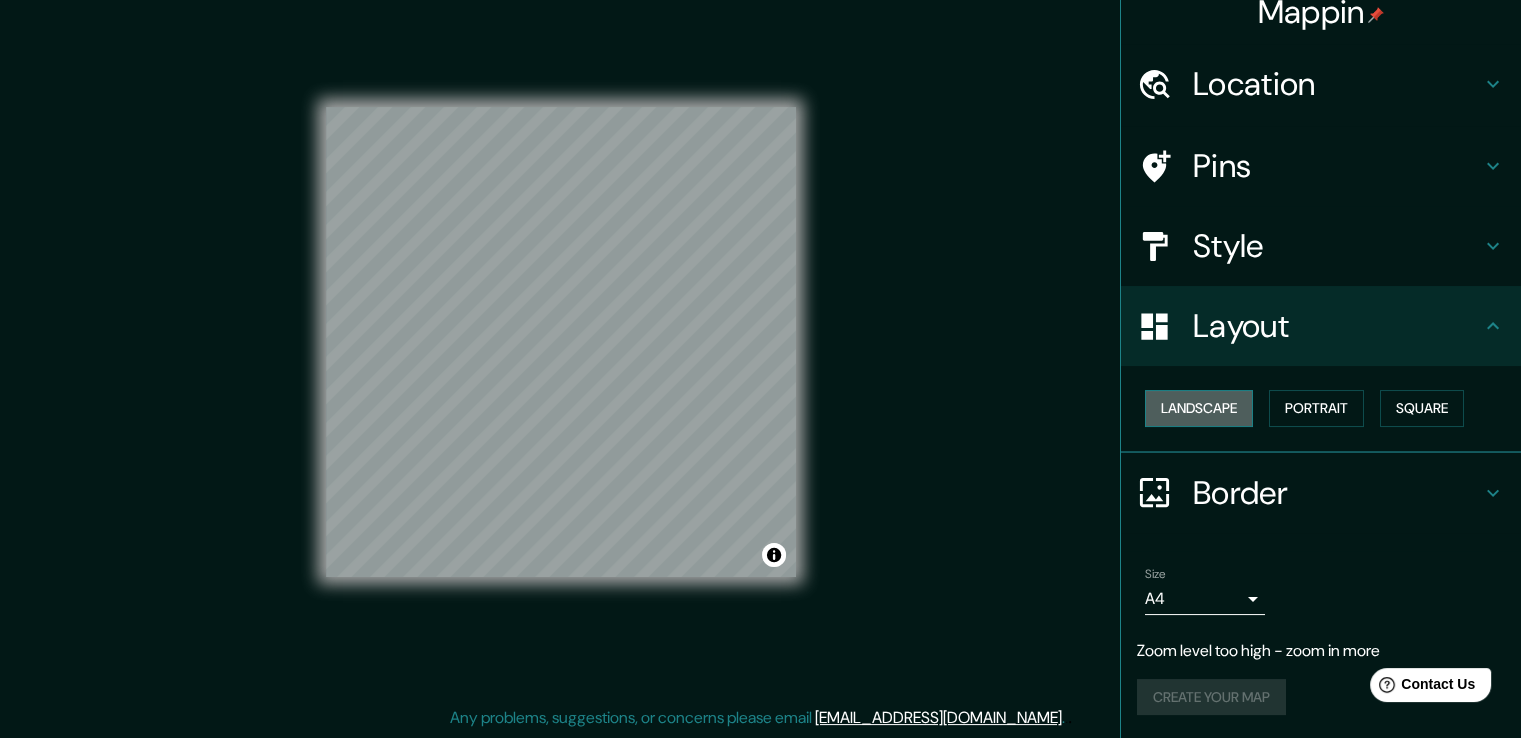 click on "Landscape" at bounding box center (1199, 408) 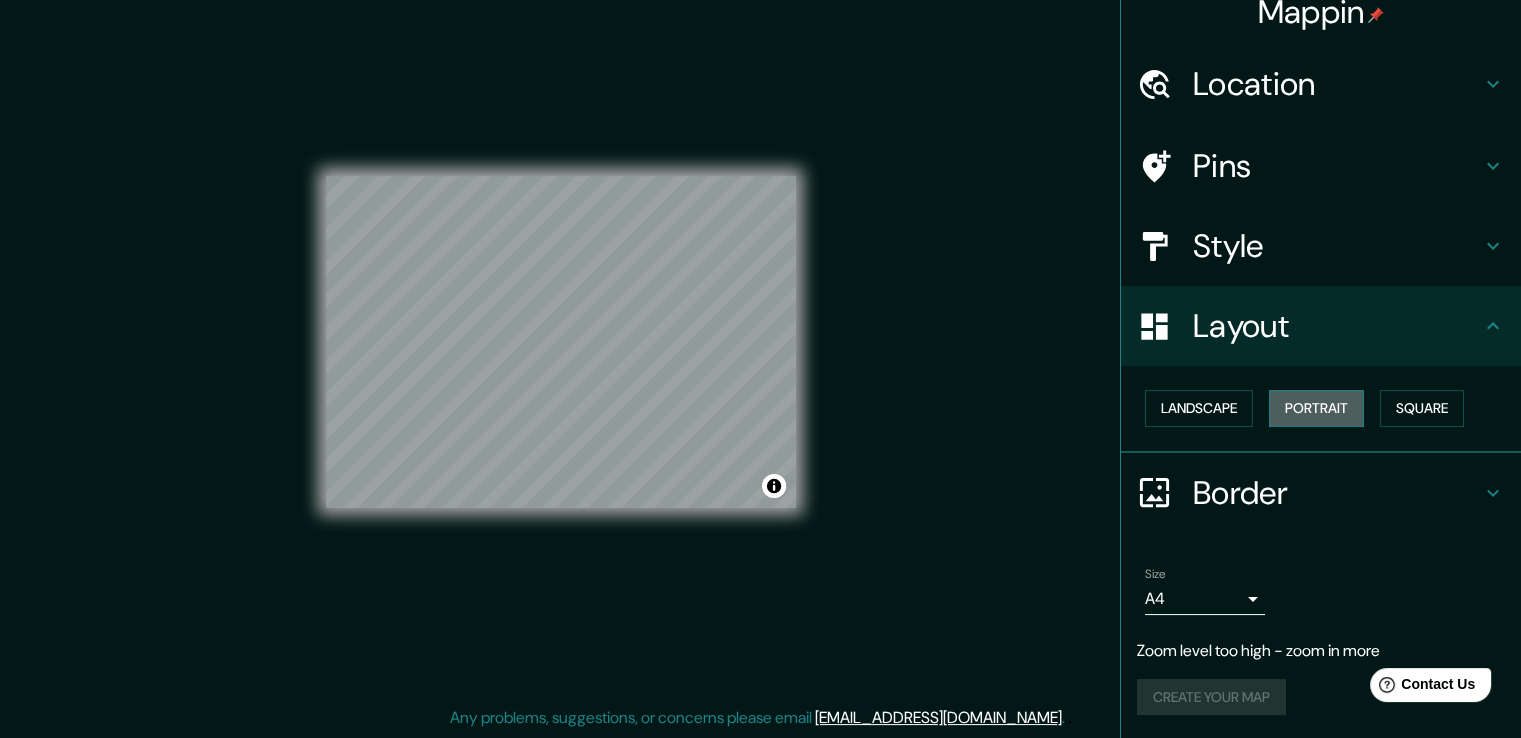 click on "Portrait" at bounding box center (1316, 408) 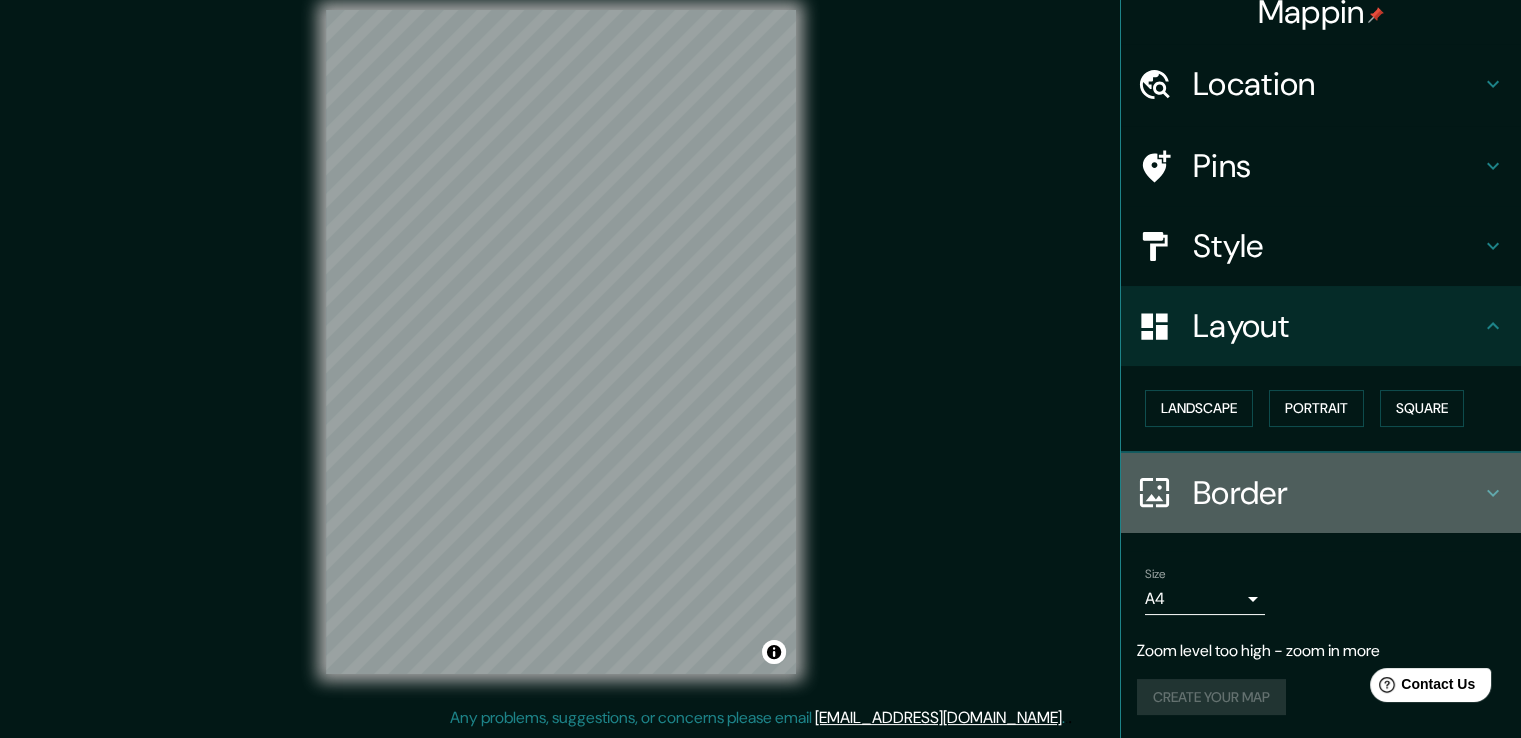 click 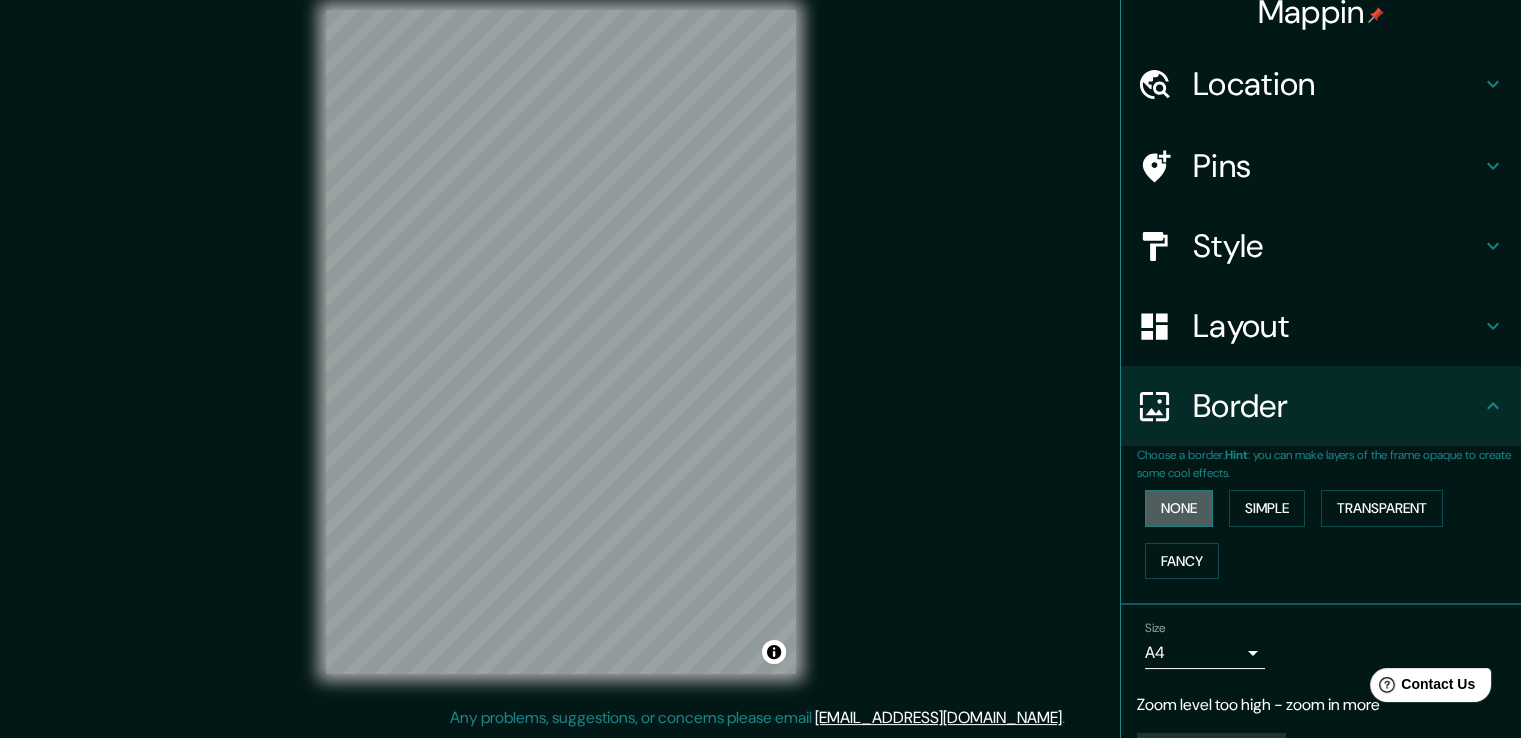 click on "None" at bounding box center [1179, 508] 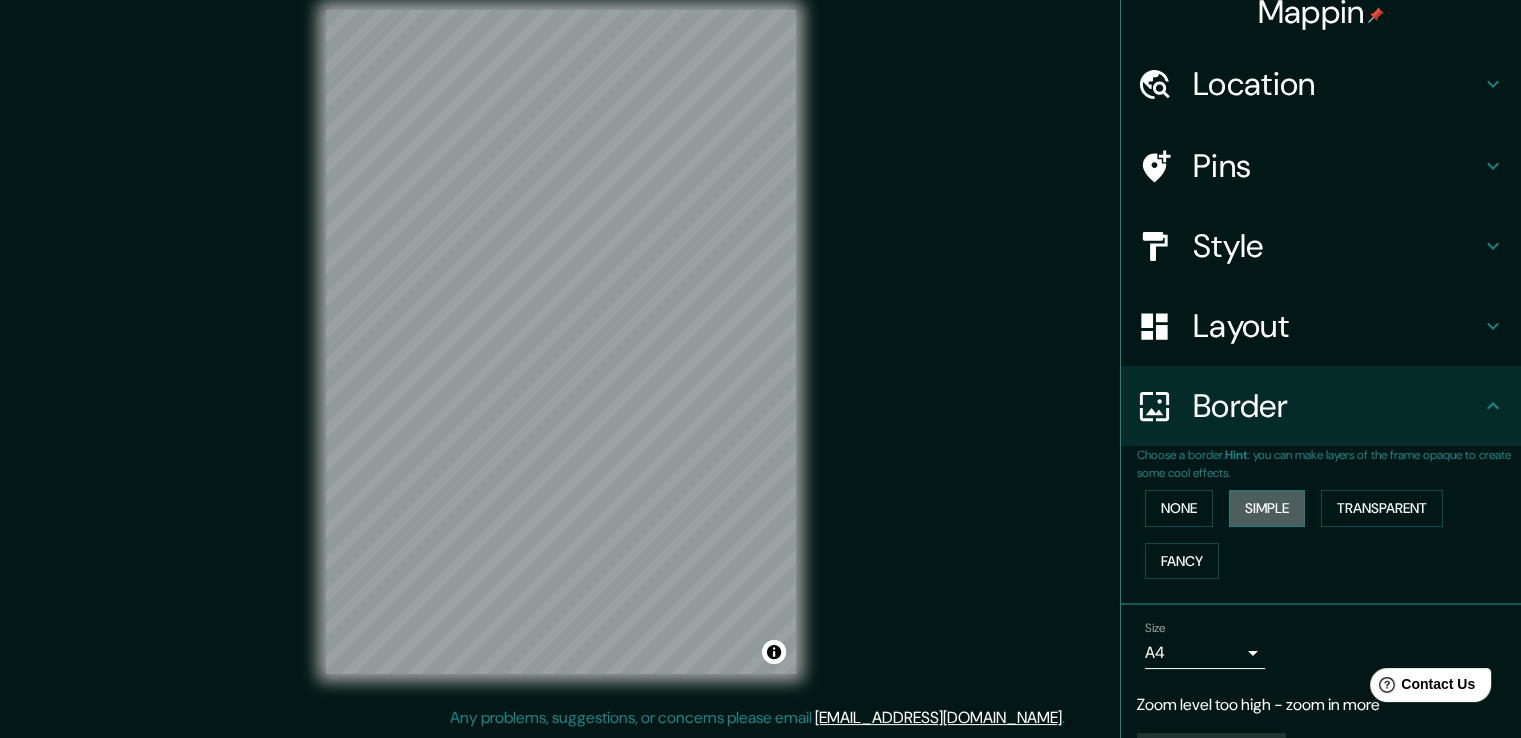 click on "Simple" at bounding box center [1267, 508] 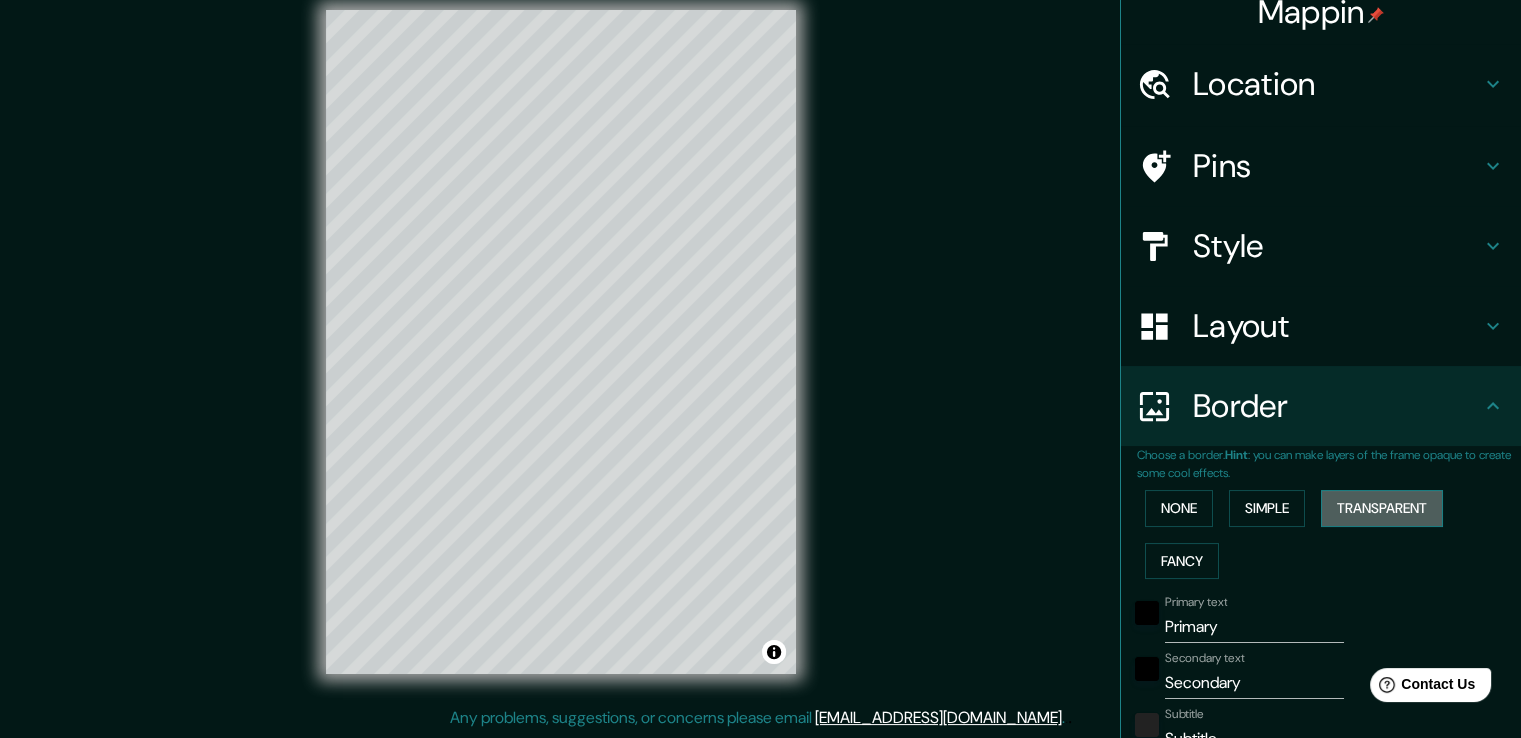 click on "Transparent" at bounding box center (1382, 508) 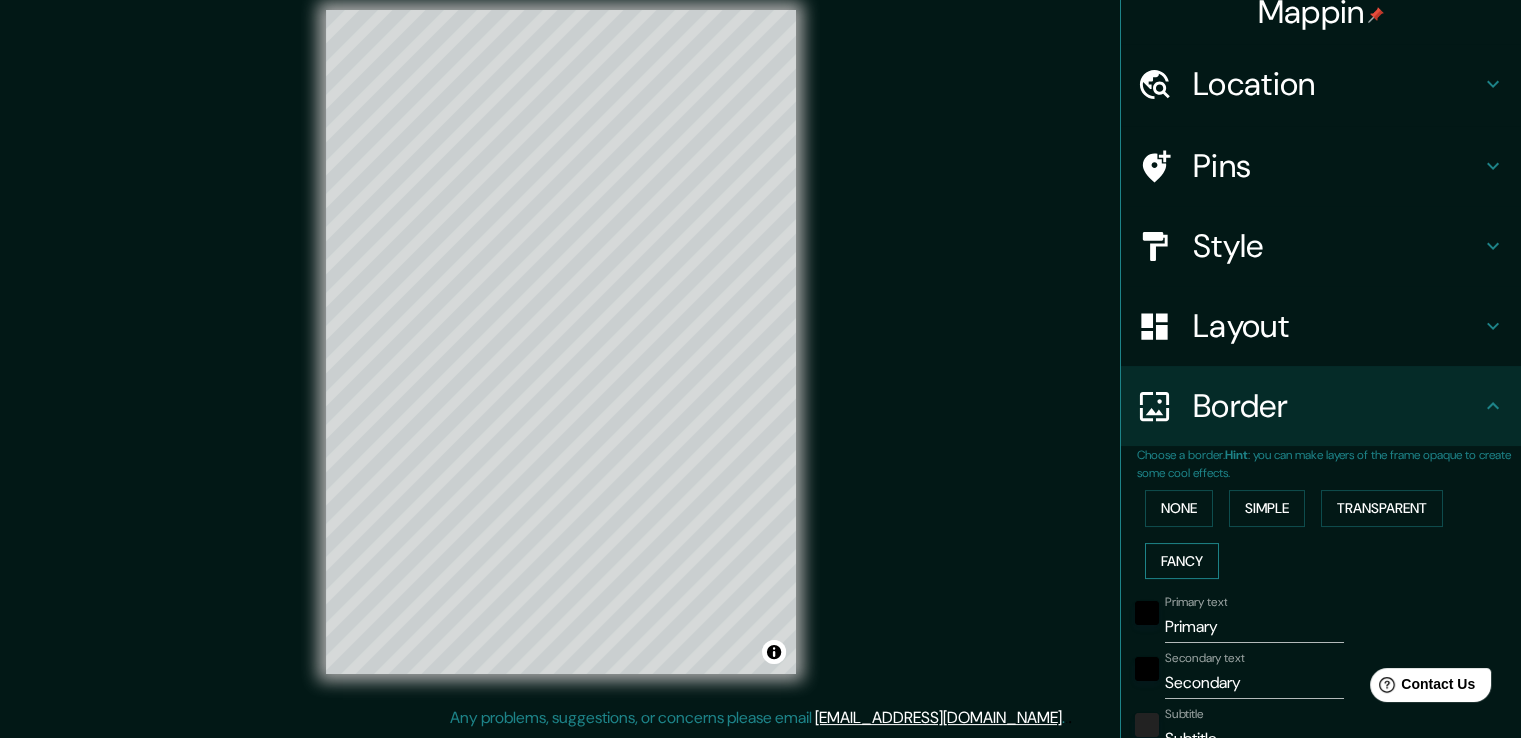 click on "Fancy" at bounding box center (1182, 561) 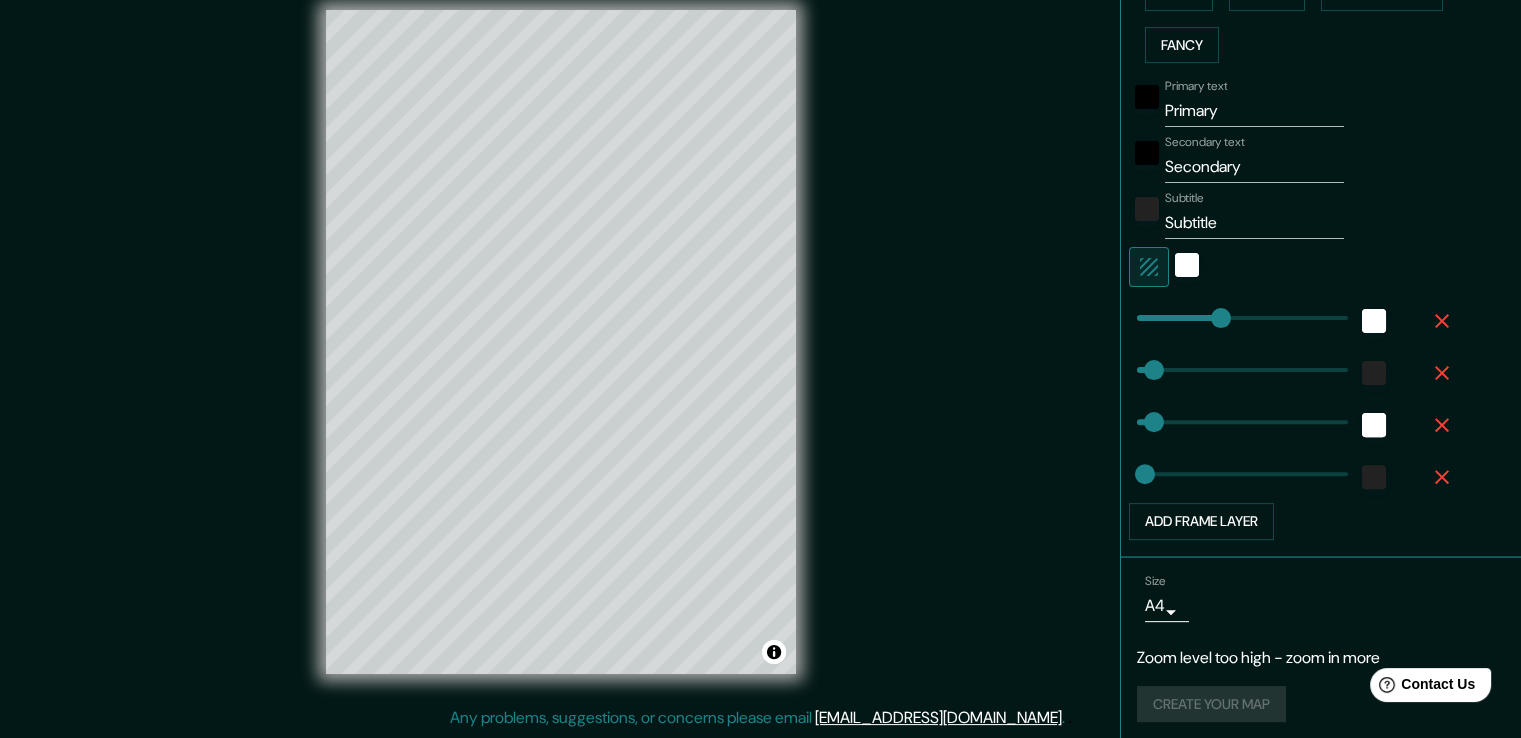 scroll, scrollTop: 541, scrollLeft: 0, axis: vertical 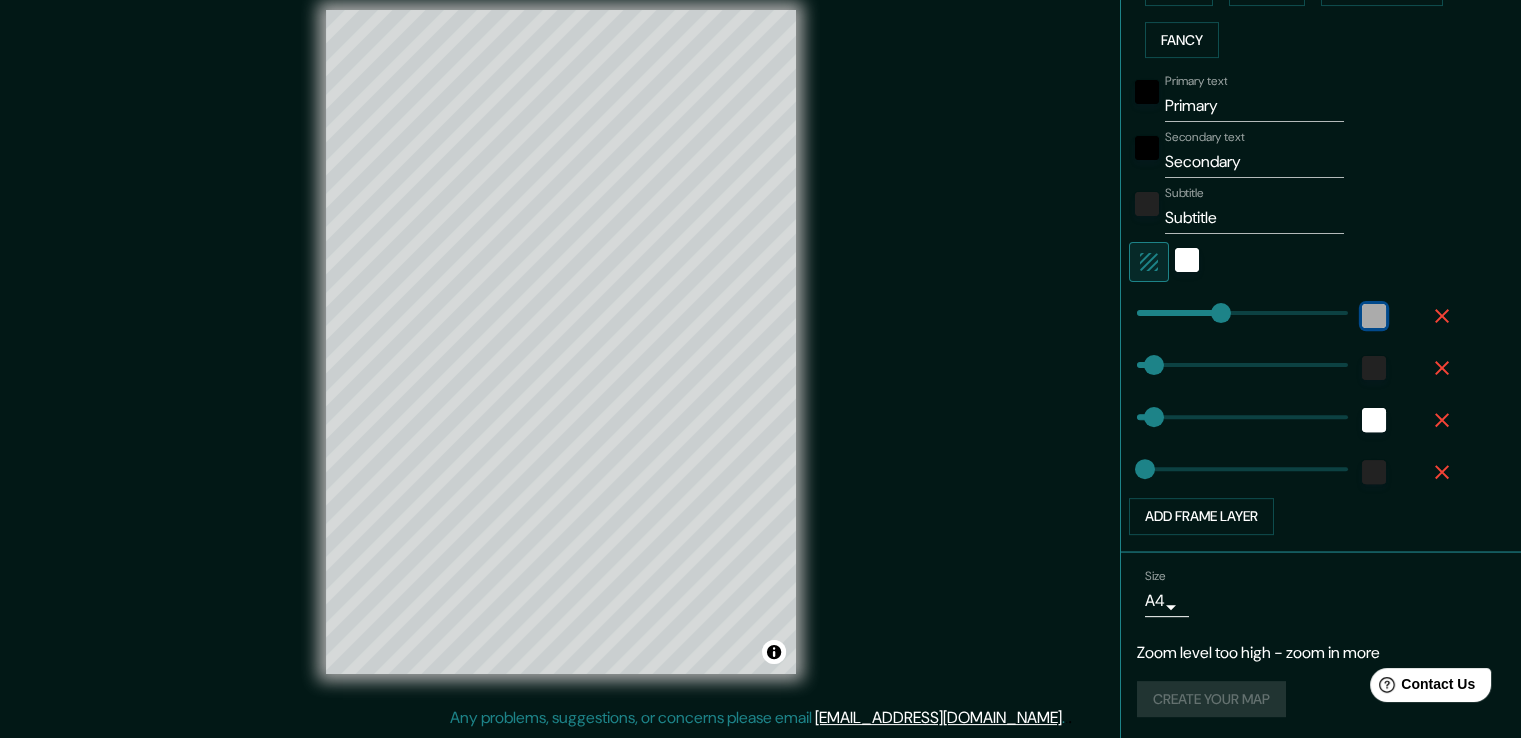 click at bounding box center [1374, 316] 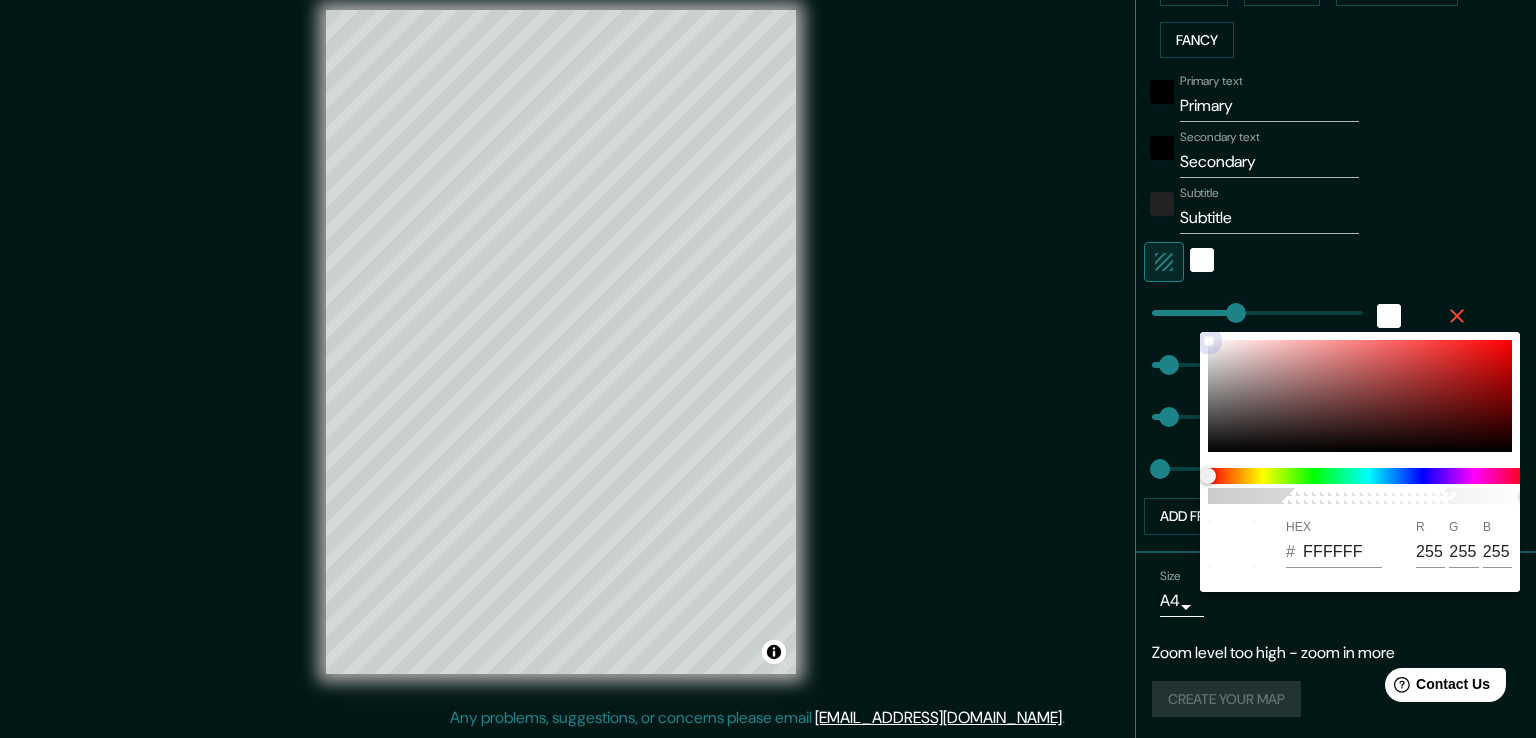click at bounding box center (1360, 396) 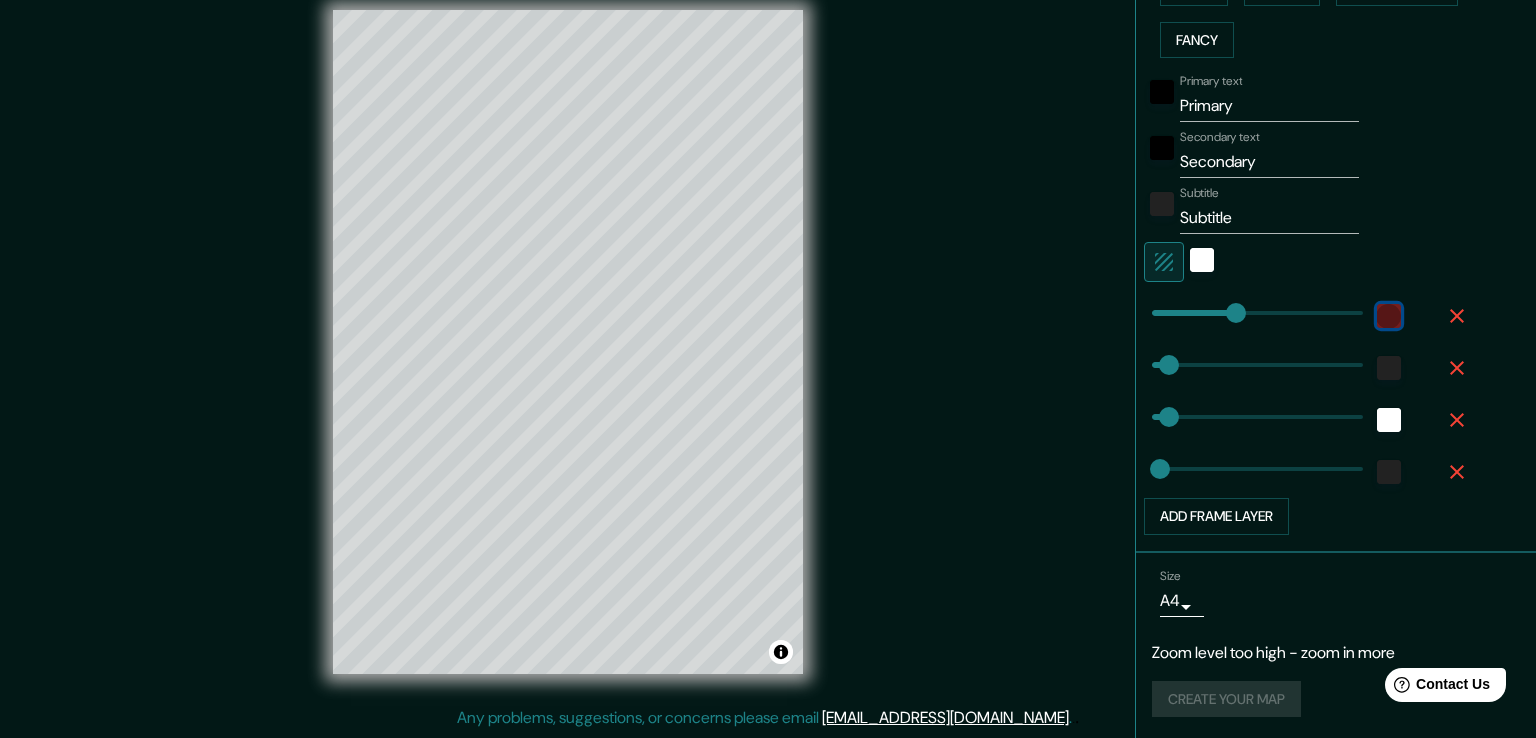 type 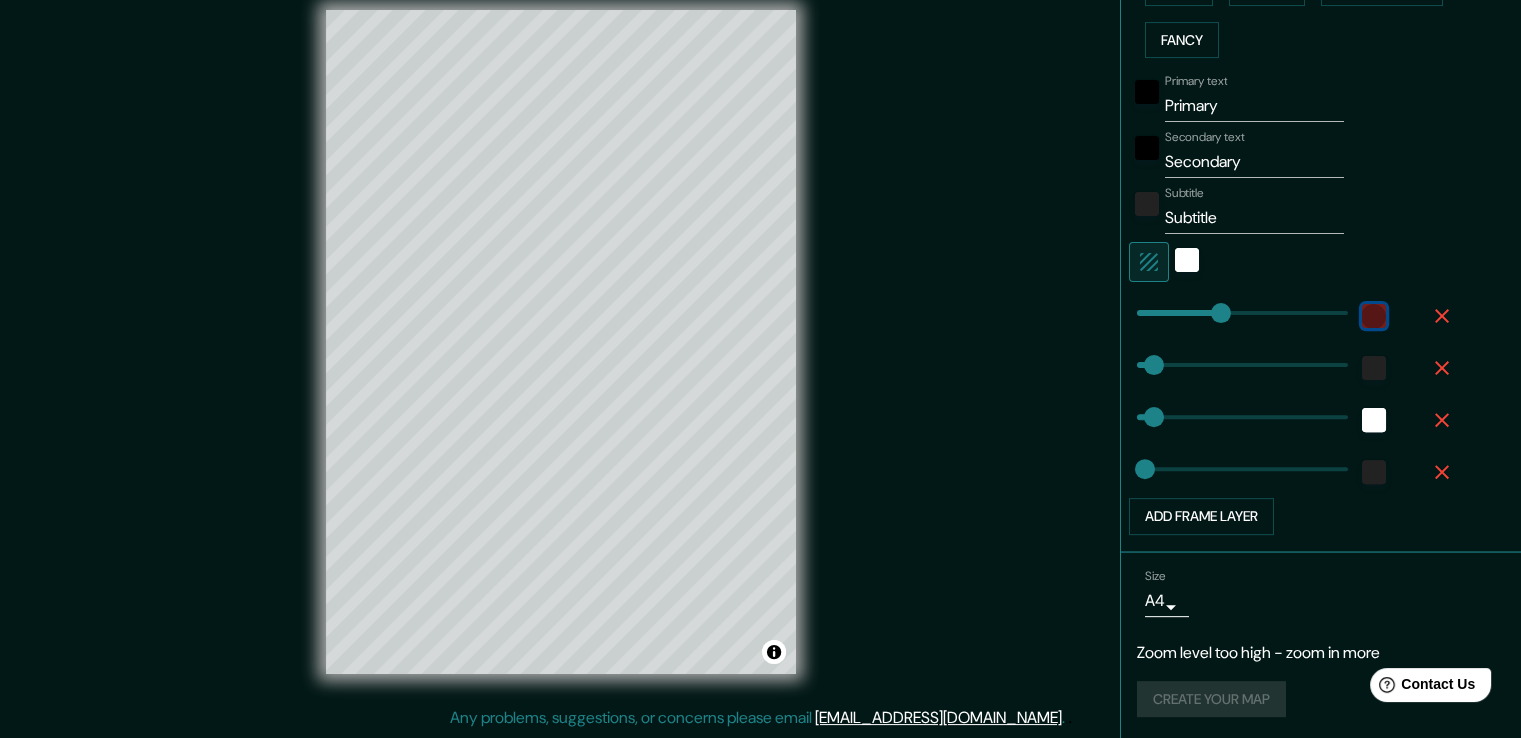 type on "38" 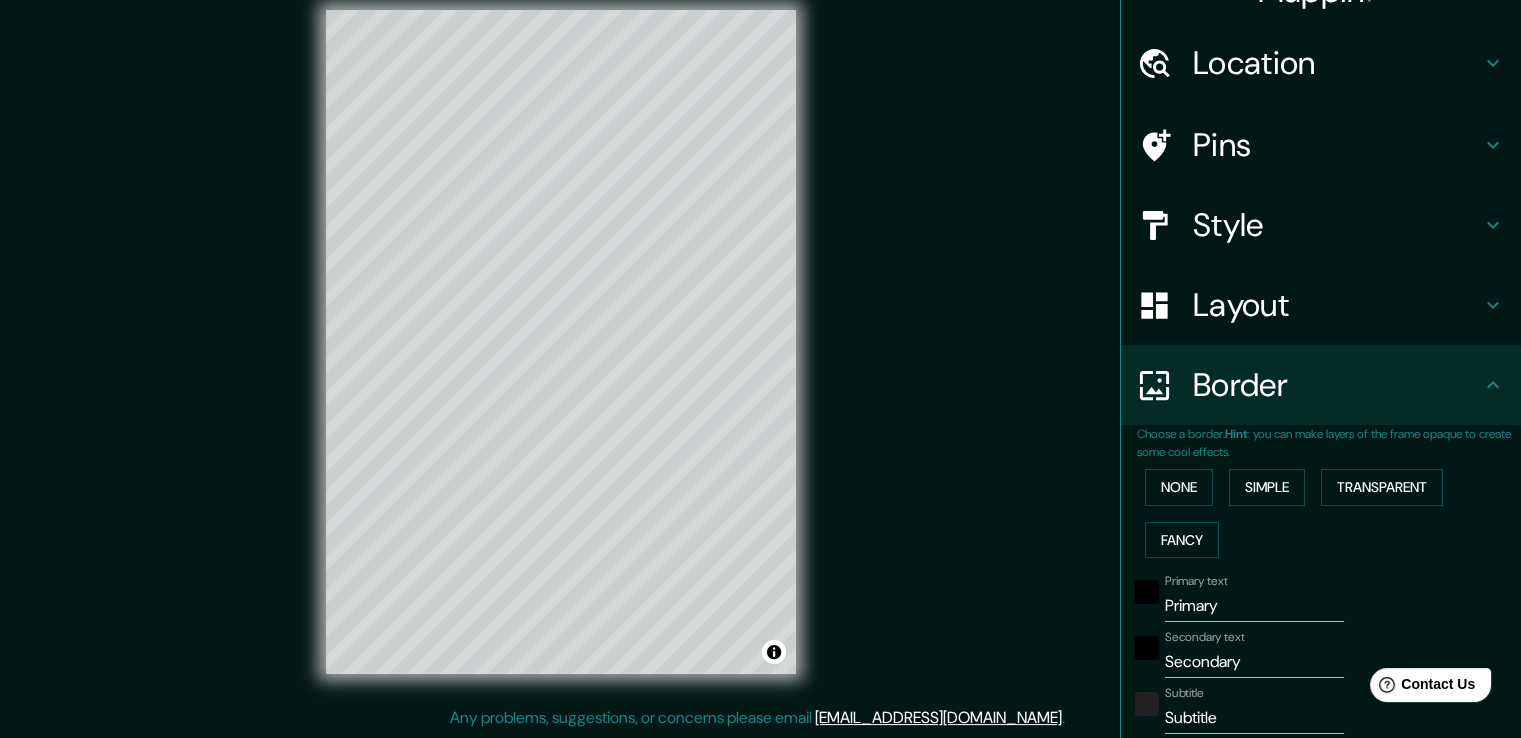 scroll, scrollTop: 0, scrollLeft: 0, axis: both 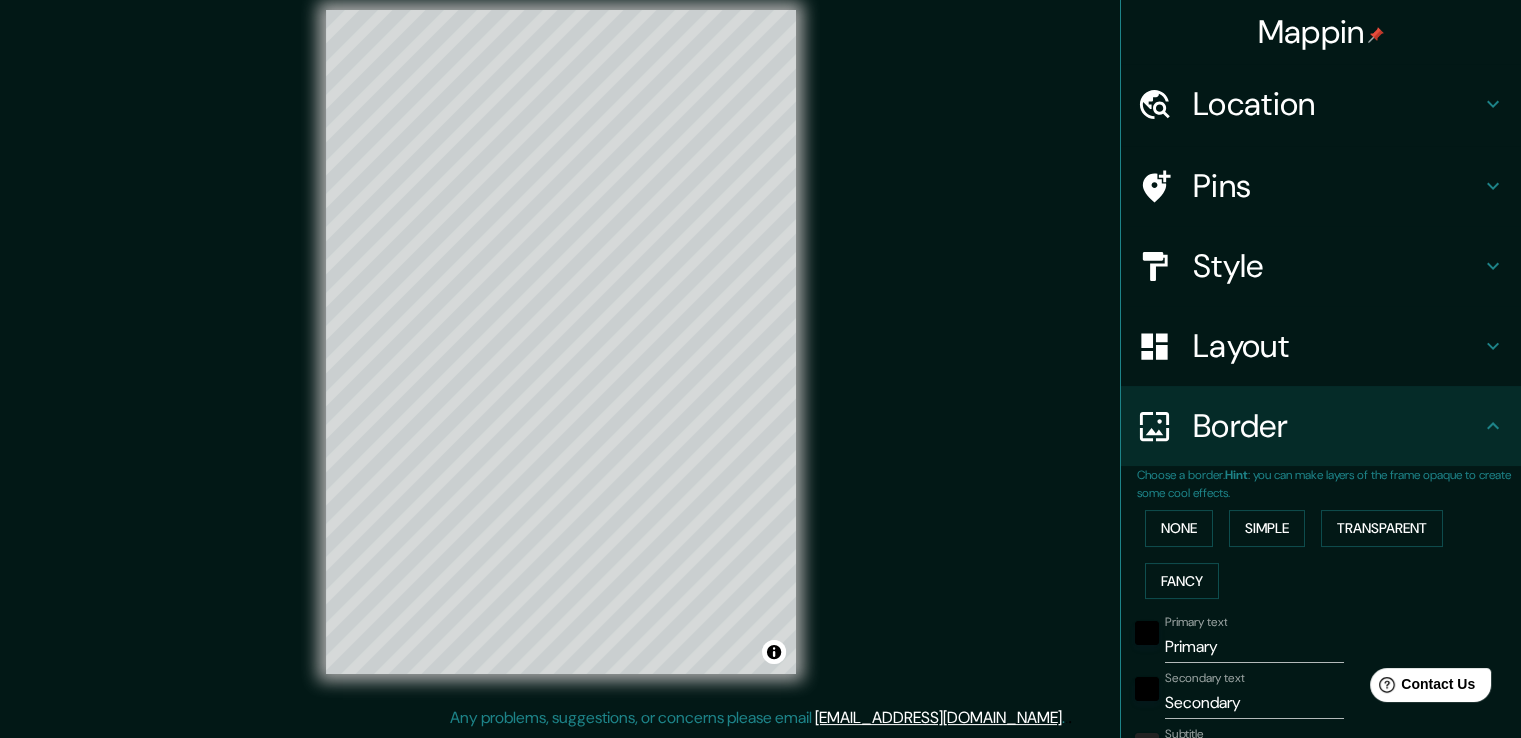 click on "Mappin" at bounding box center [1321, 32] 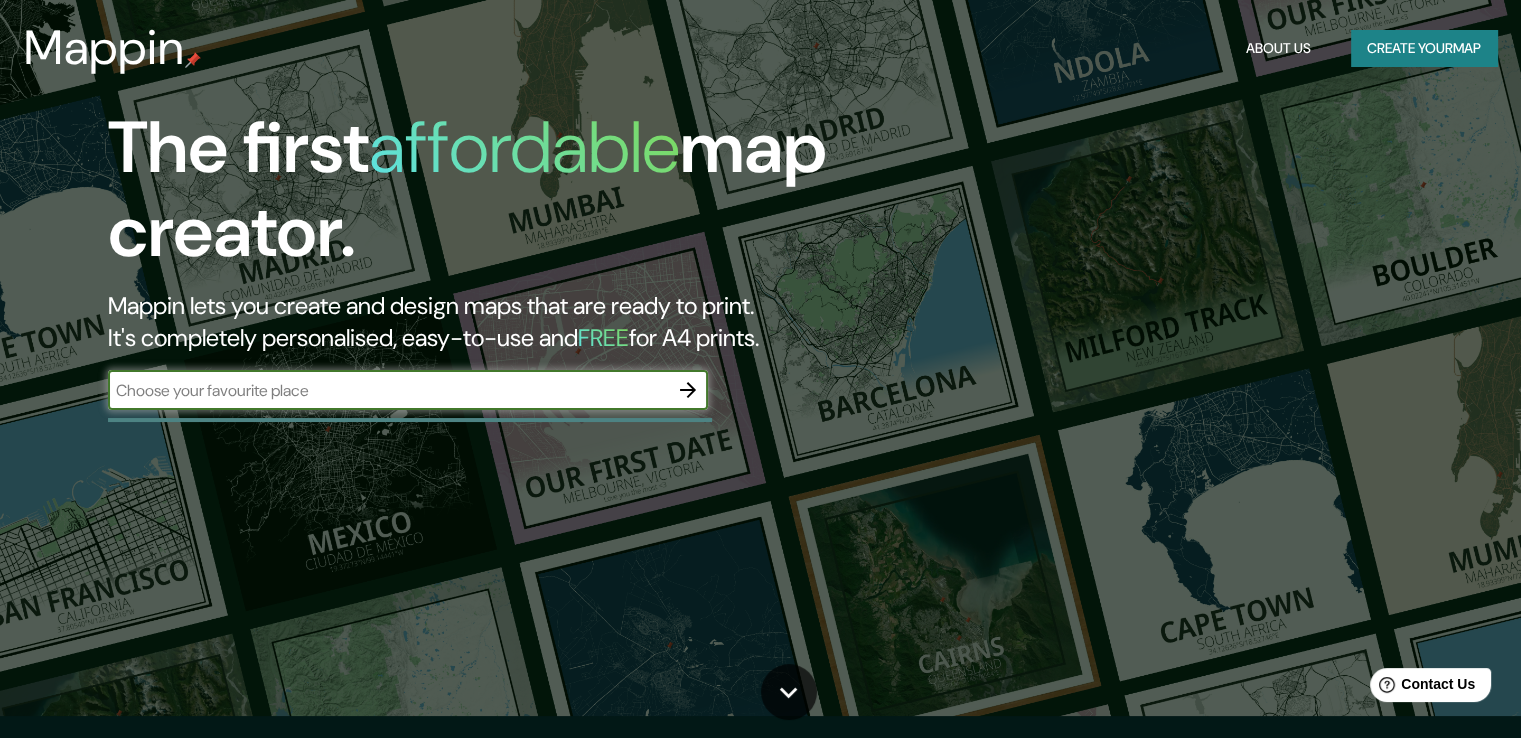 scroll, scrollTop: 0, scrollLeft: 0, axis: both 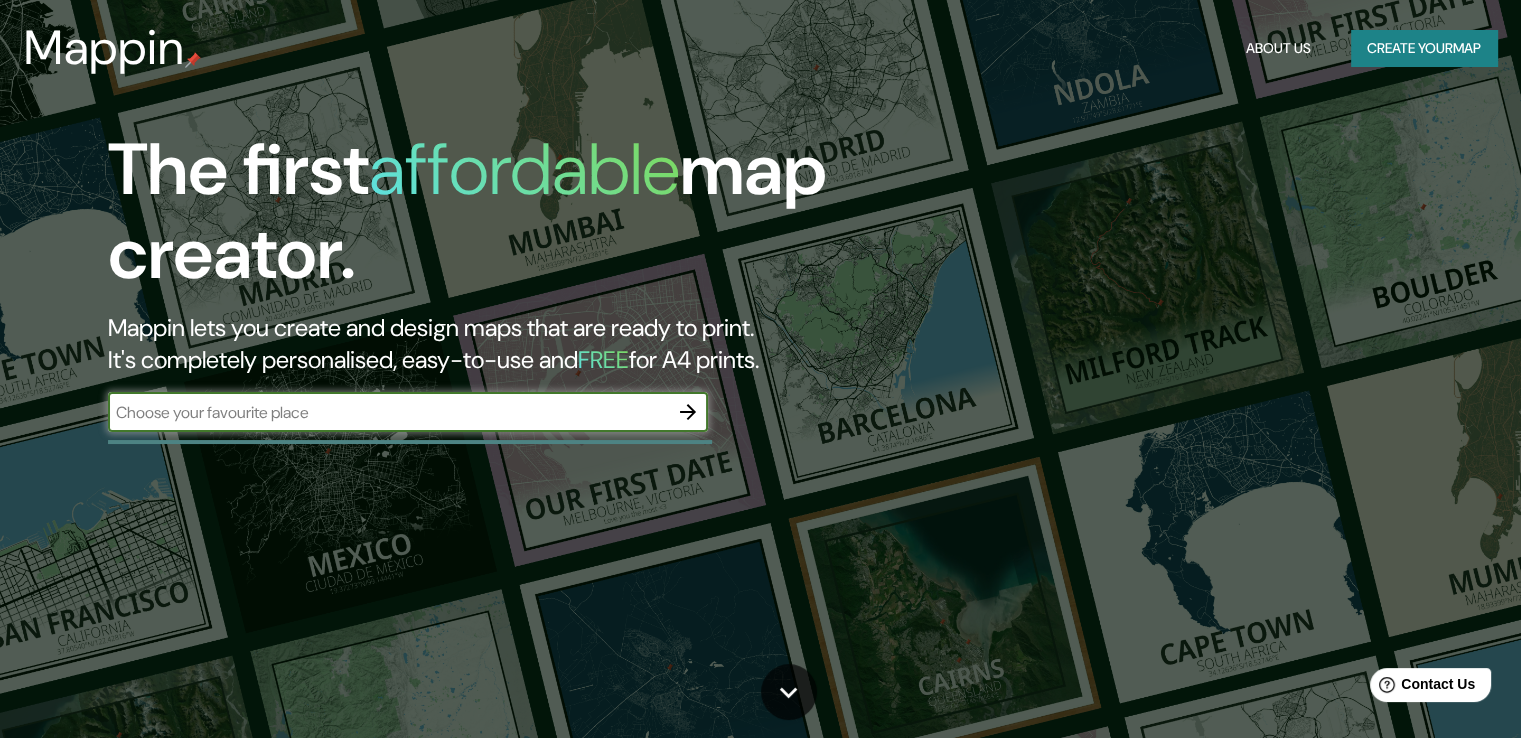 click on "​" at bounding box center (408, 412) 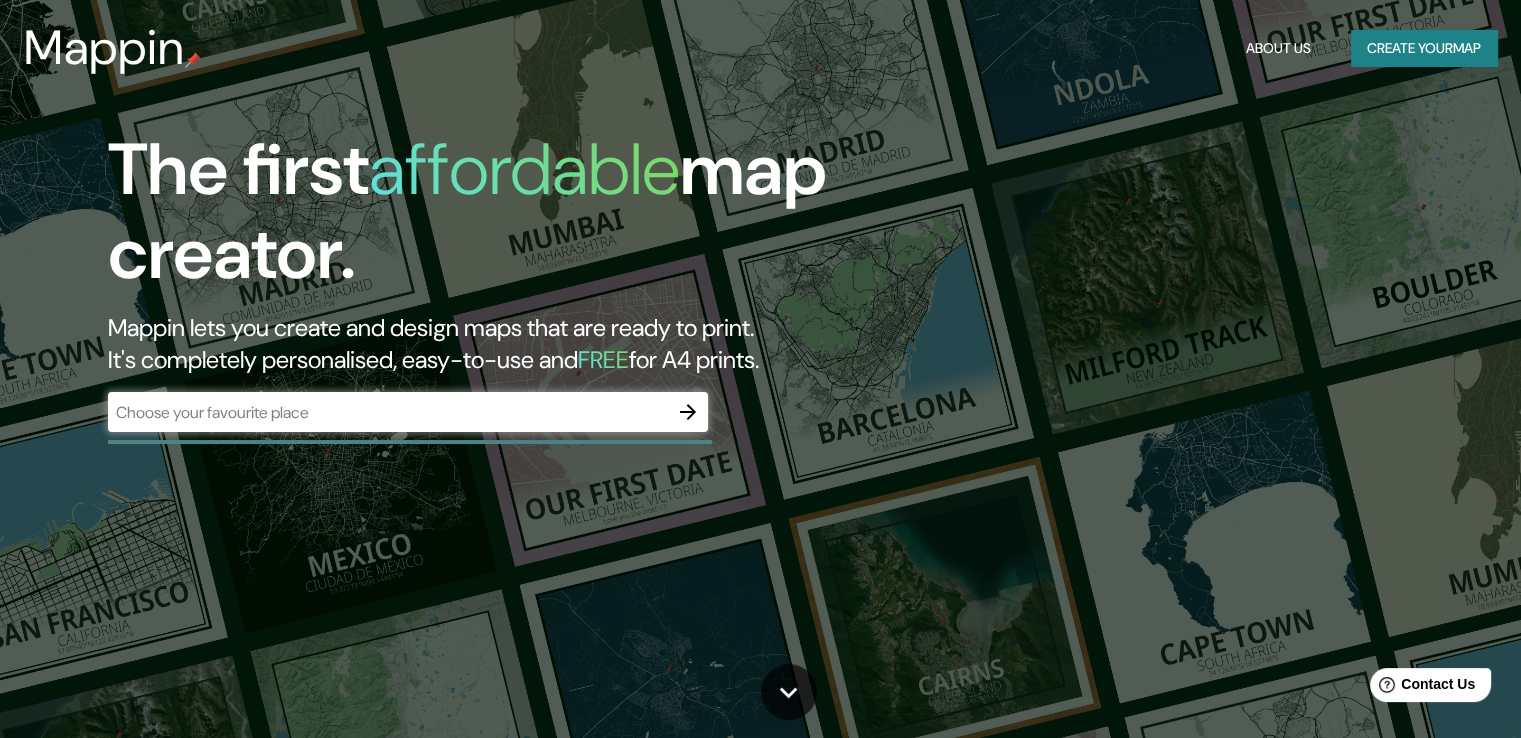 click on "The first  affordable  map creator. Mappin lets you create and design maps that are ready to print. It's completely personalised, easy-to-use and  FREE  for A4 prints. ​" at bounding box center [760, 369] 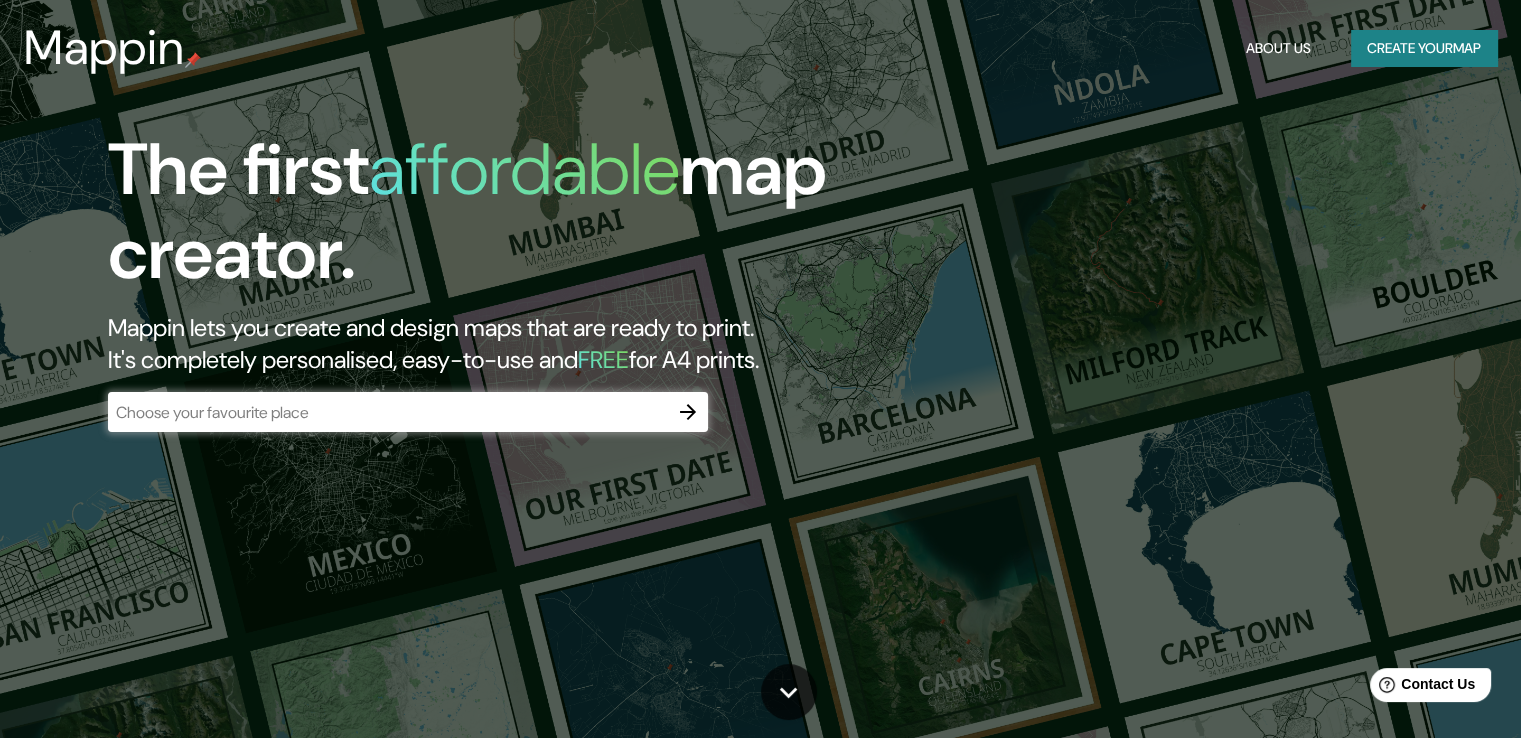 click on "​" at bounding box center [408, 412] 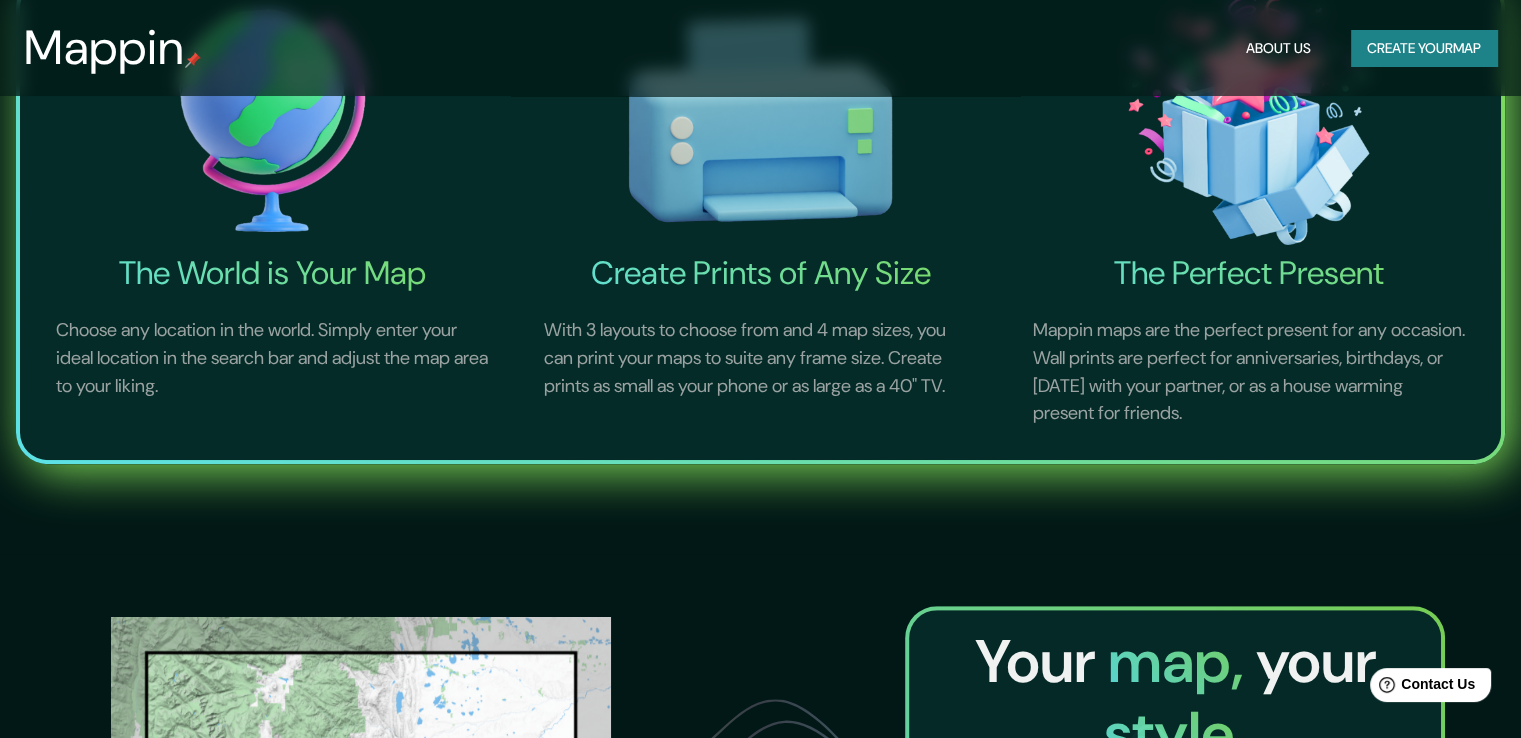 scroll, scrollTop: 597, scrollLeft: 0, axis: vertical 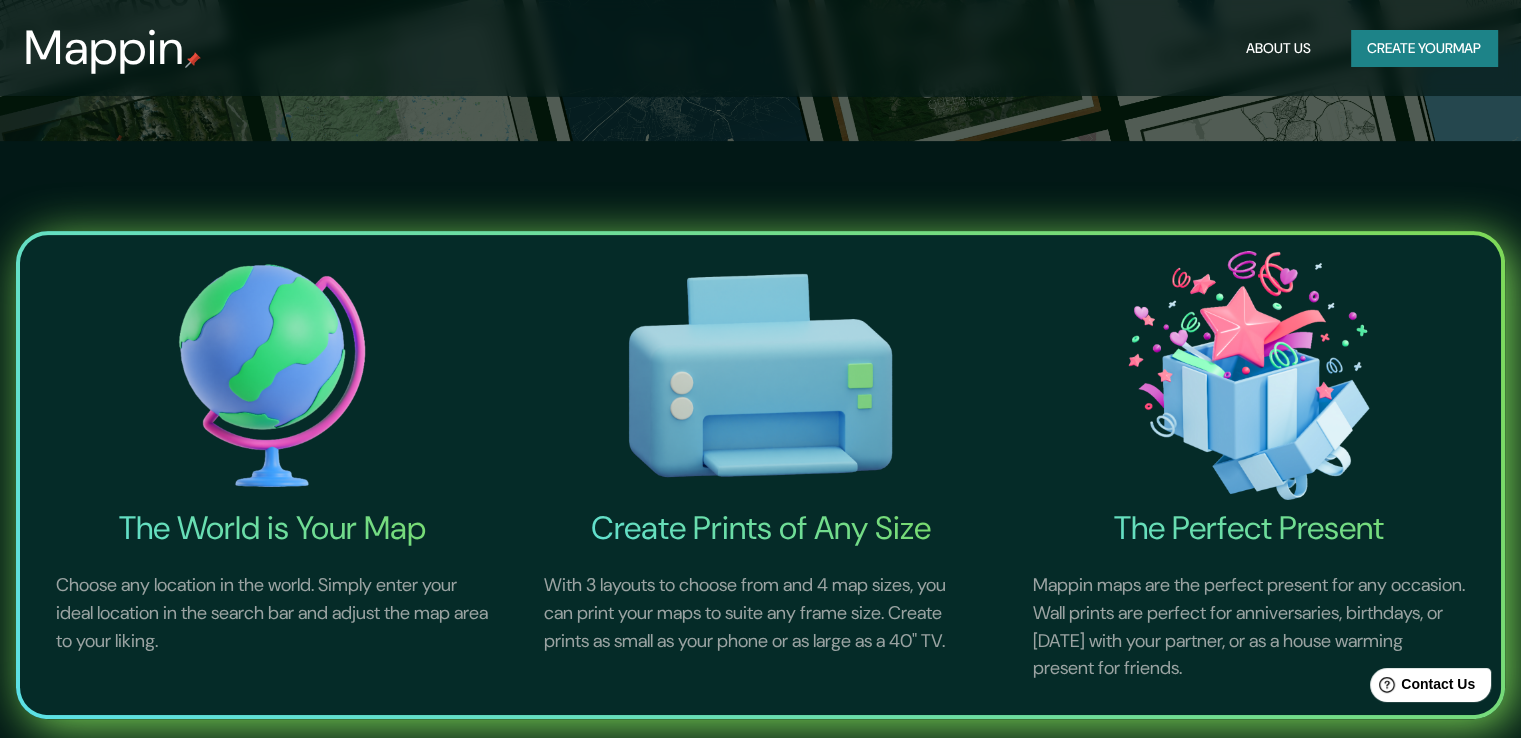 click on "The World is Your Map" at bounding box center [272, 528] 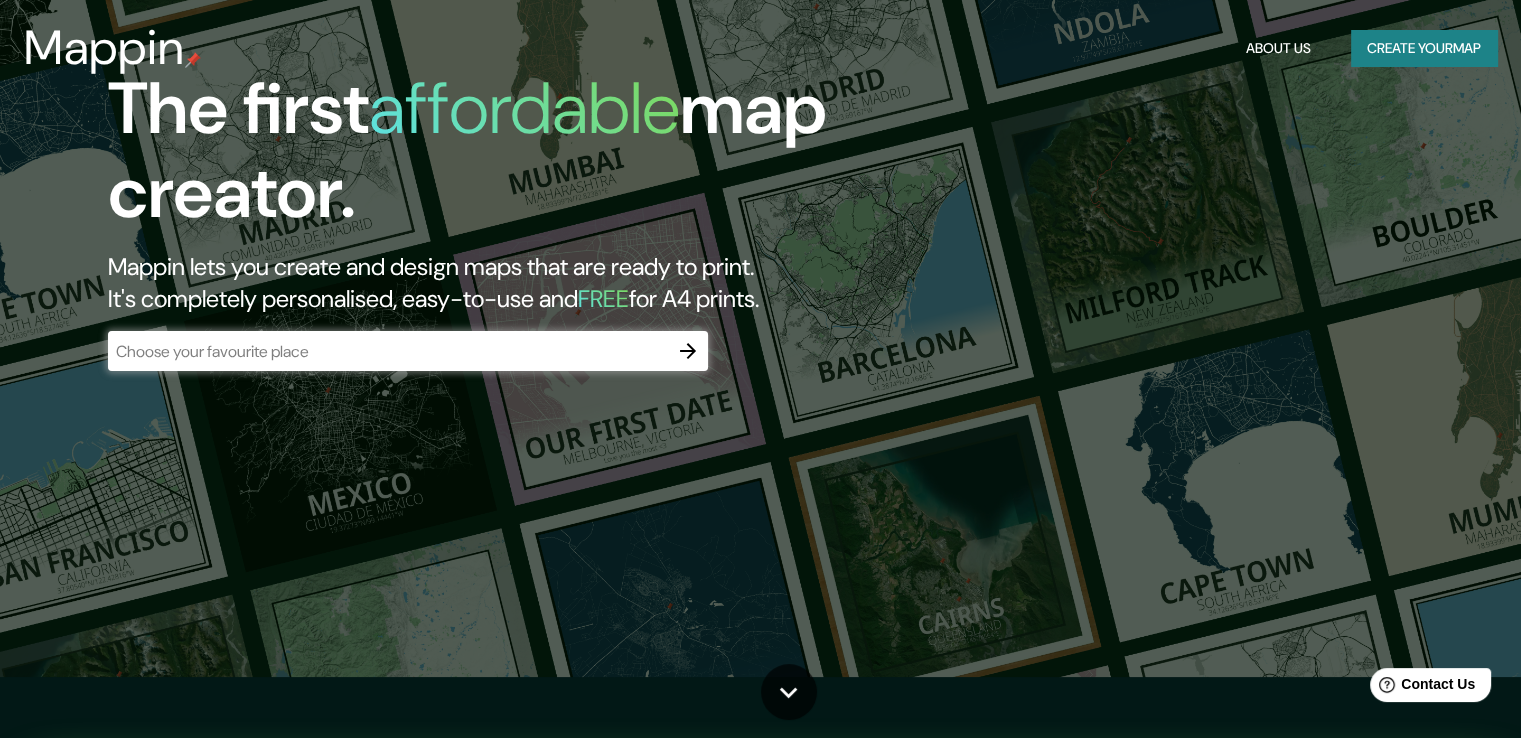 scroll, scrollTop: 0, scrollLeft: 0, axis: both 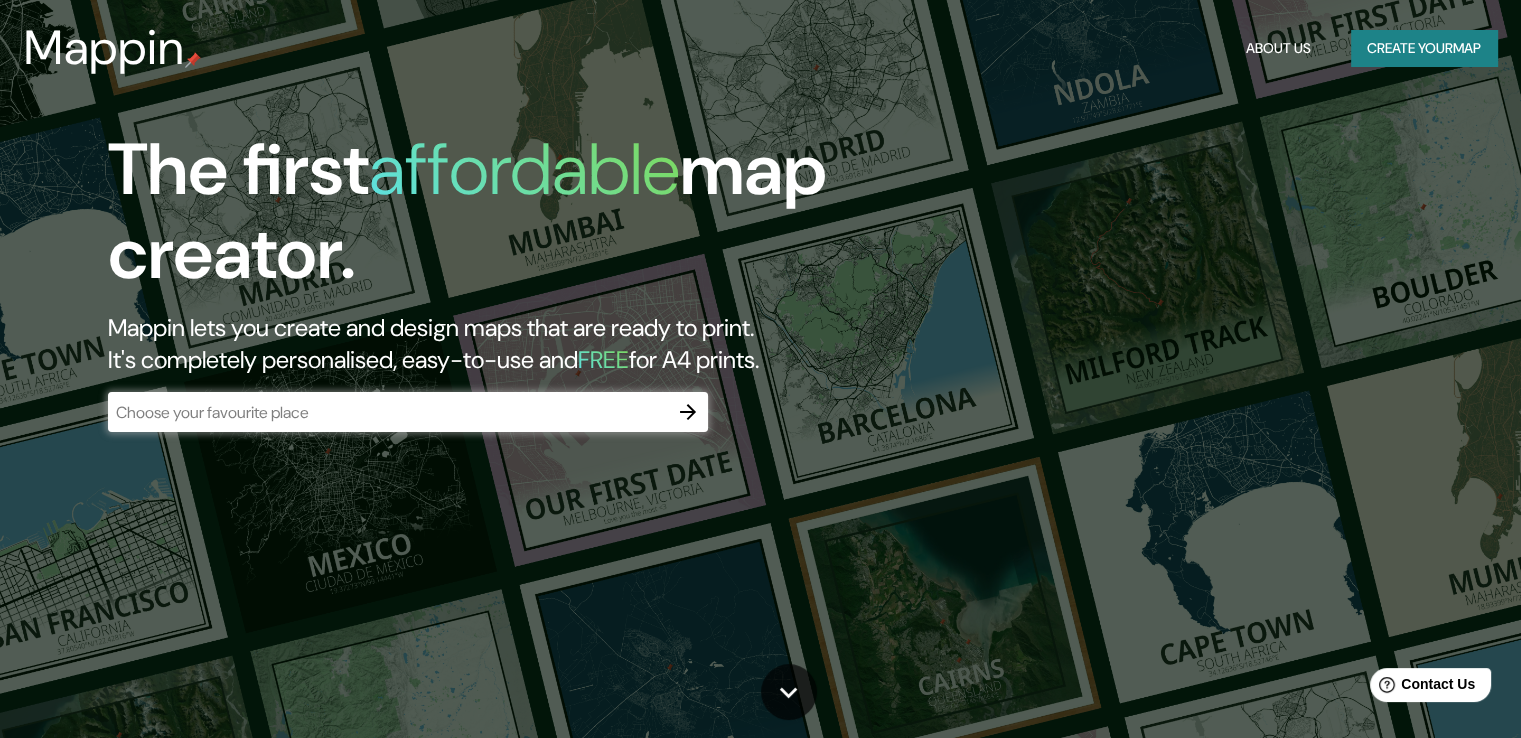 click on "About Us" at bounding box center [1278, 48] 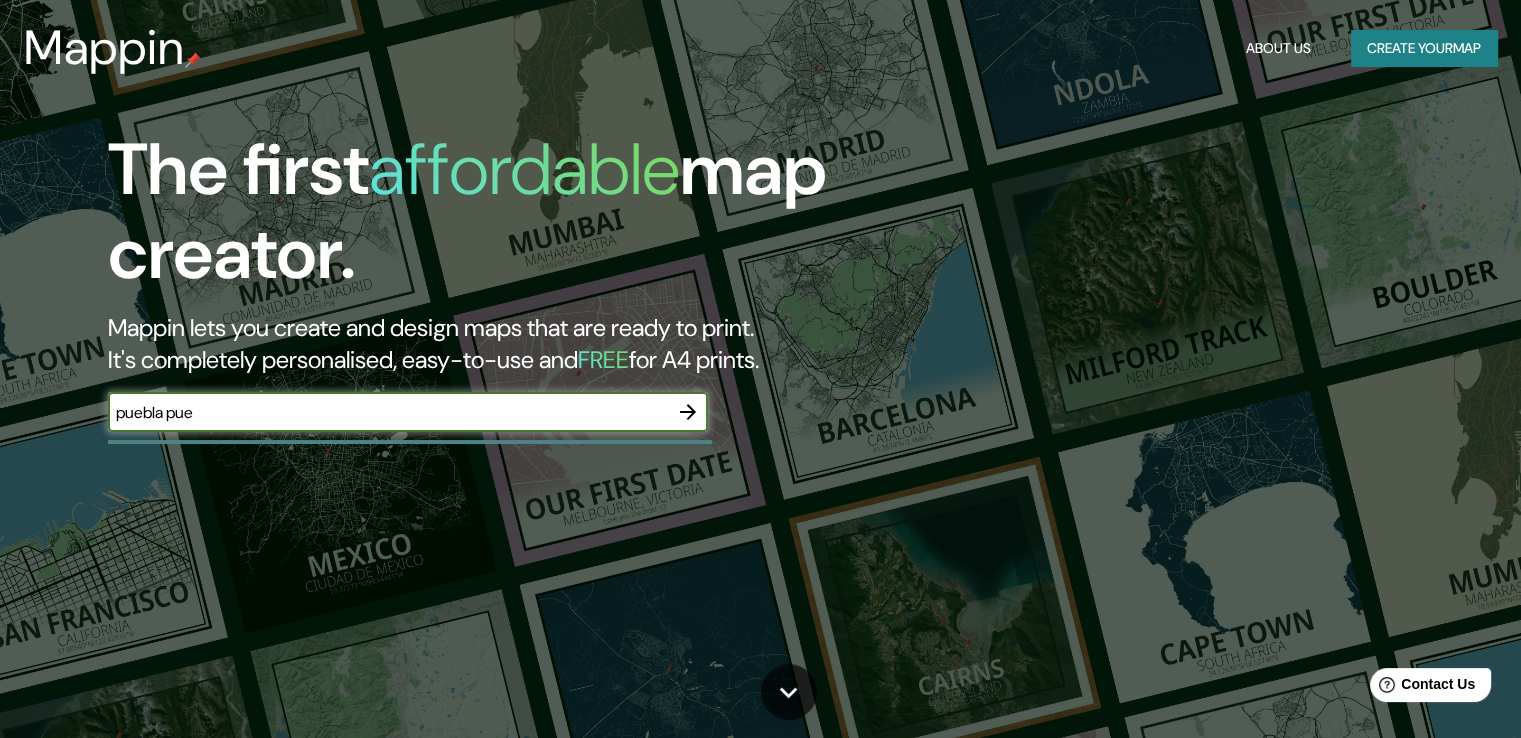 drag, startPoint x: 208, startPoint y: 415, endPoint x: 109, endPoint y: 419, distance: 99.08077 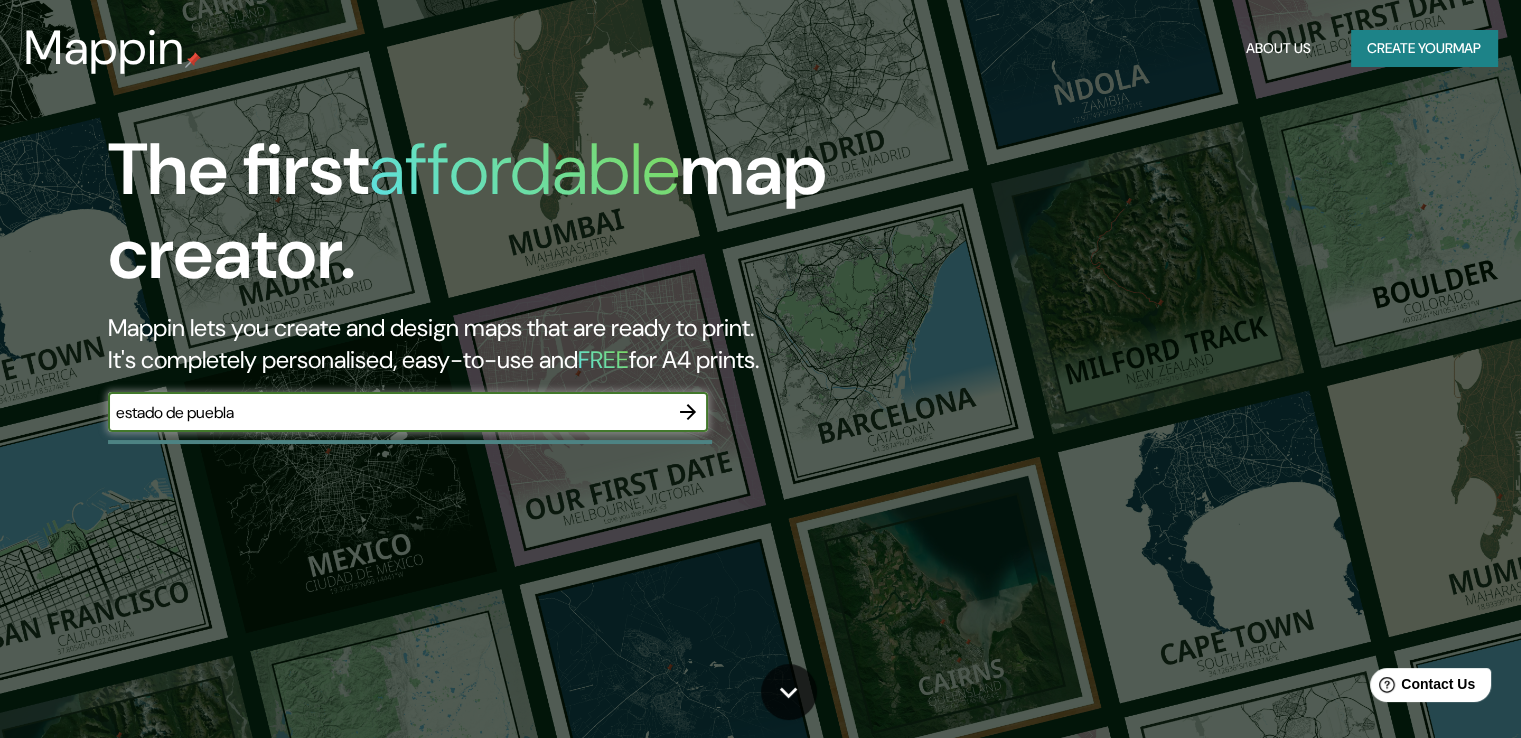 type on "estado de puebla" 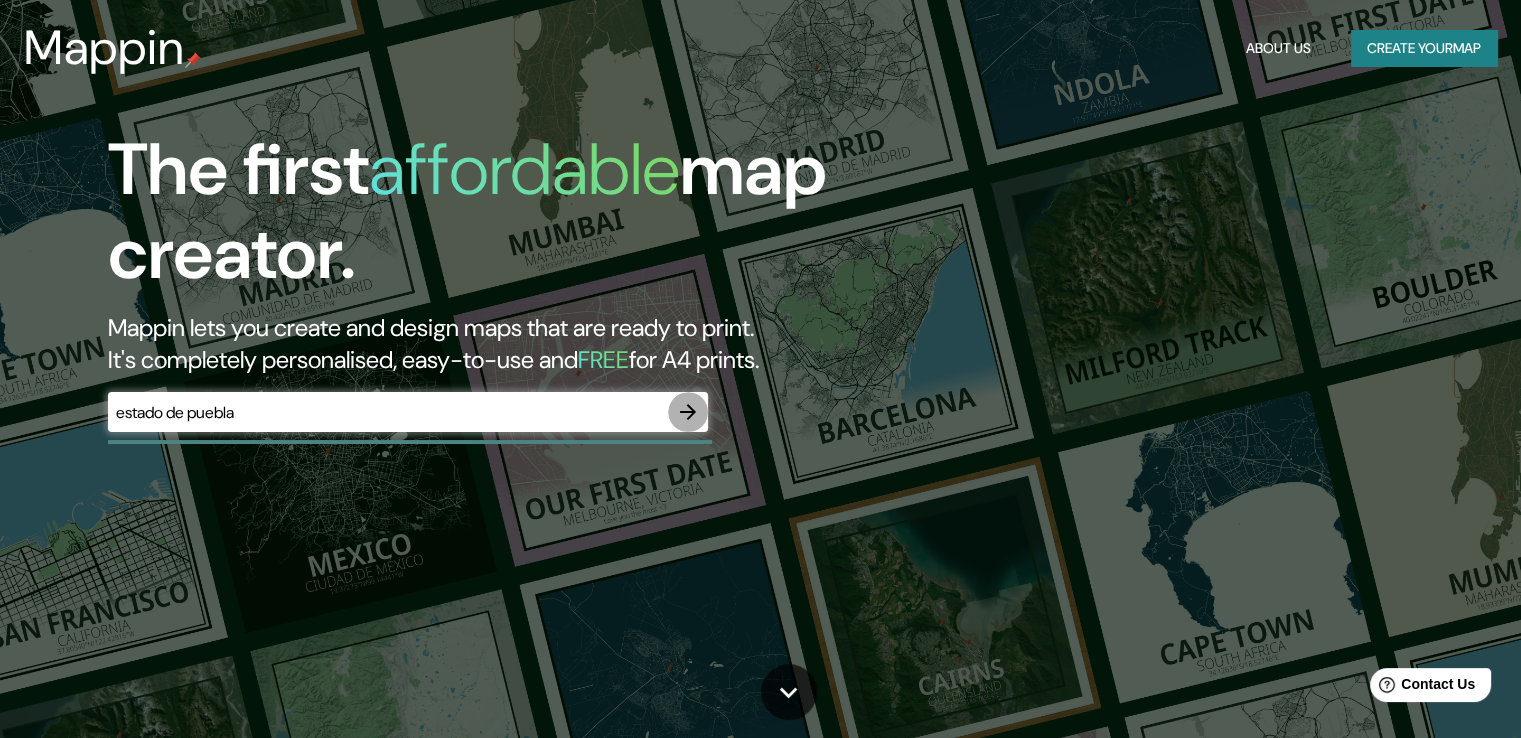 click 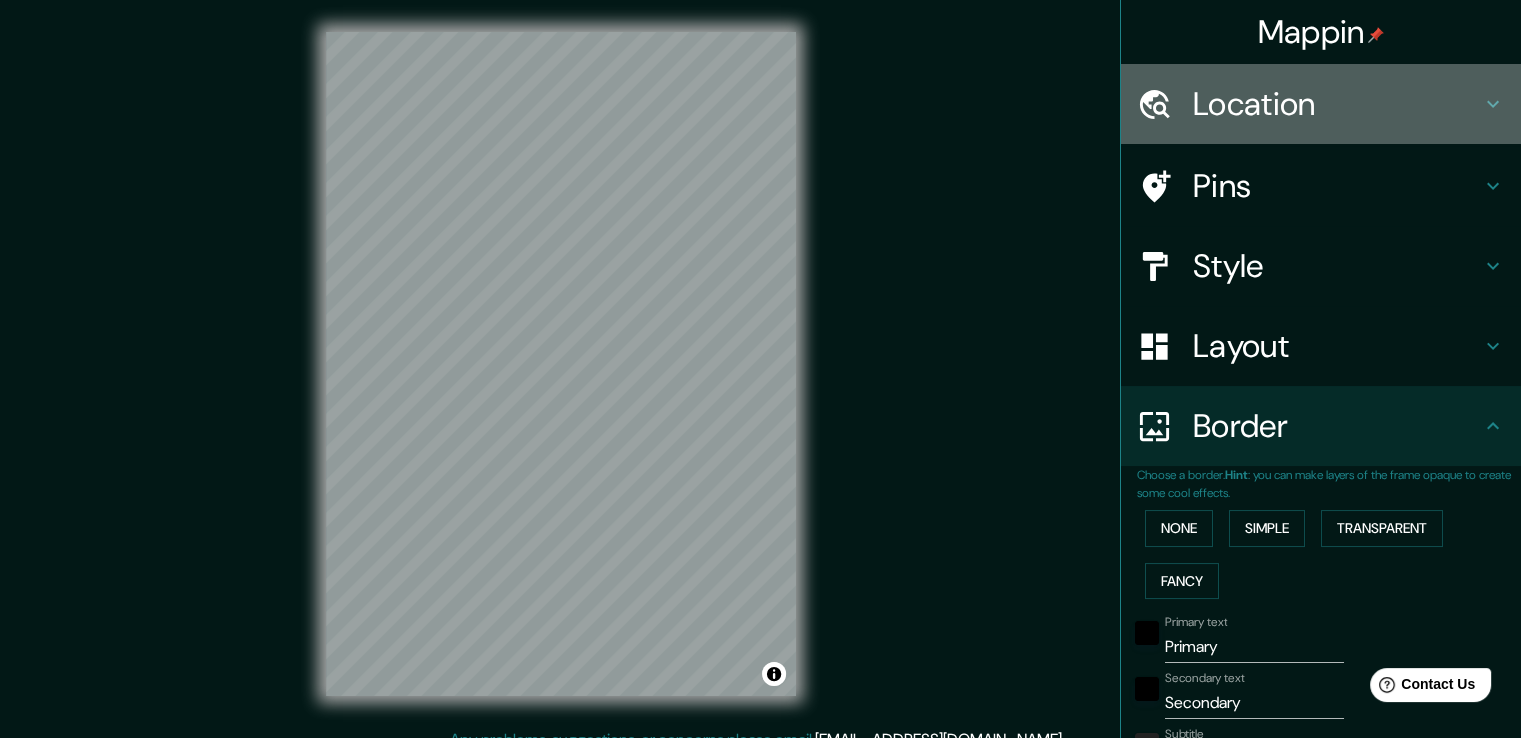 click 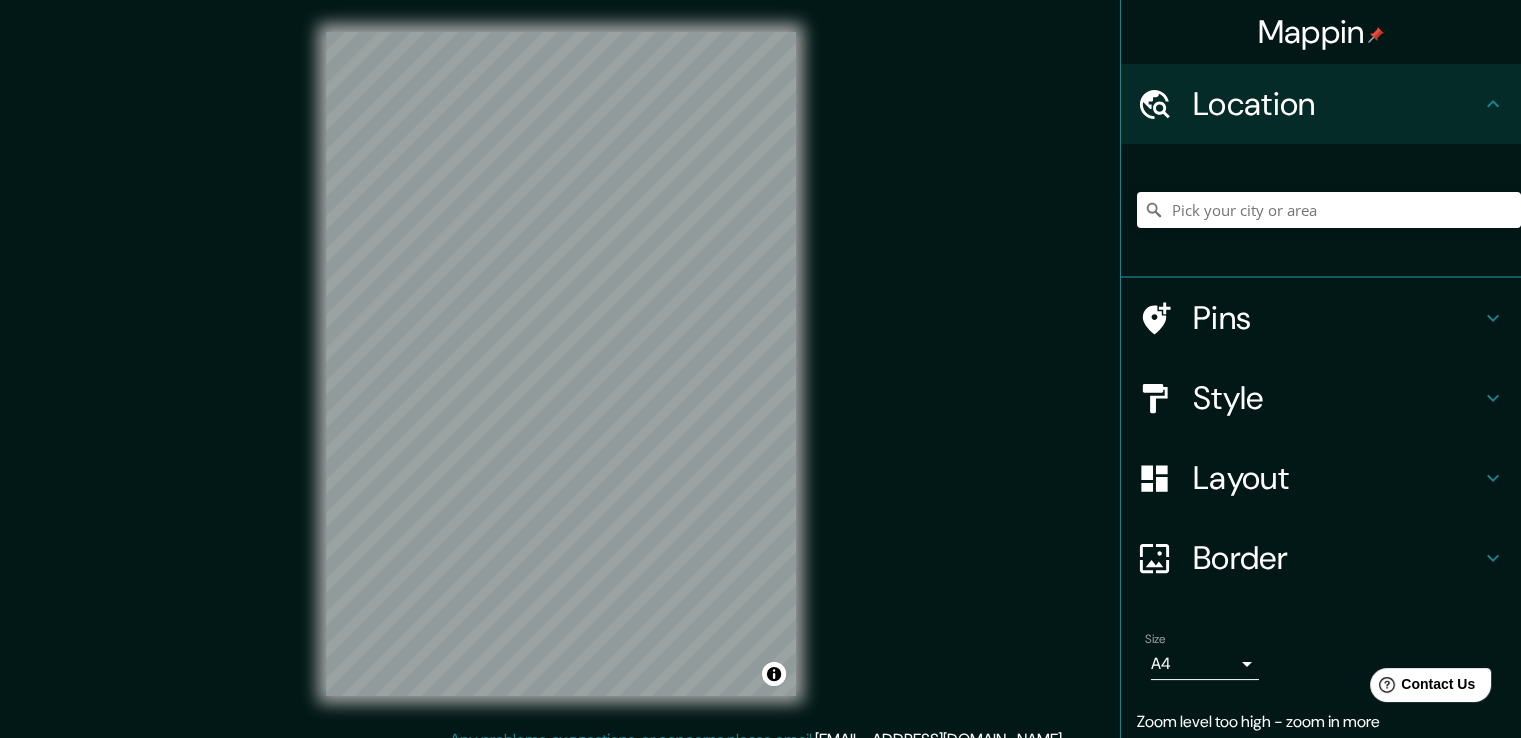 click at bounding box center [1329, 210] 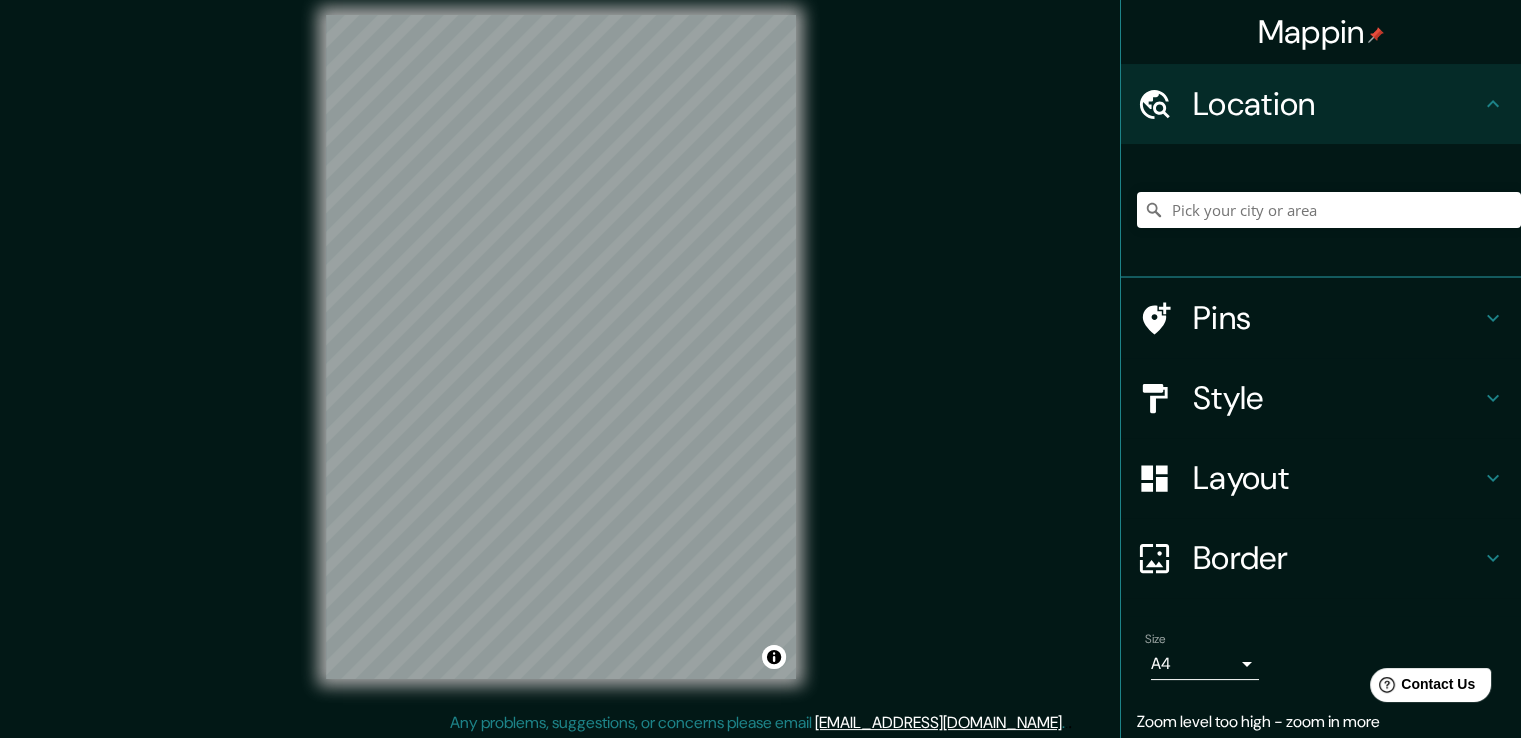 scroll, scrollTop: 22, scrollLeft: 0, axis: vertical 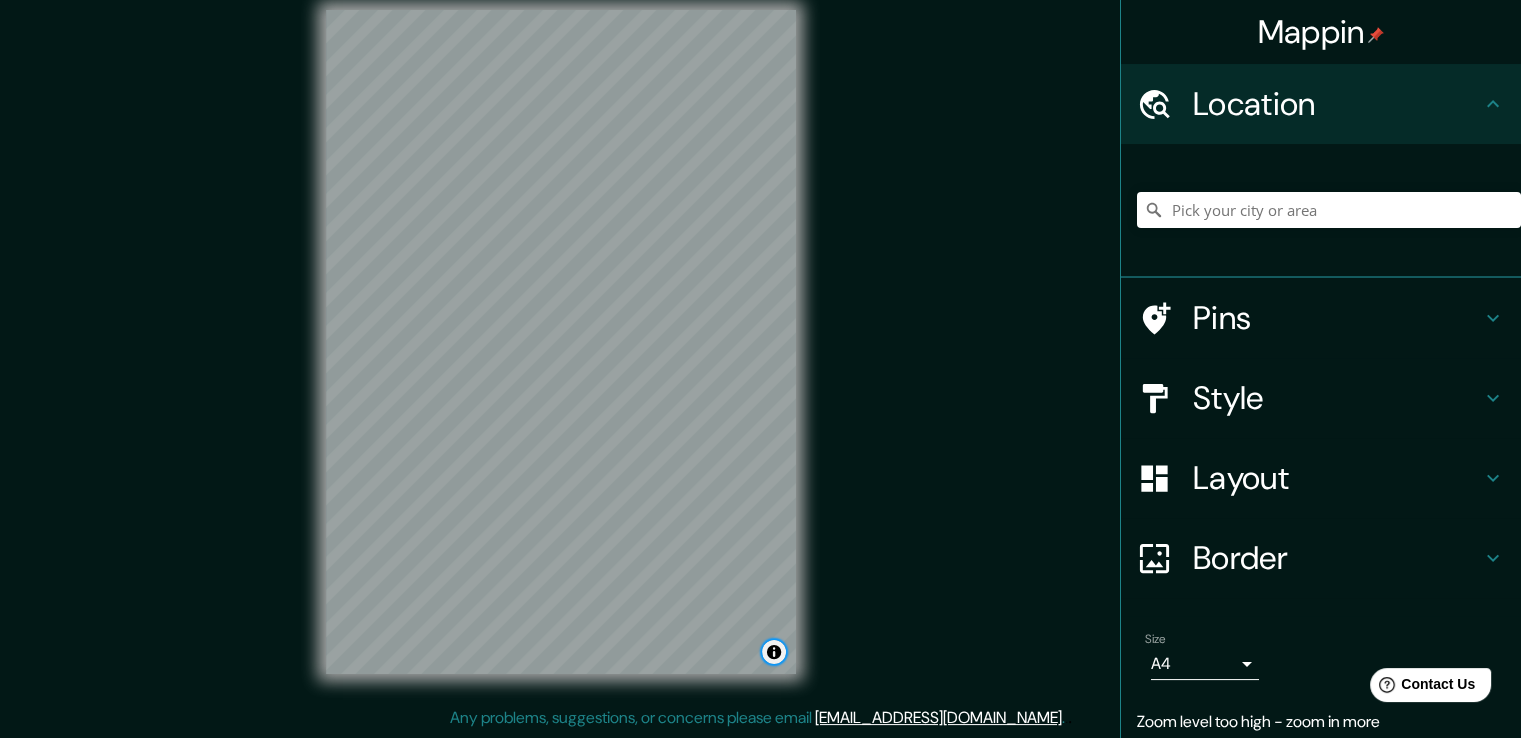 click at bounding box center [774, 652] 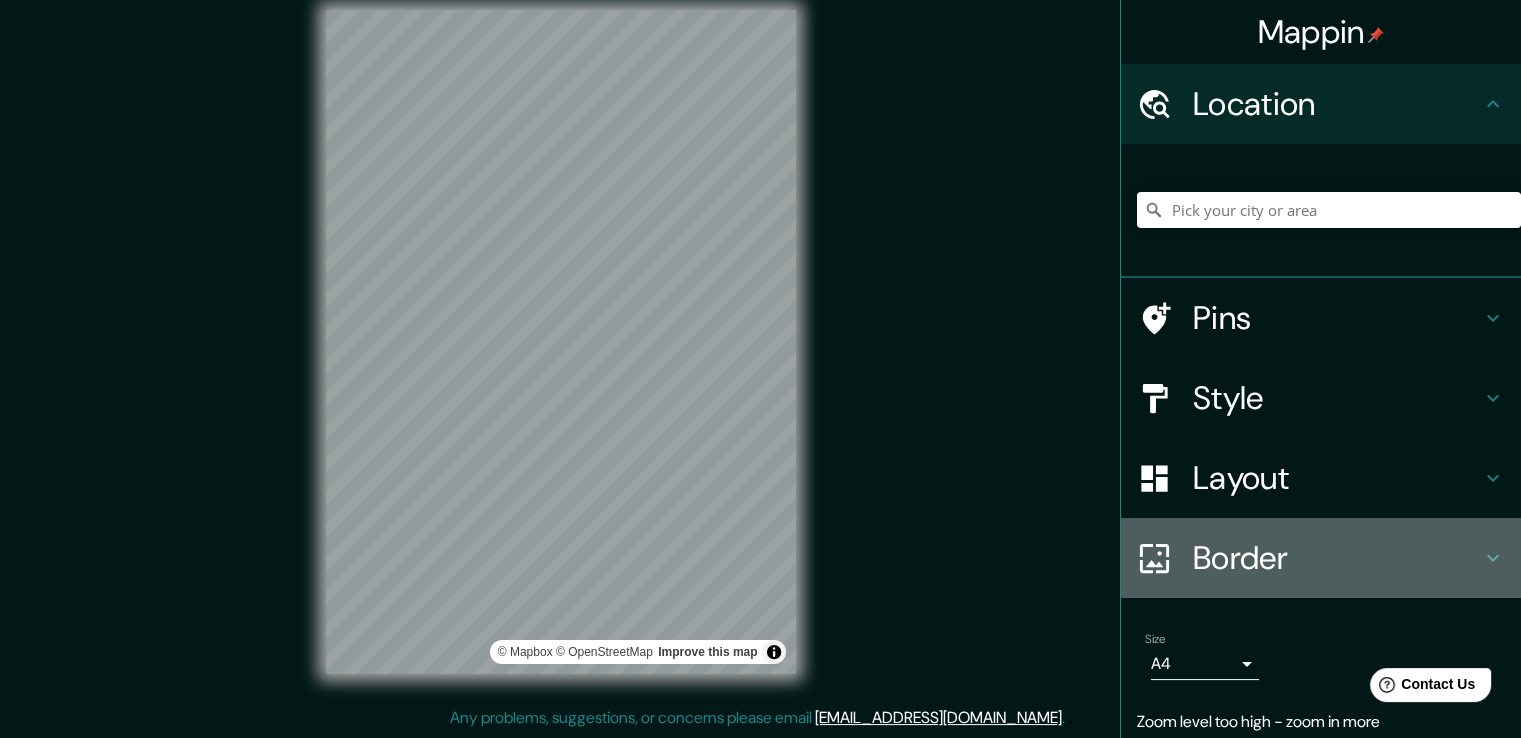 click on "Border" at bounding box center (1337, 558) 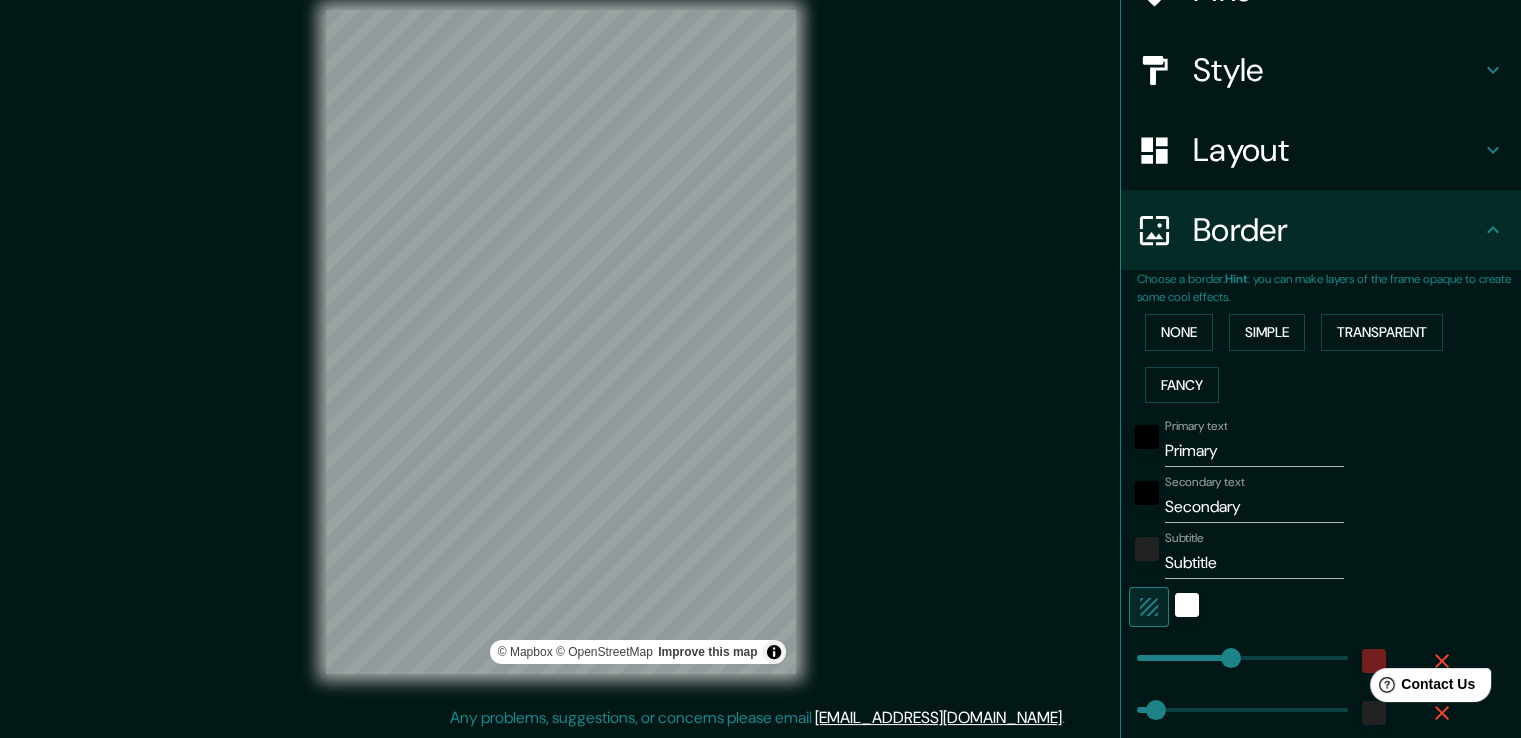 scroll, scrollTop: 200, scrollLeft: 0, axis: vertical 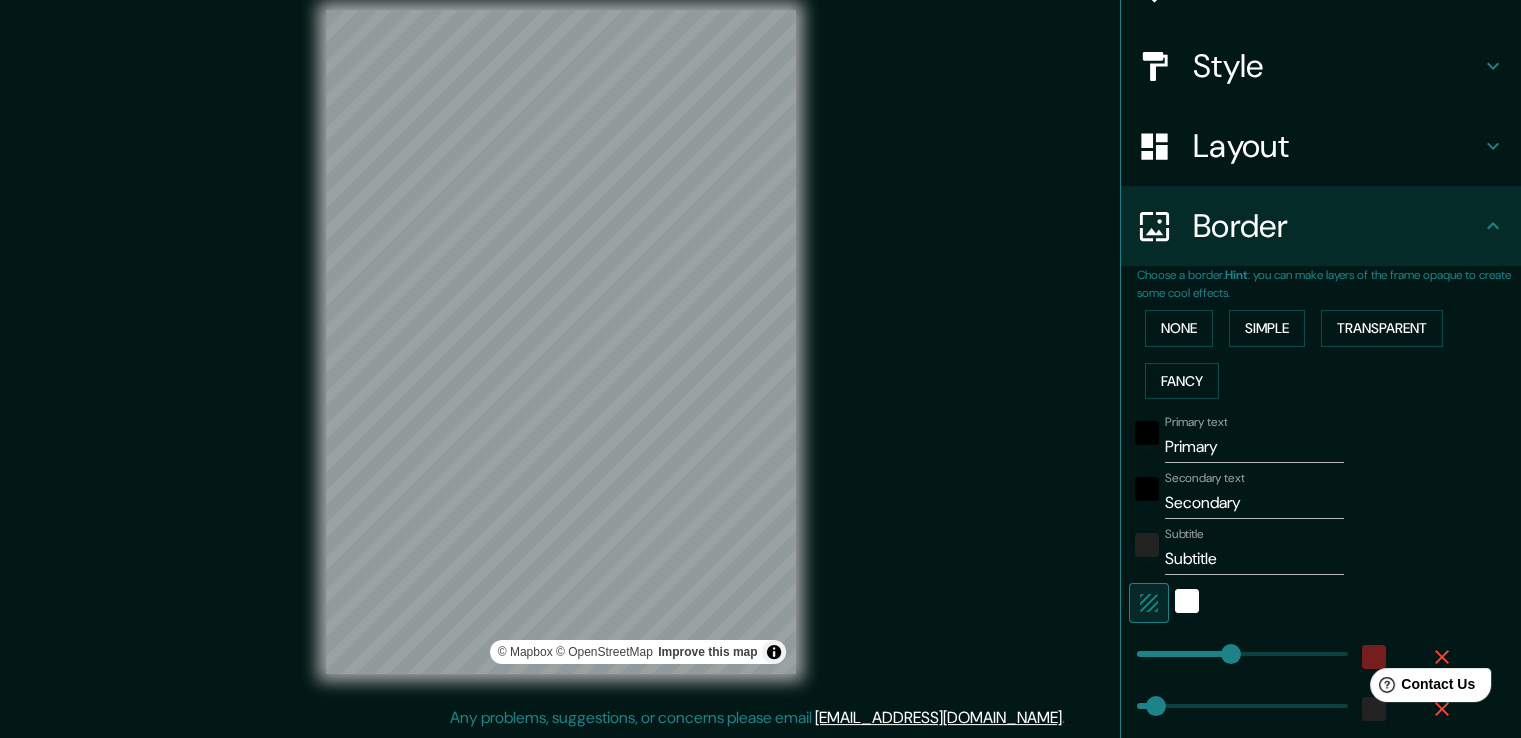 drag, startPoint x: 1312, startPoint y: 525, endPoint x: 1436, endPoint y: 481, distance: 131.57507 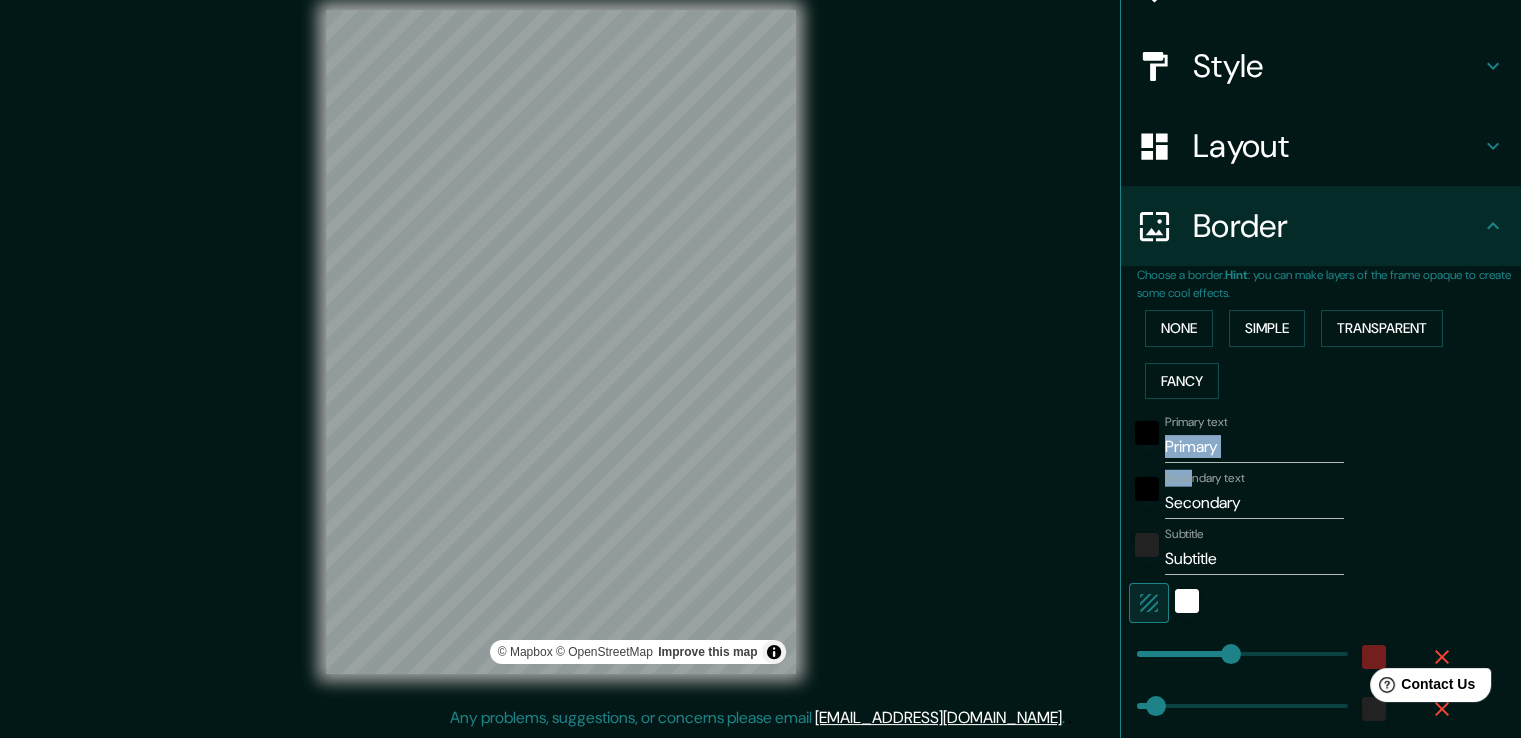 drag, startPoint x: 1324, startPoint y: 462, endPoint x: 1230, endPoint y: 487, distance: 97.26767 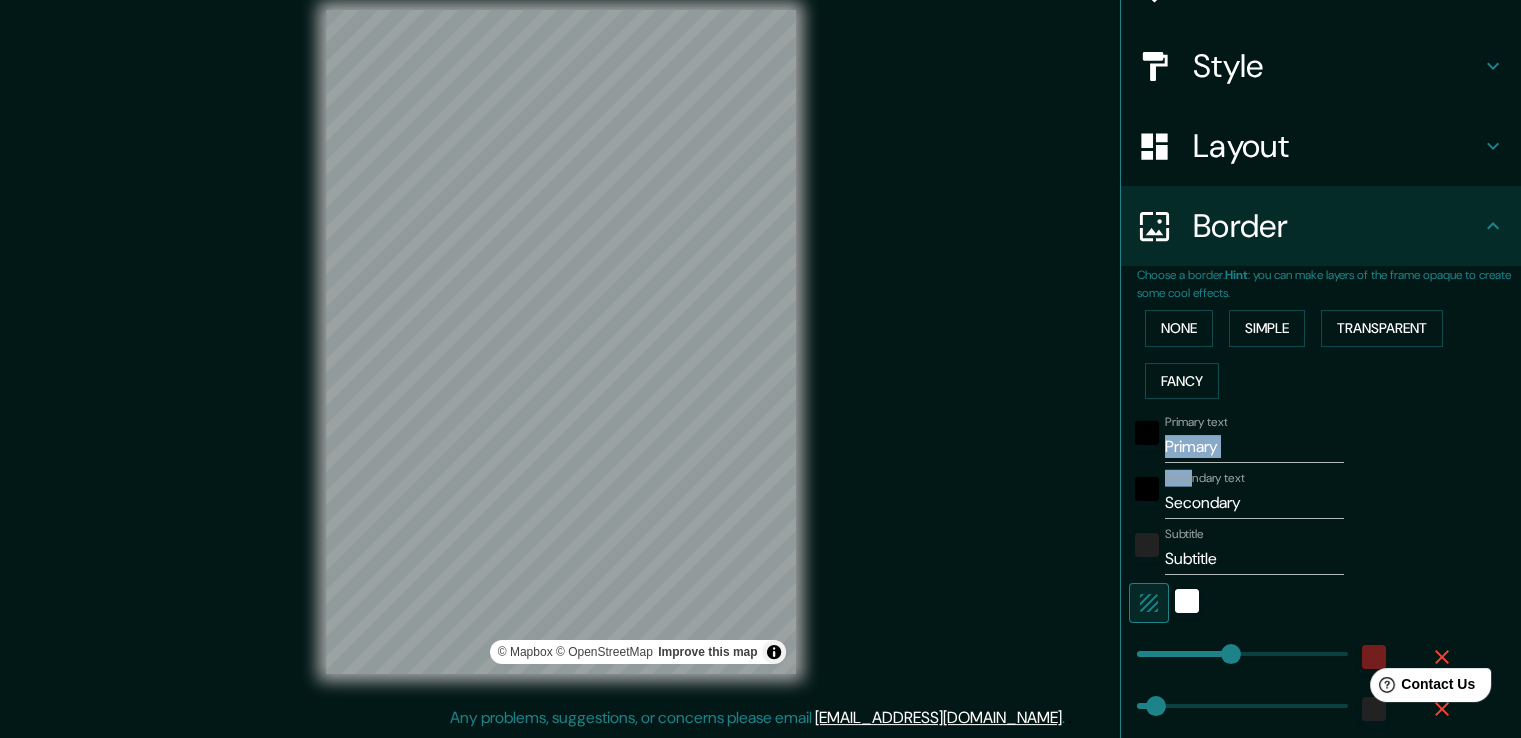 click on "Primary text Primary Secondary text Secondary Subtitle Subtitle Add frame layer" at bounding box center (1297, 641) 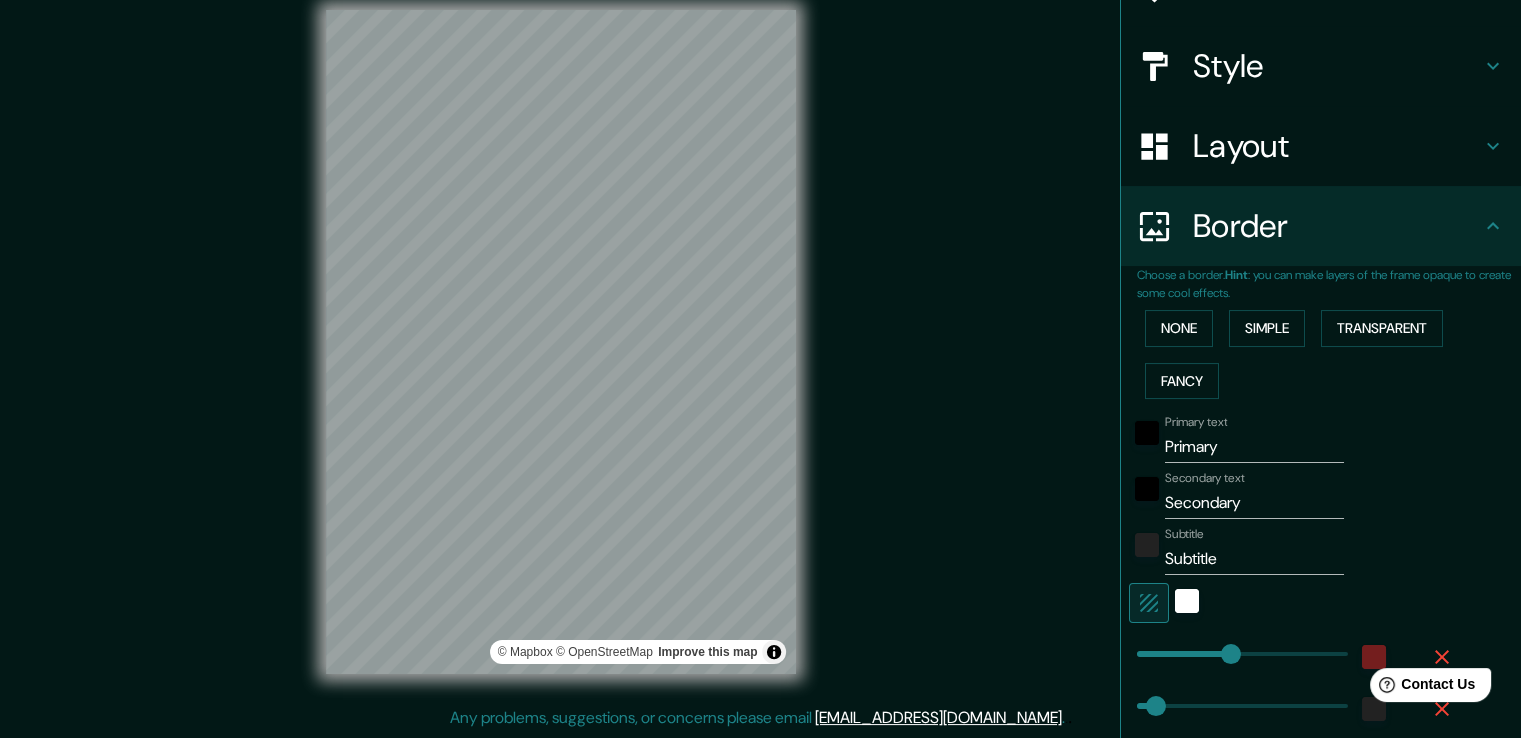 click on "Primary text Primary Secondary text Secondary Subtitle Subtitle Add frame layer" at bounding box center (1297, 641) 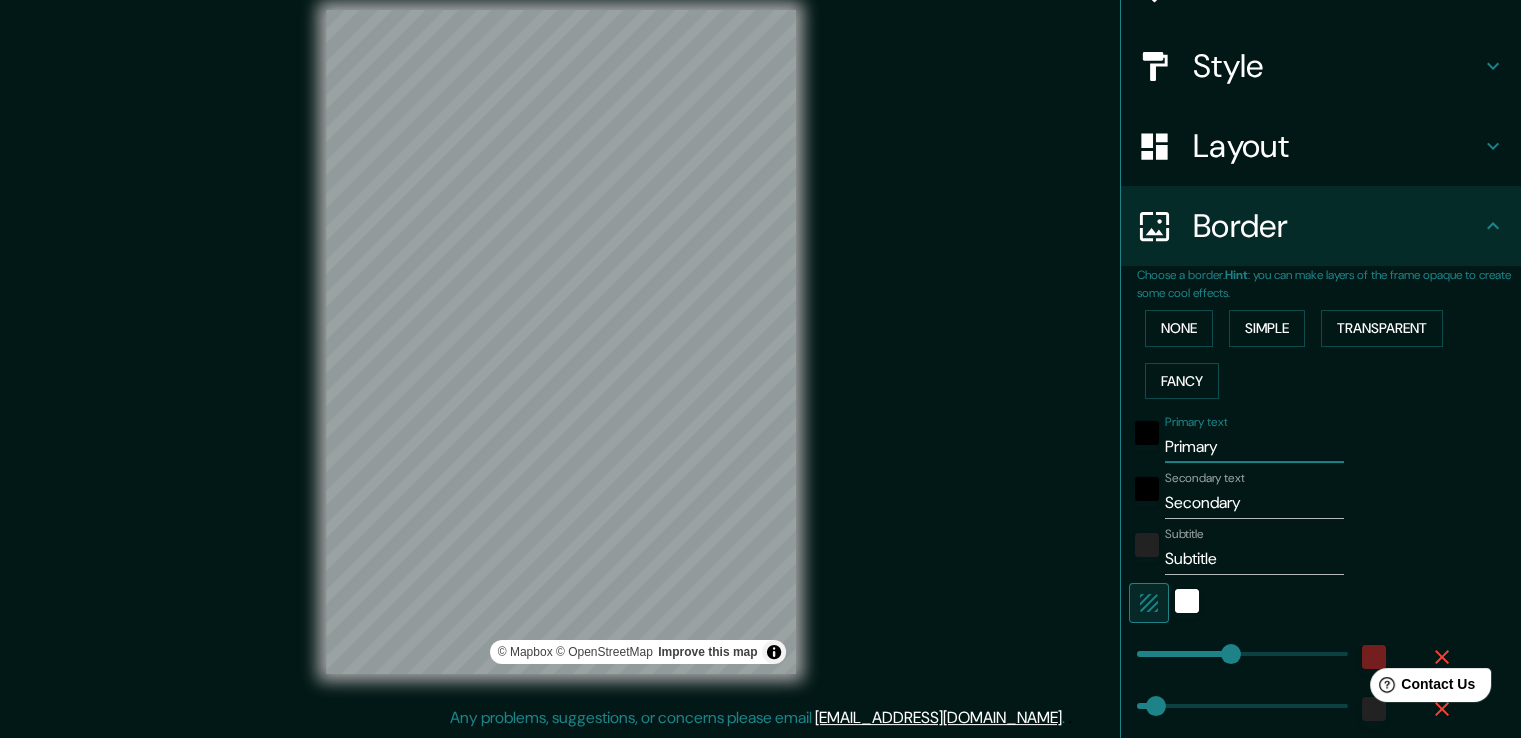 drag, startPoint x: 1294, startPoint y: 465, endPoint x: 1319, endPoint y: 462, distance: 25.179358 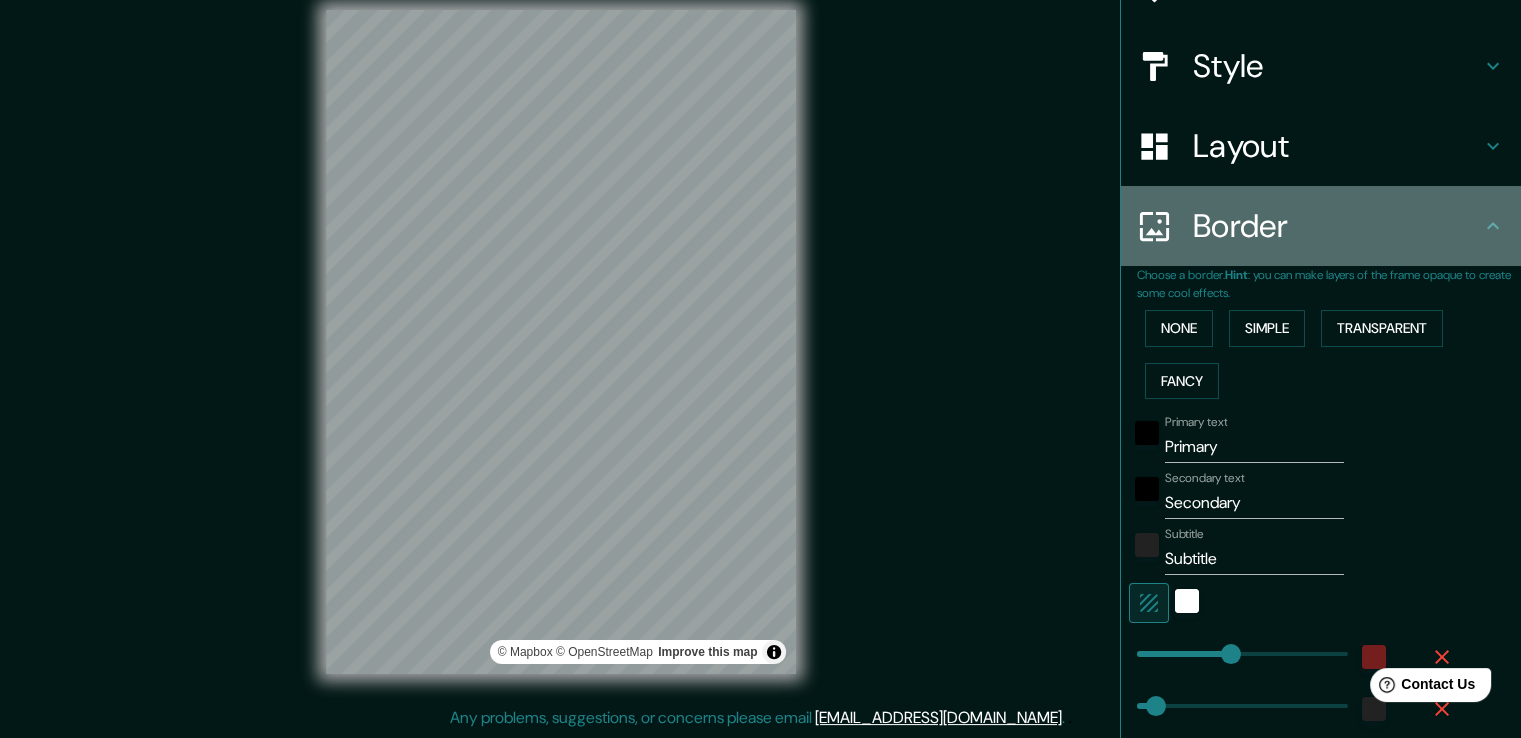 click 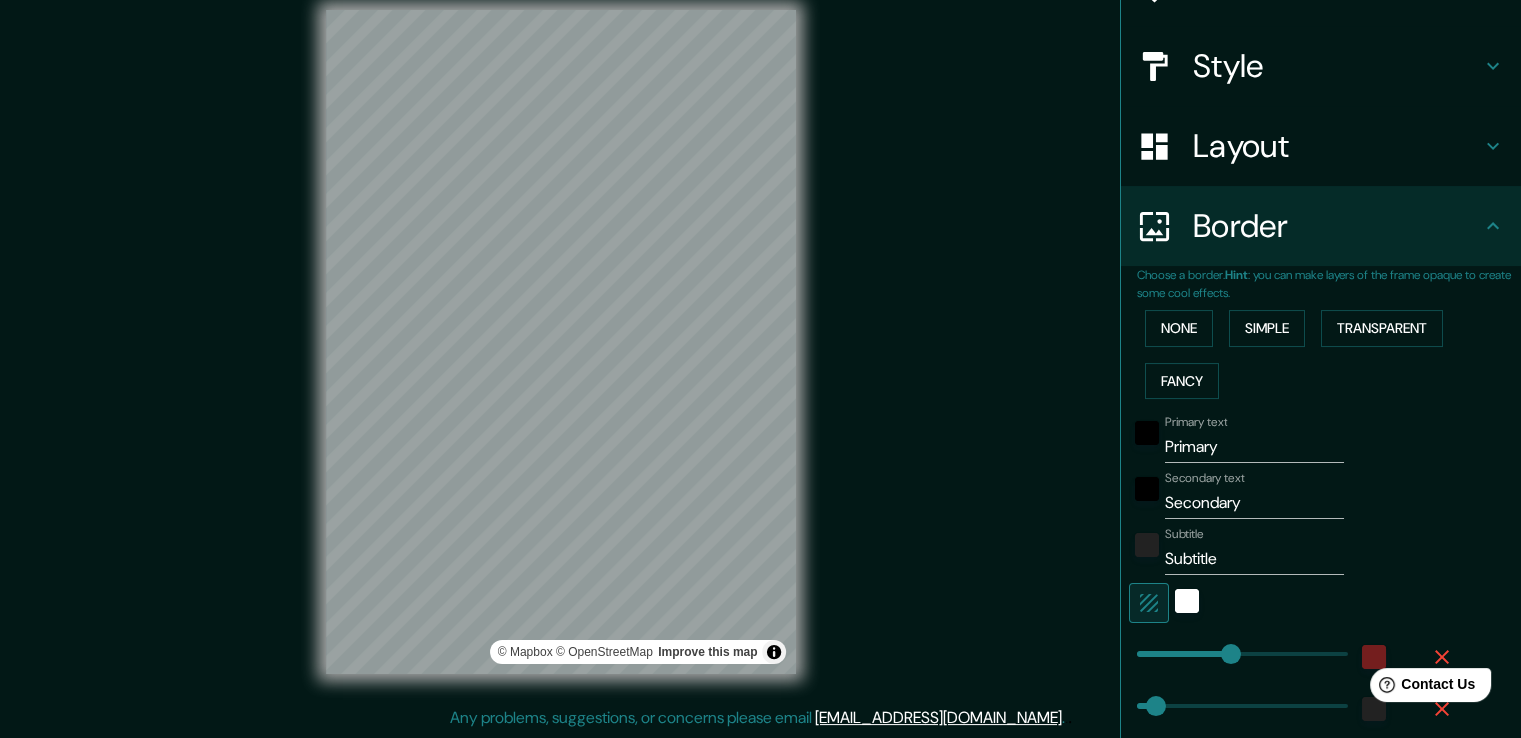 click 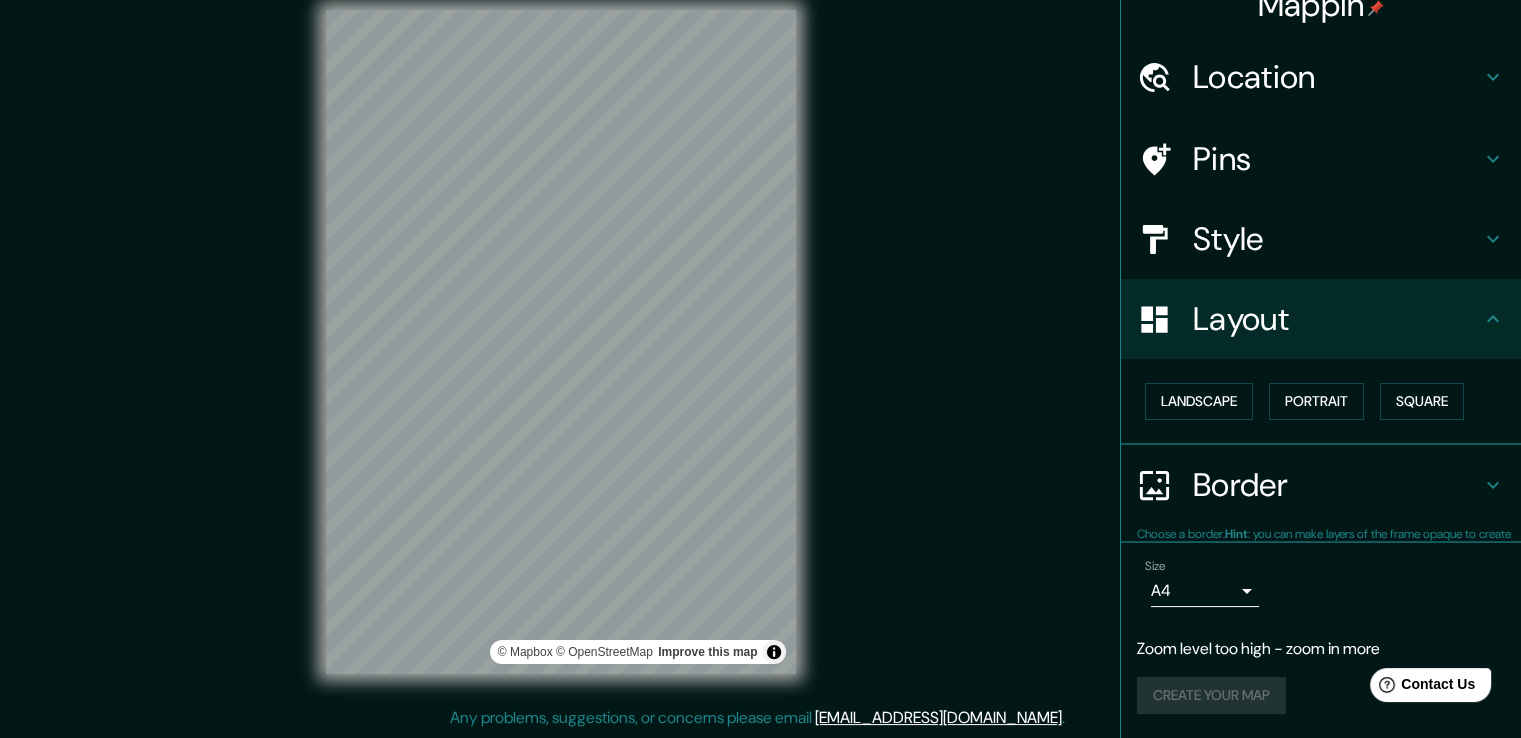 scroll, scrollTop: 25, scrollLeft: 0, axis: vertical 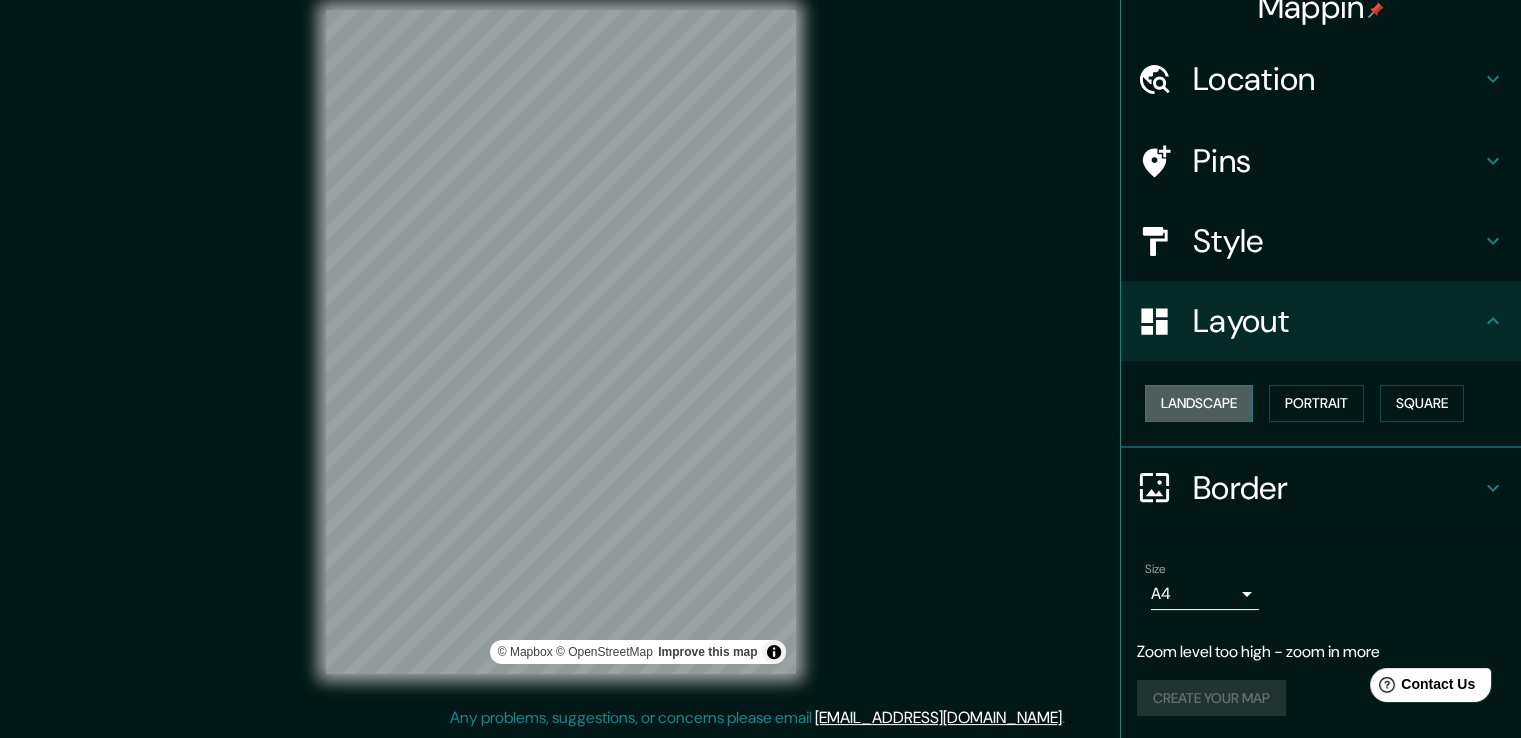click on "Landscape" at bounding box center (1199, 403) 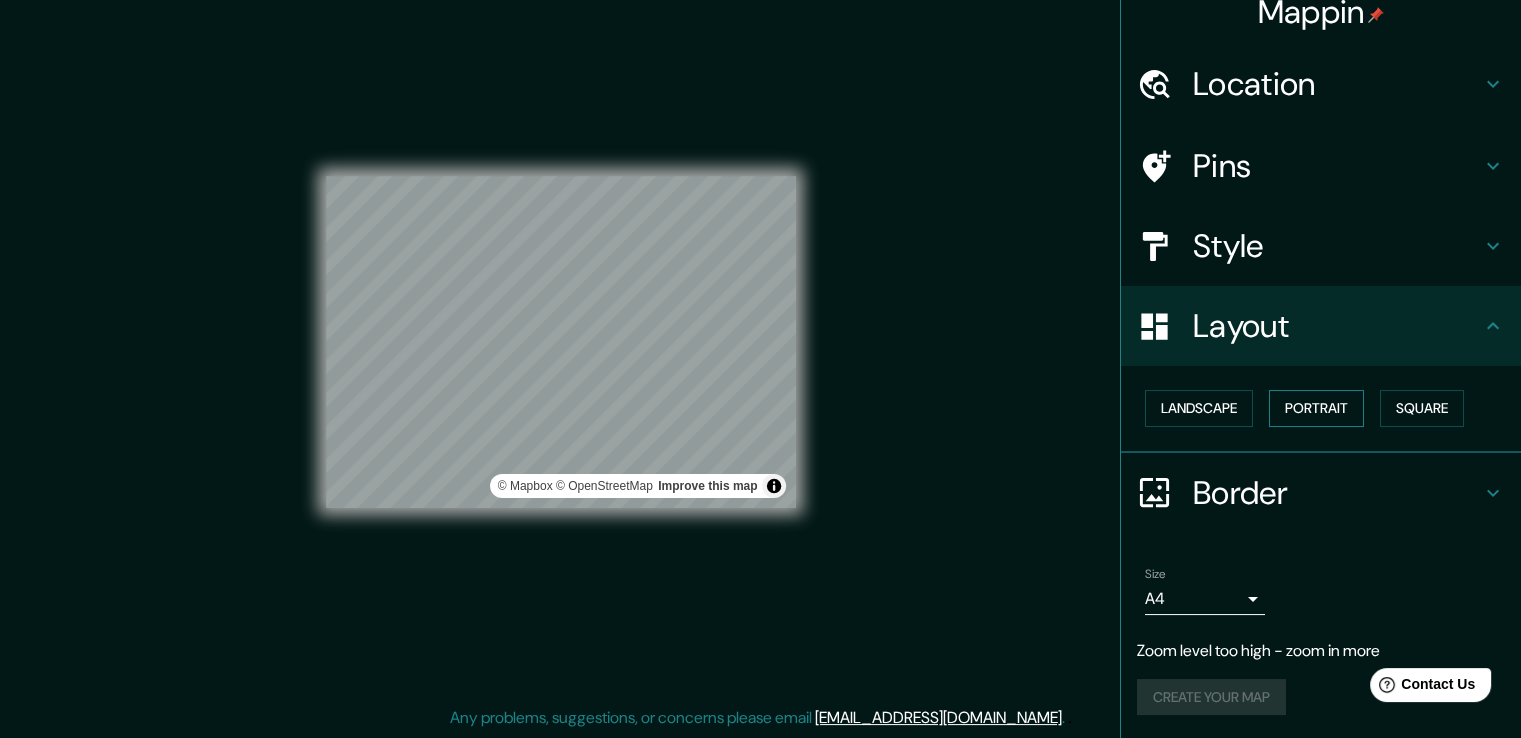 click on "Portrait" at bounding box center [1316, 408] 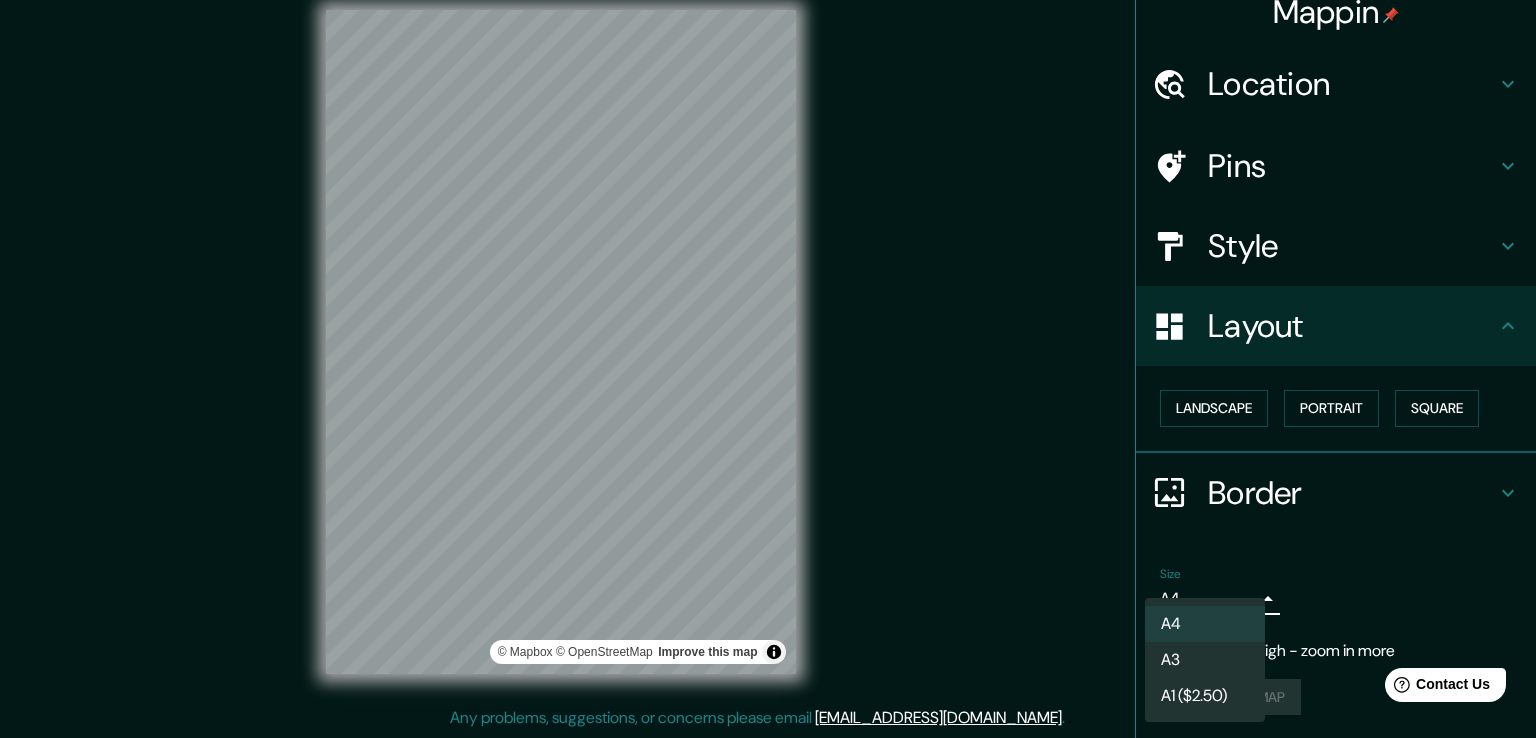 drag, startPoint x: 1237, startPoint y: 612, endPoint x: 1112, endPoint y: 632, distance: 126.58989 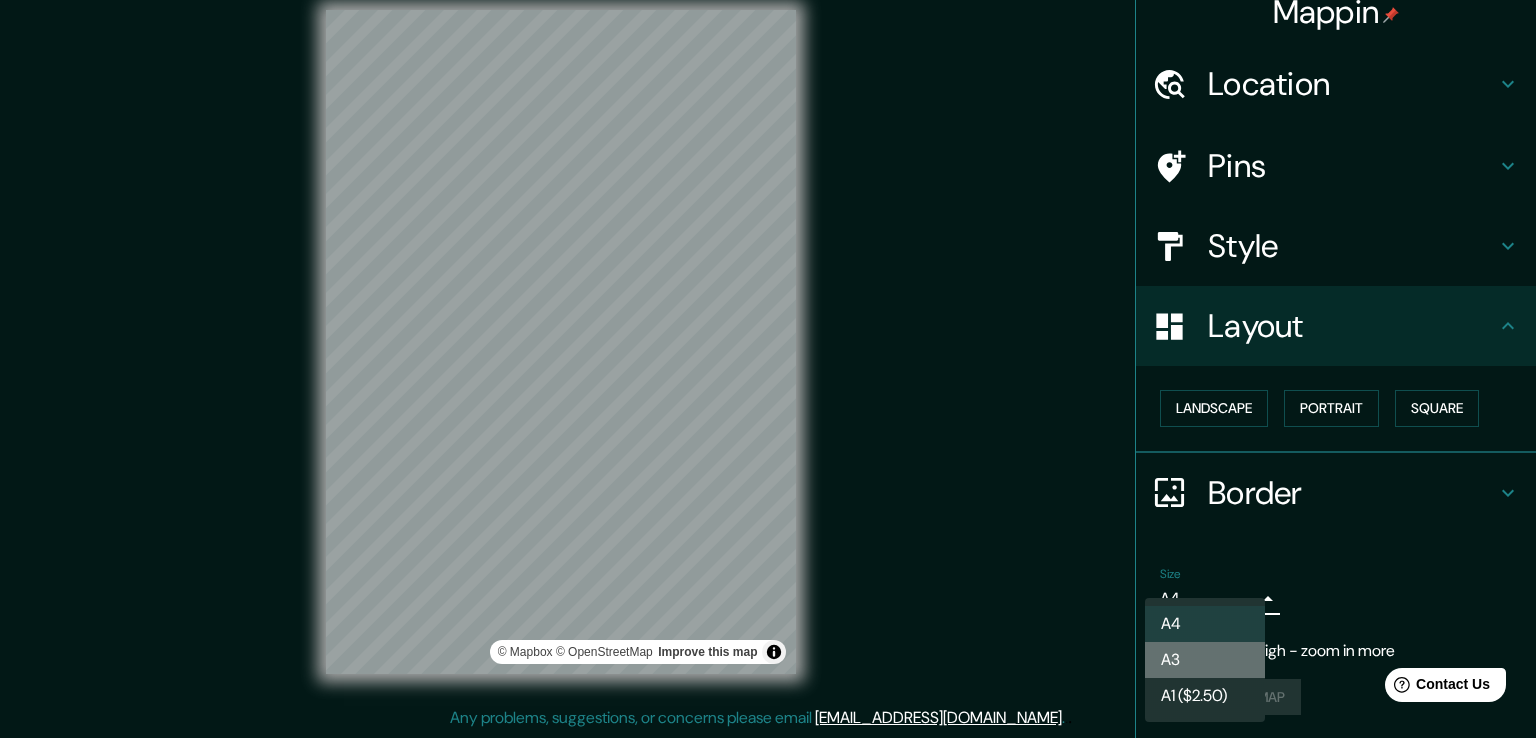click on "A3" at bounding box center (1205, 660) 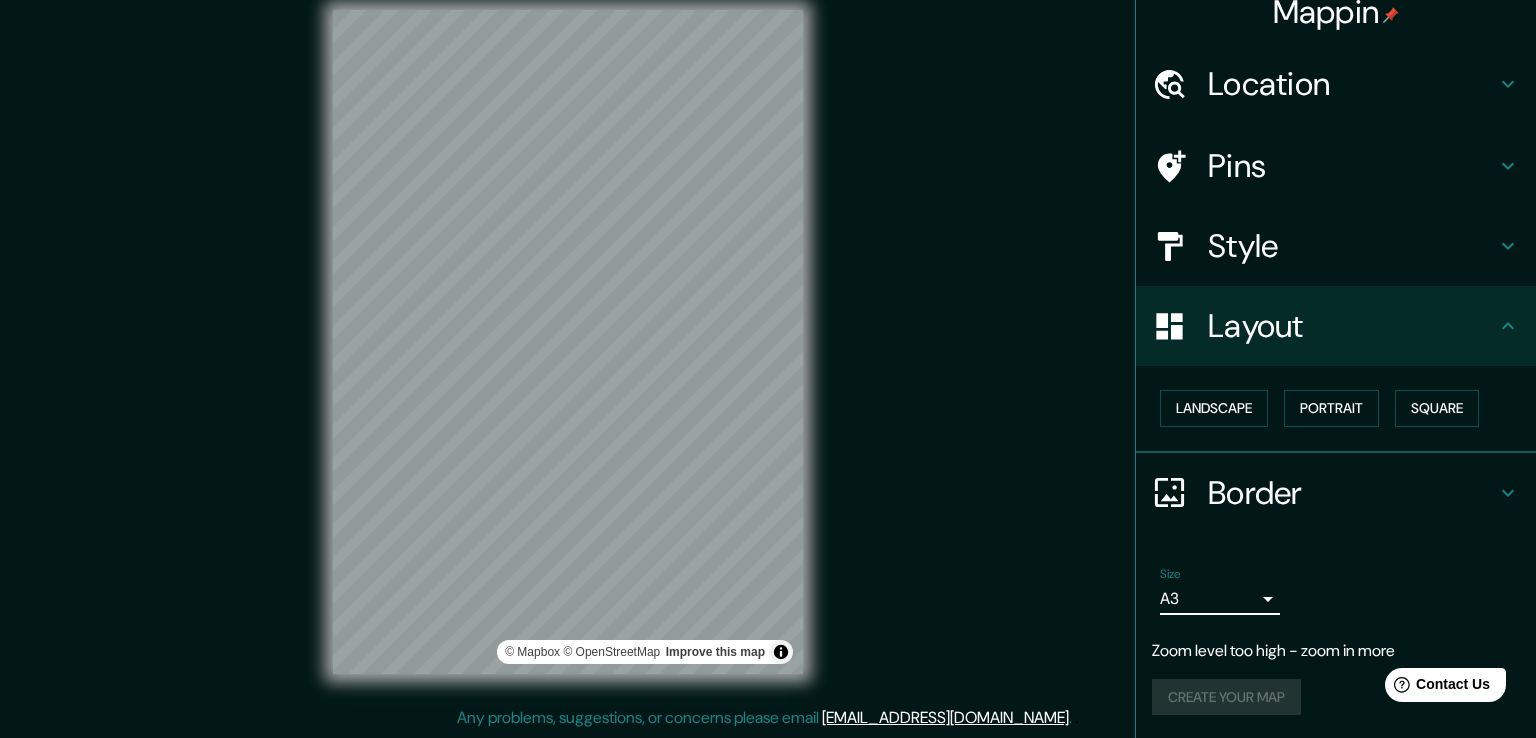 click on "Mappin Location Pins Style Layout Landscape Portrait Square Border Choose a border.  Hint : you can make layers of the frame opaque to create some cool effects. None Simple Transparent Fancy Size A3 a4 Zoom level too high - zoom in more Create your map © Mapbox   © OpenStreetMap   Improve this map Any problems, suggestions, or concerns please email    [EMAIL_ADDRESS][DOMAIN_NAME] . . . Texto original Valora esta traducción Tu opinión servirá para ayudar a mejorar el Traductor de Google" at bounding box center (768, 347) 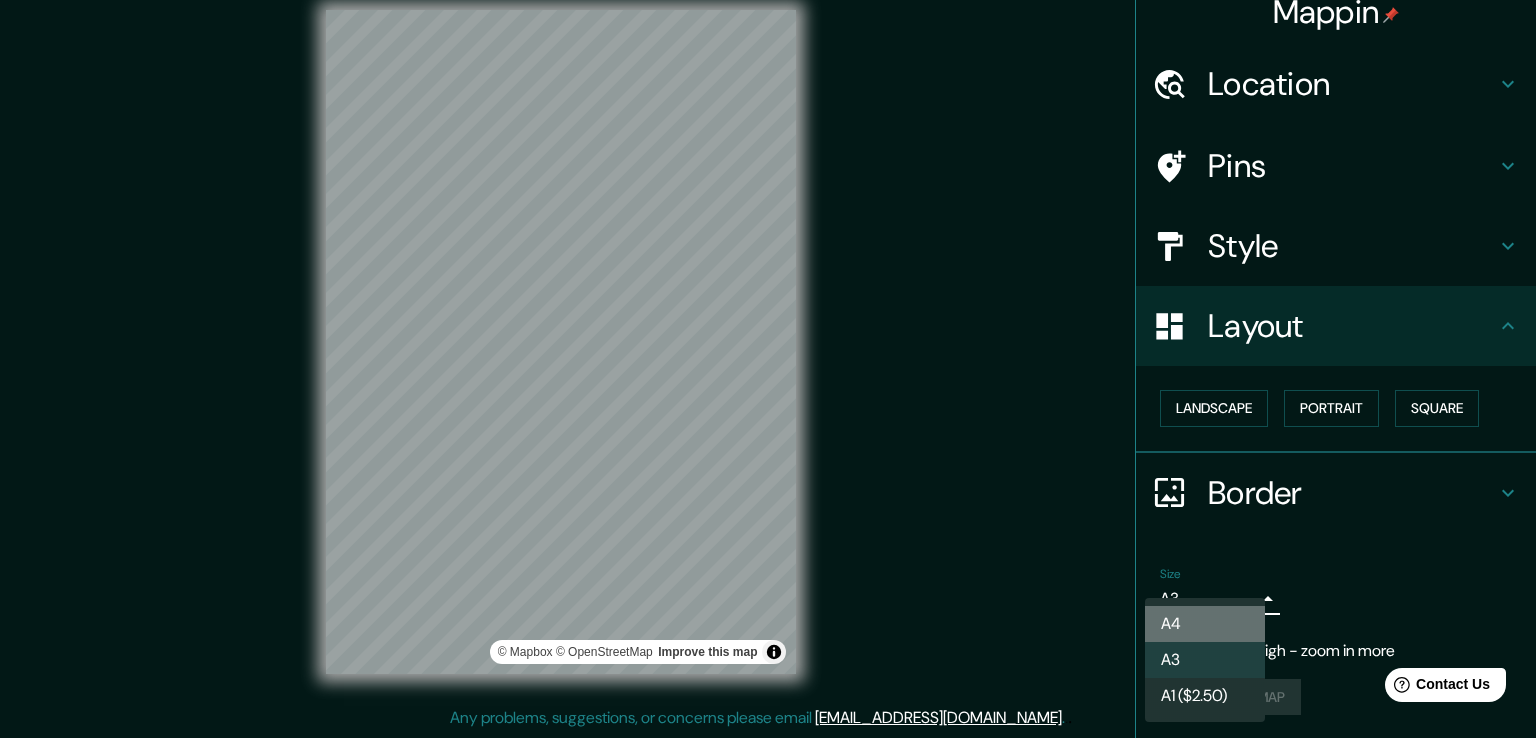 click on "A4" at bounding box center (1205, 624) 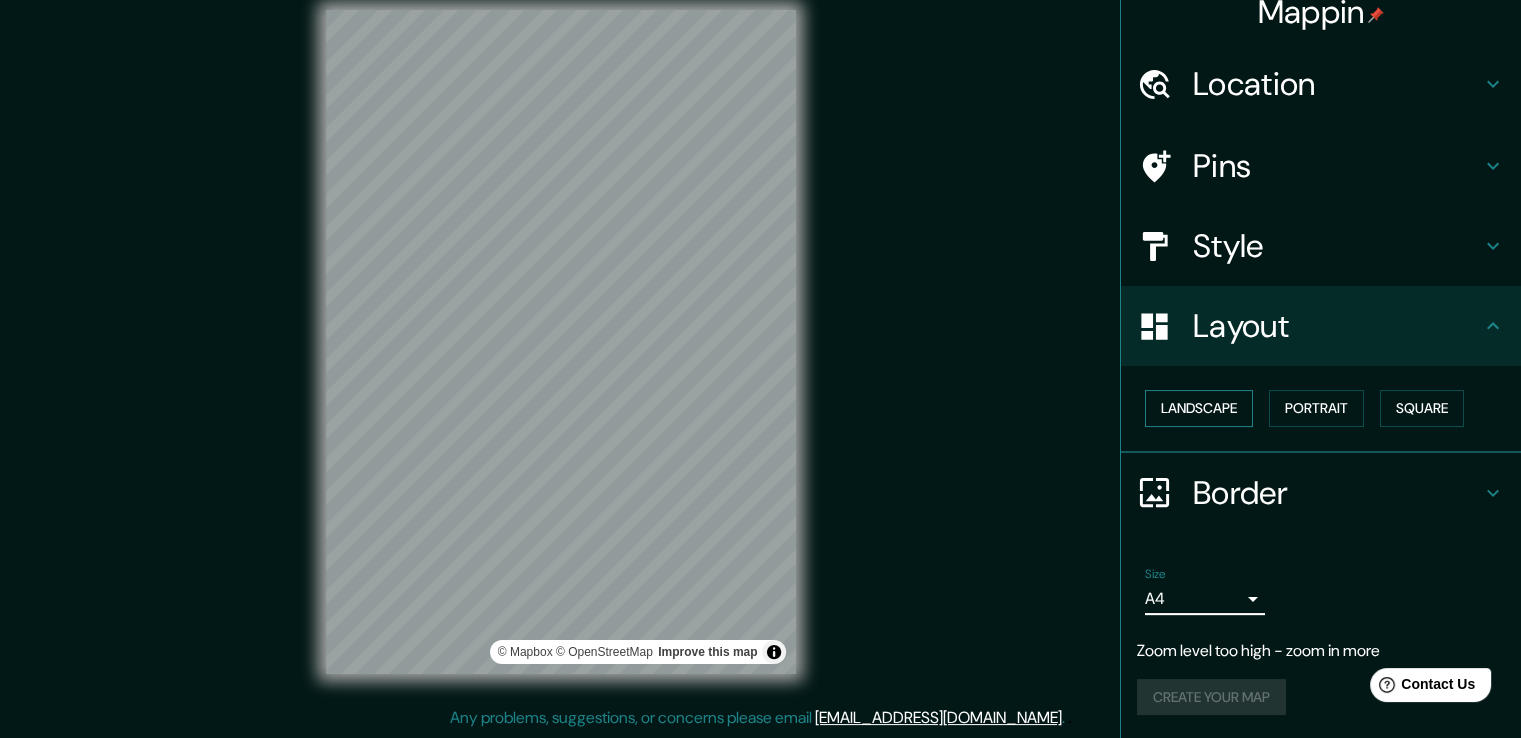 click on "Landscape" at bounding box center [1199, 408] 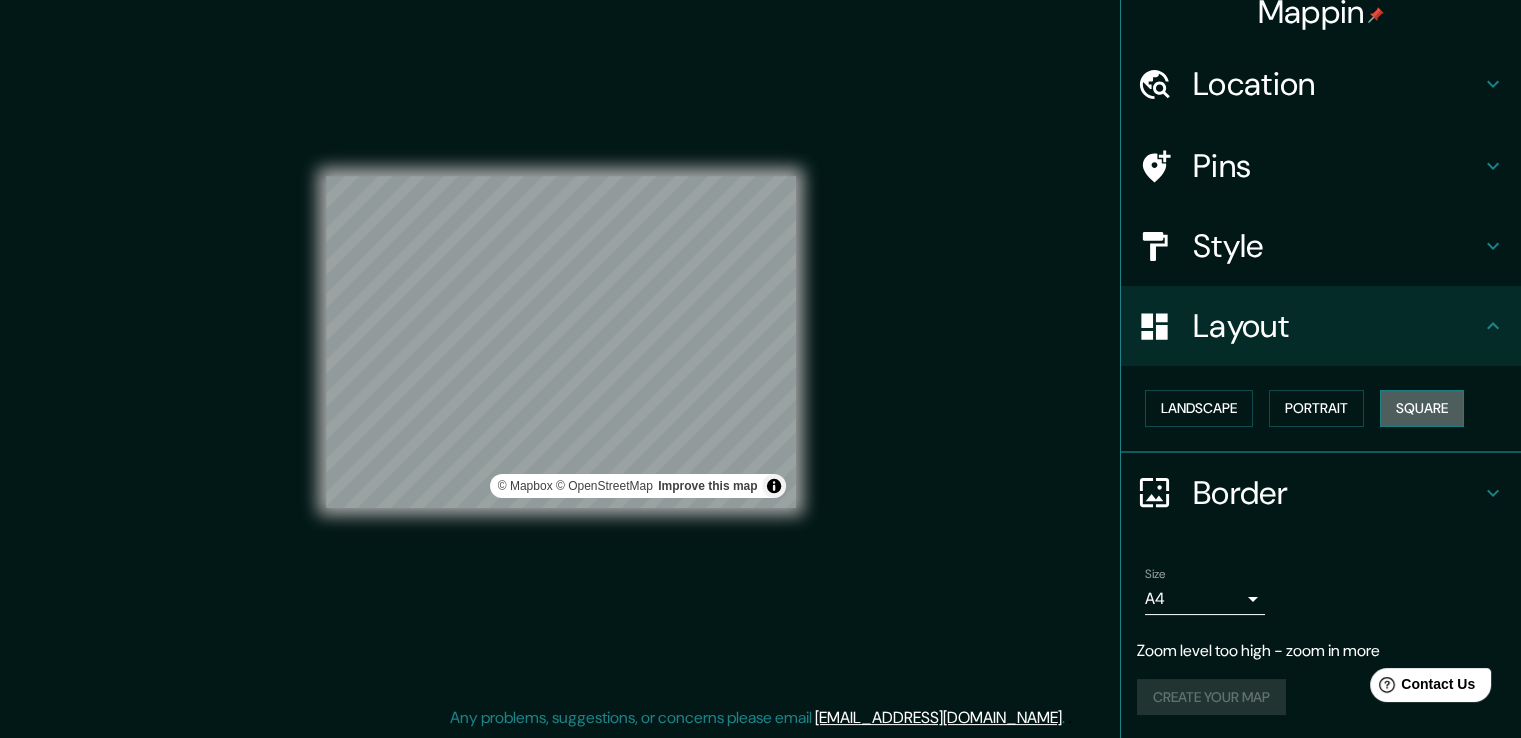 click on "Square" at bounding box center [1422, 408] 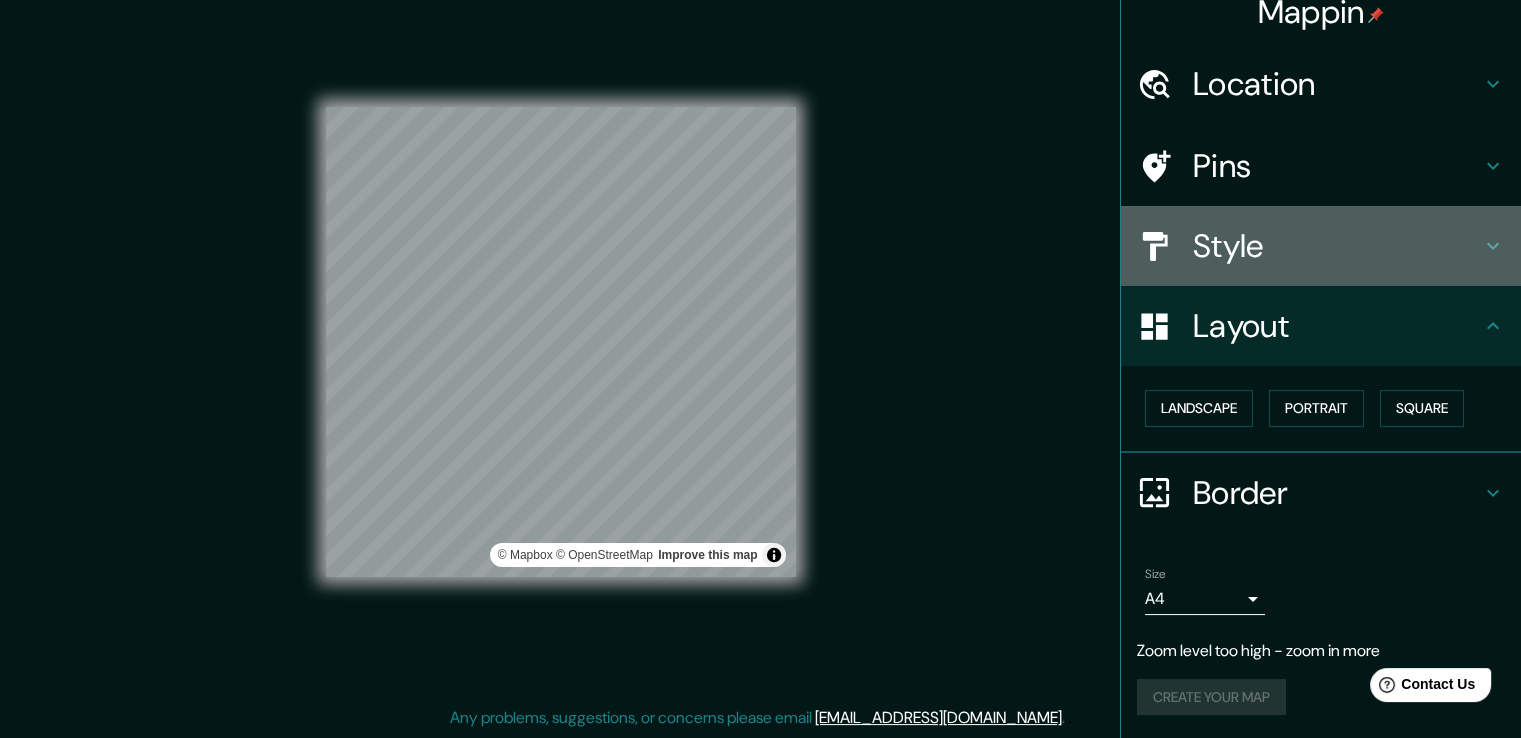 click 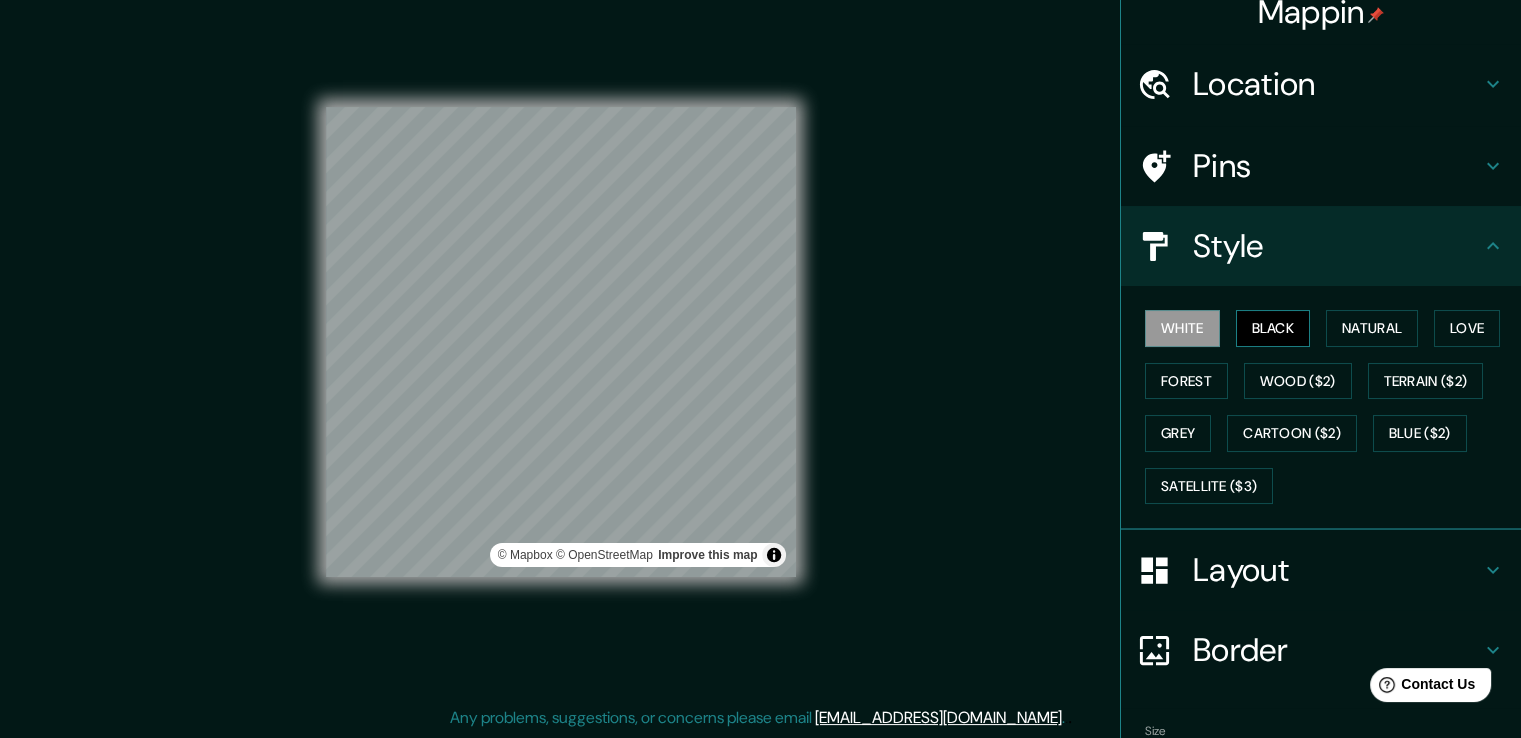 click on "Black" at bounding box center (1273, 328) 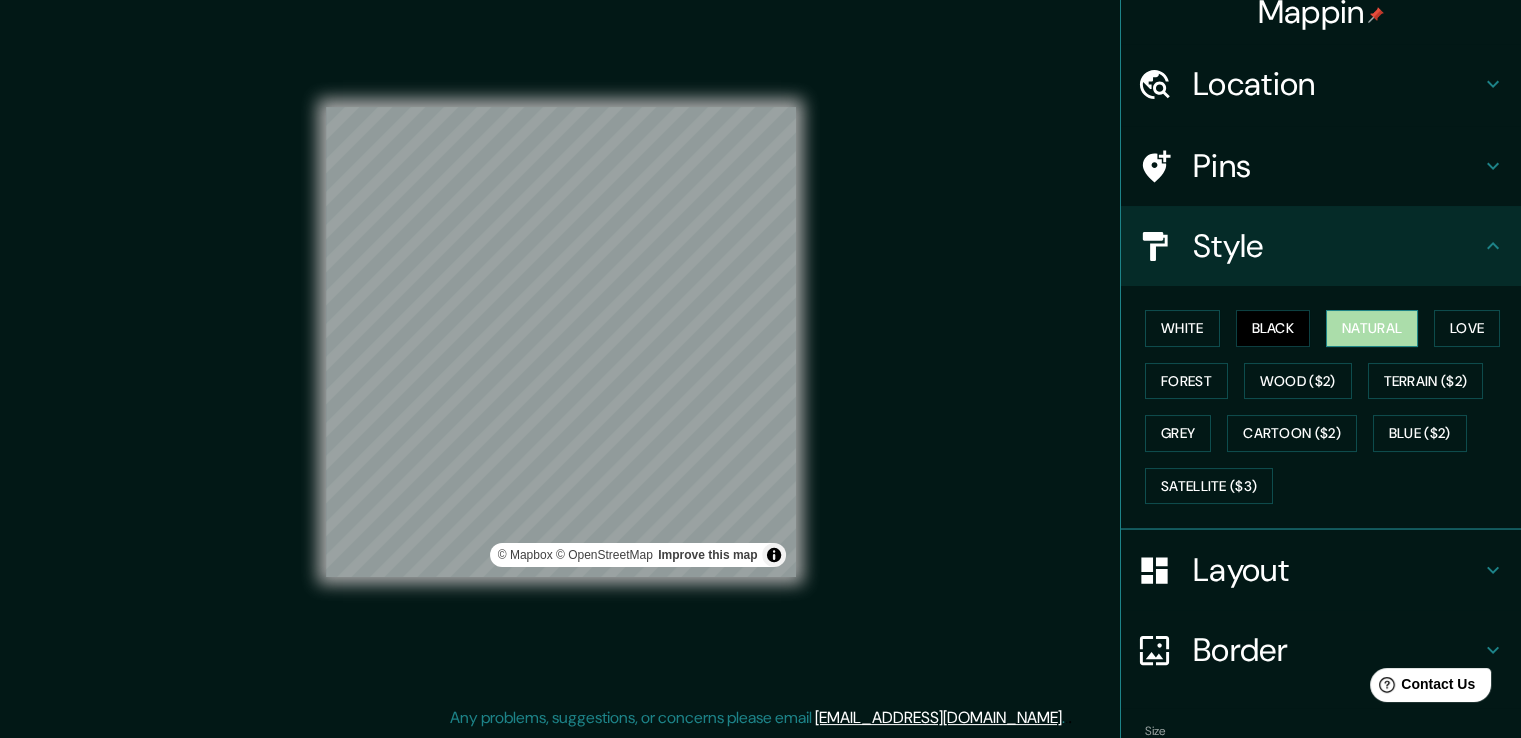 click on "Natural" at bounding box center (1372, 328) 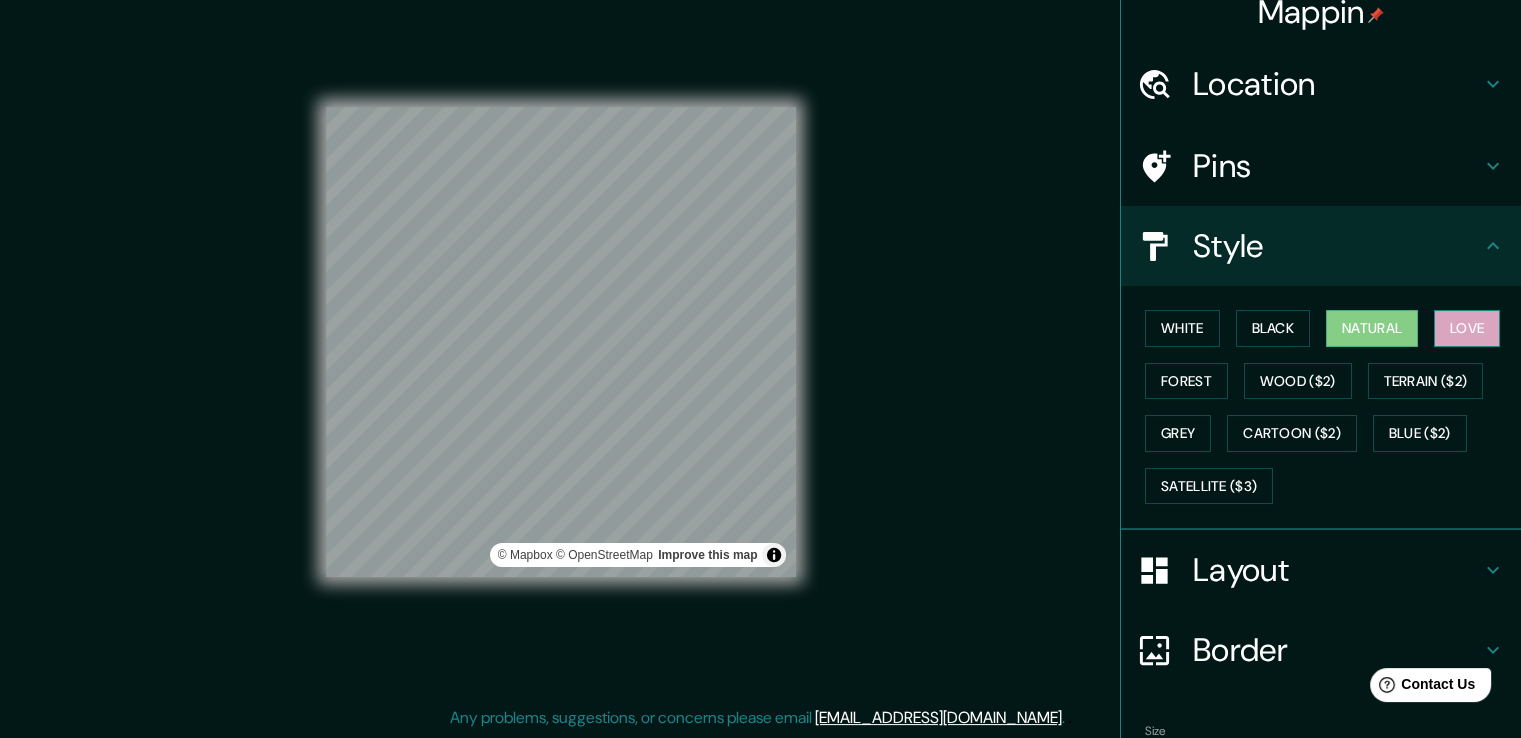 click on "Love" at bounding box center [1467, 328] 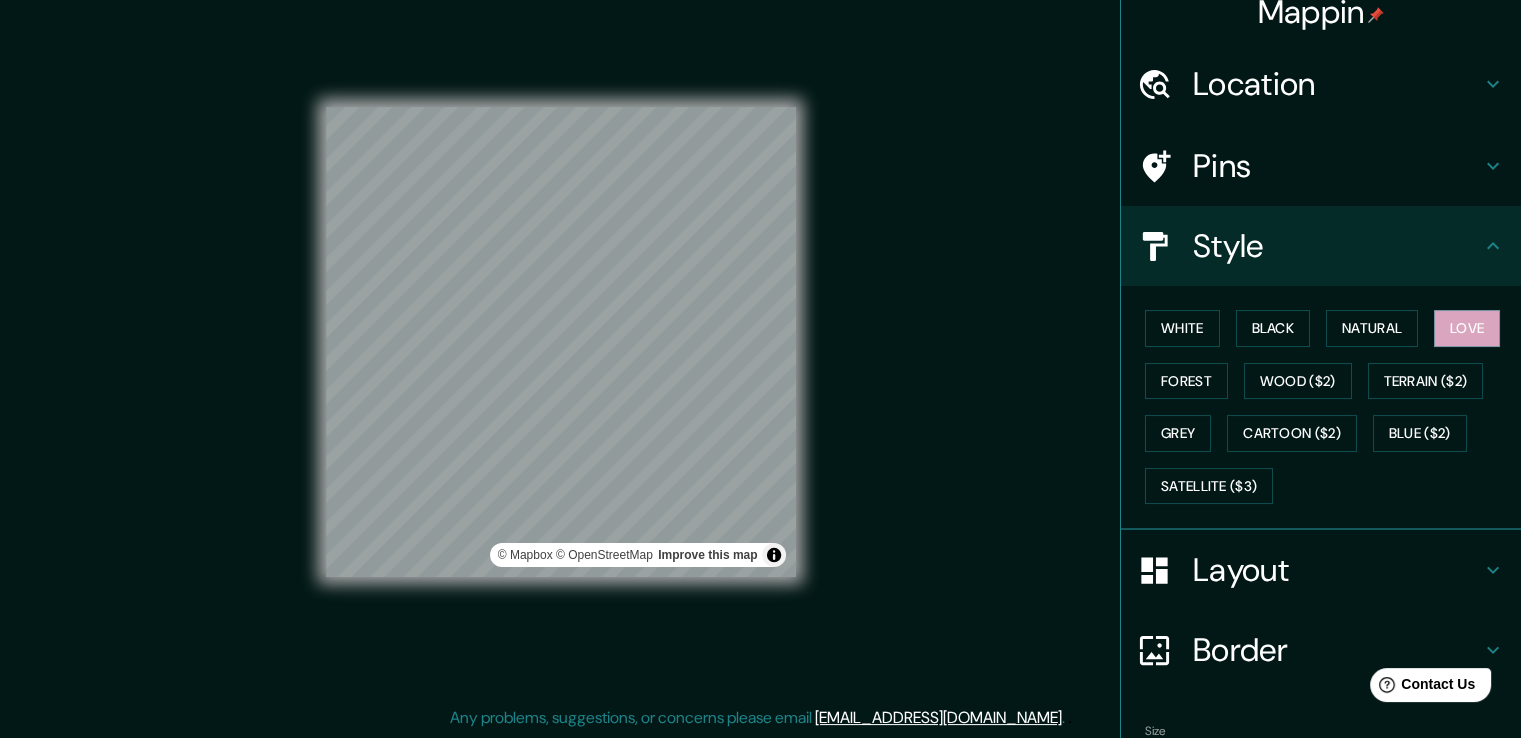 drag, startPoint x: 1316, startPoint y: 310, endPoint x: 1343, endPoint y: 303, distance: 27.89265 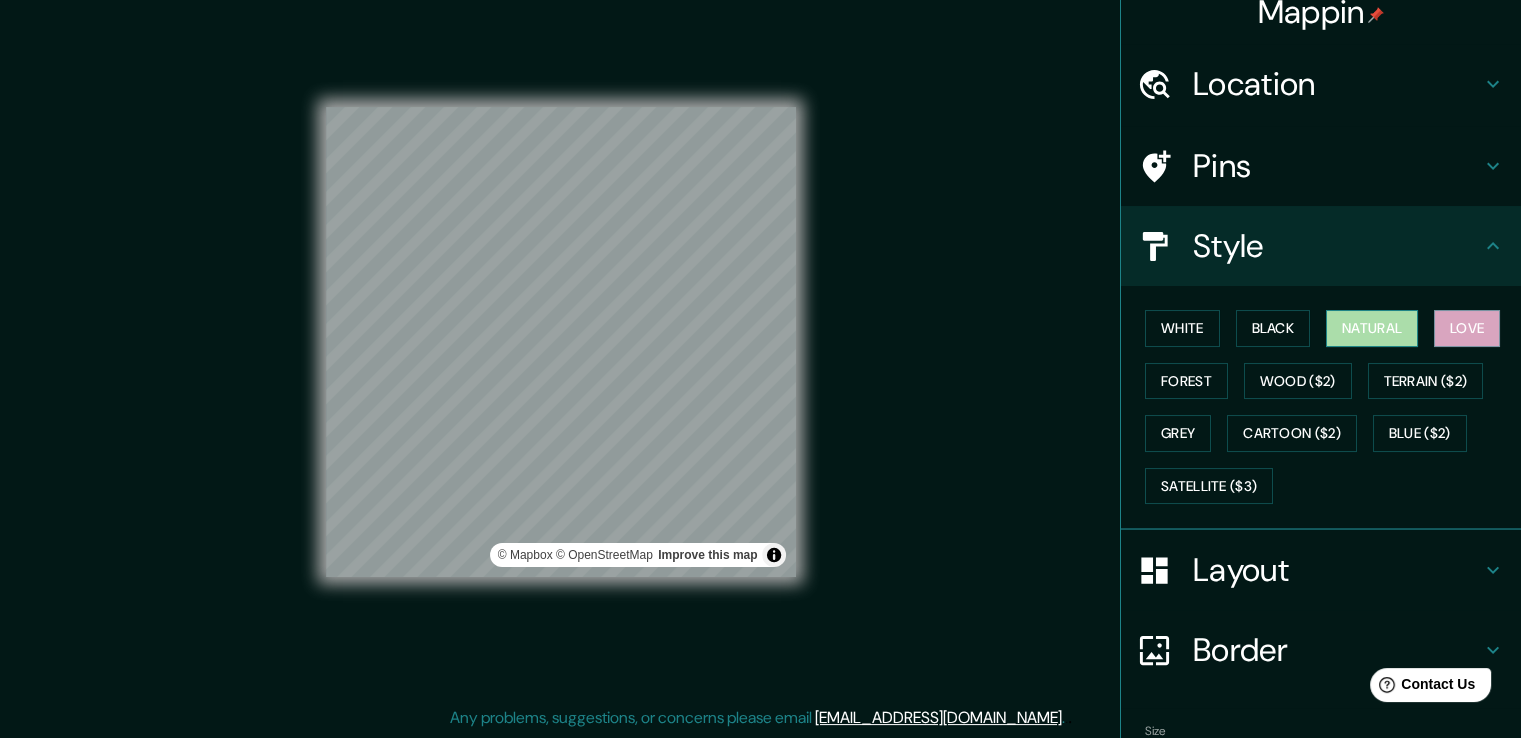 click on "Natural" at bounding box center [1372, 328] 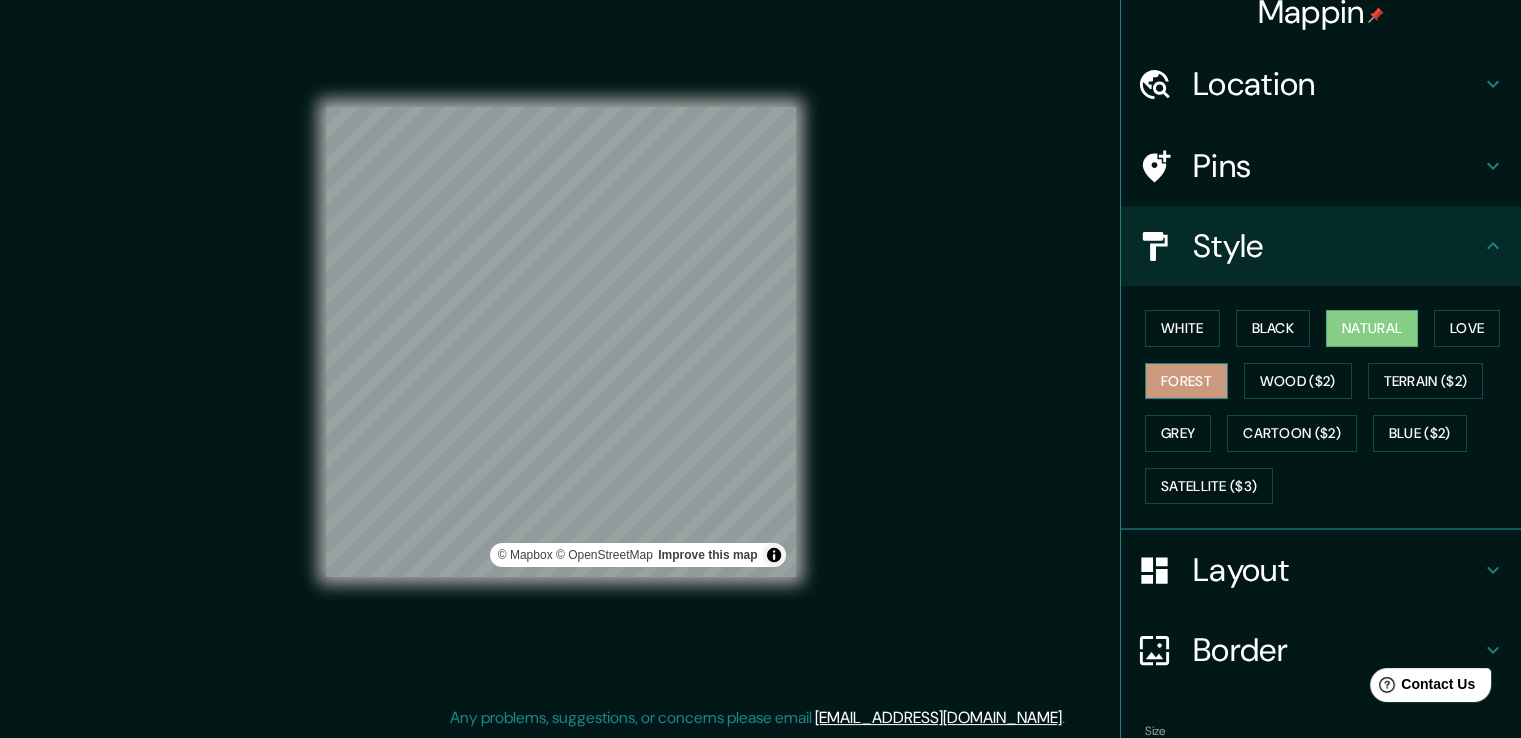 click on "Forest" at bounding box center [1186, 381] 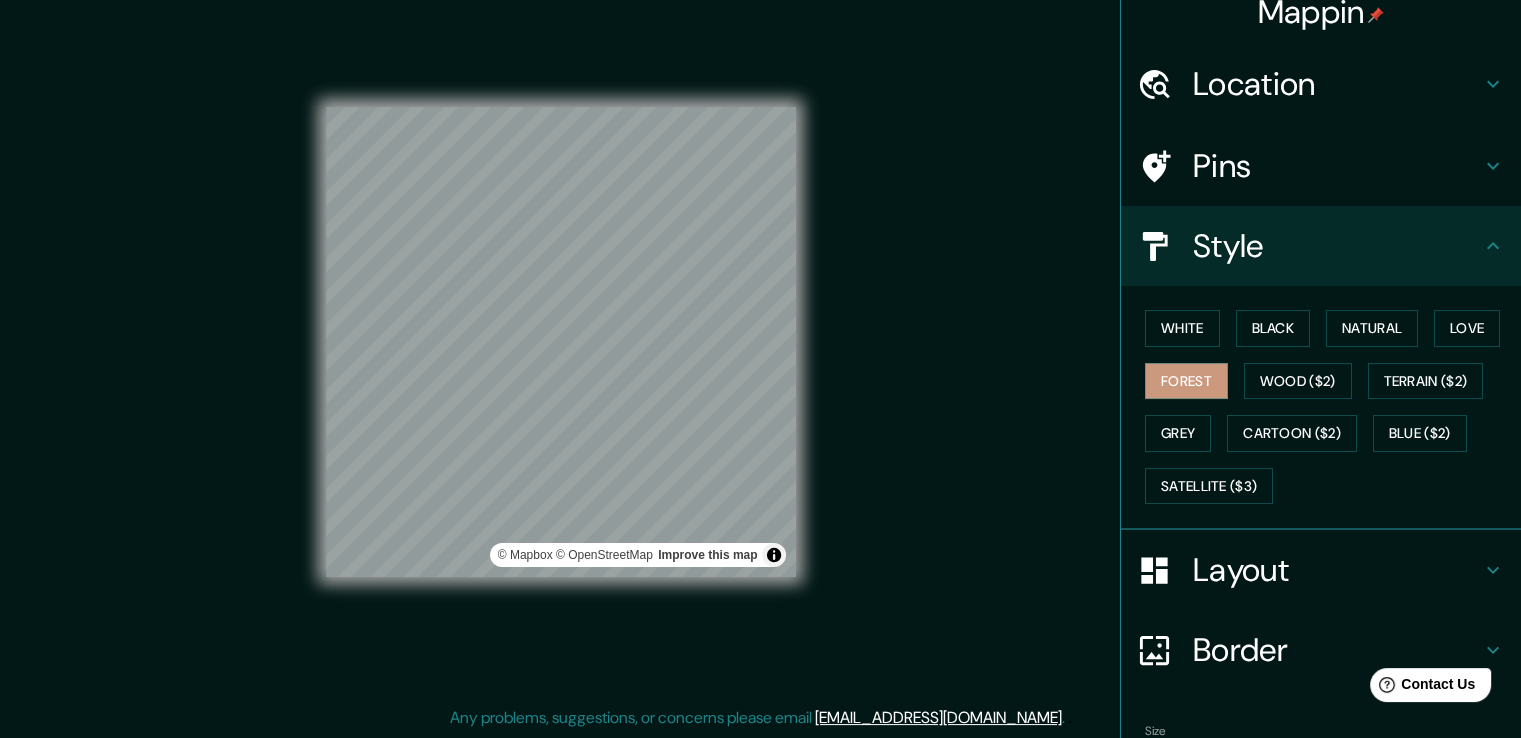 click on "White Black Natural Love Forest Wood ($2) Terrain ($2) Grey Cartoon ($2) Blue ($2) Satellite ($3)" at bounding box center [1329, 407] 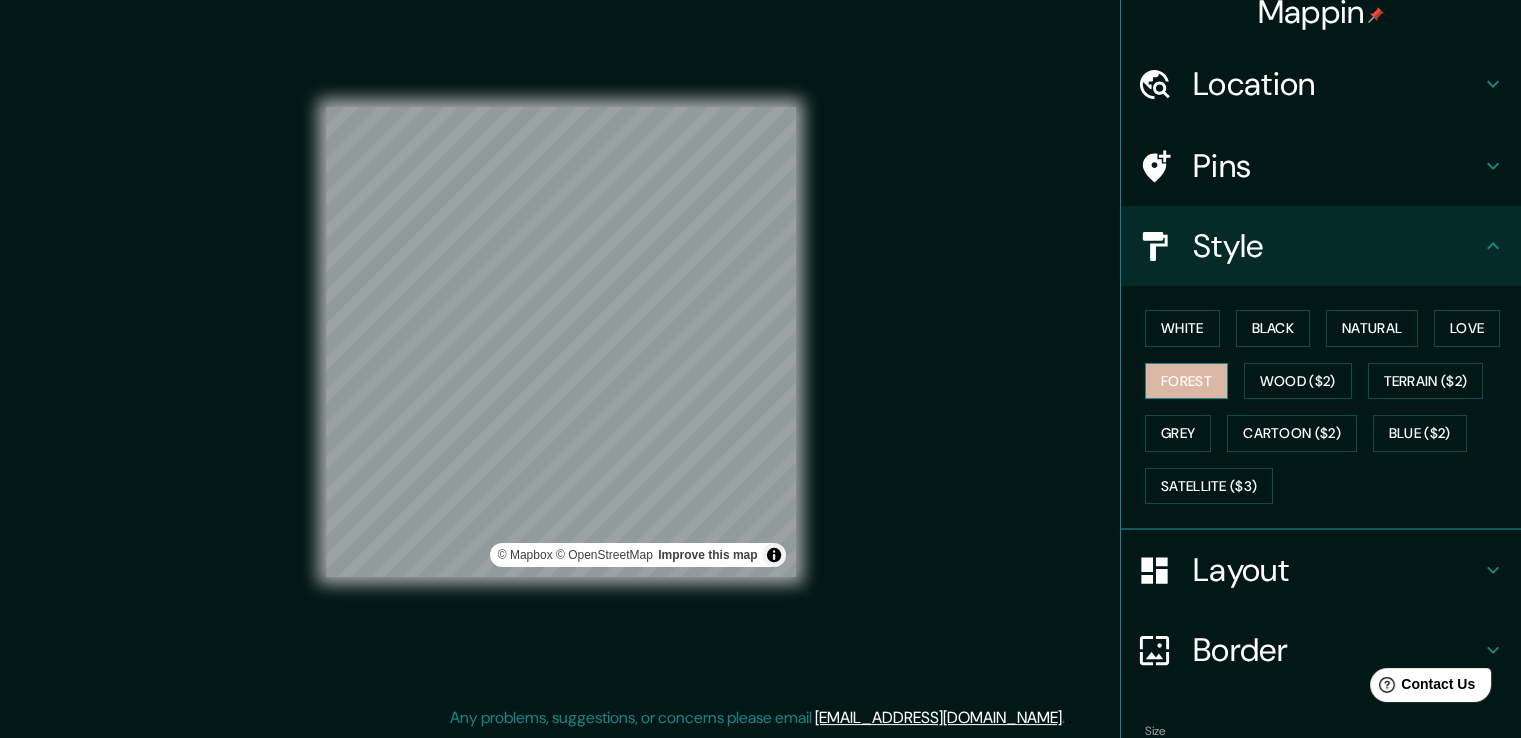 click on "Forest" at bounding box center [1186, 381] 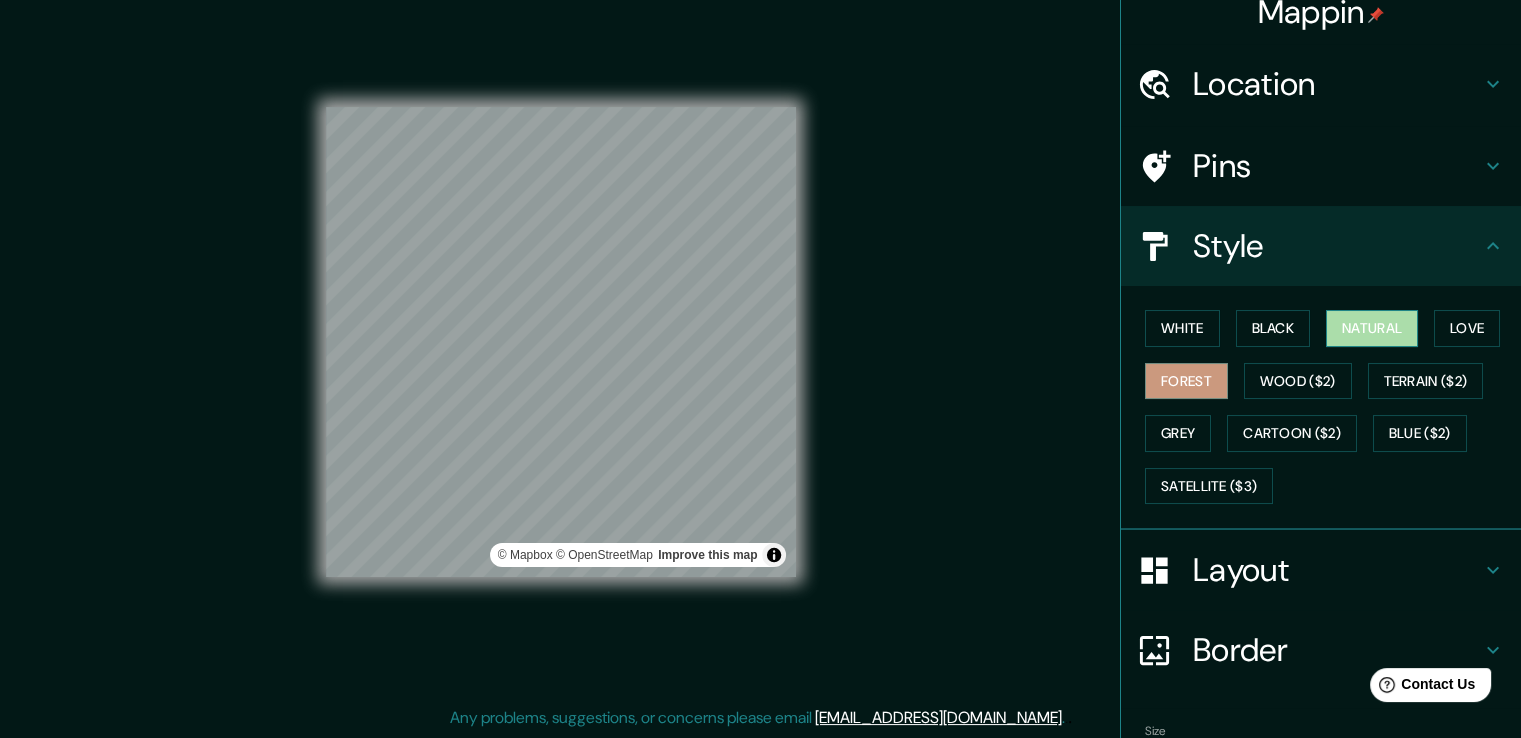 click on "Natural" at bounding box center (1372, 328) 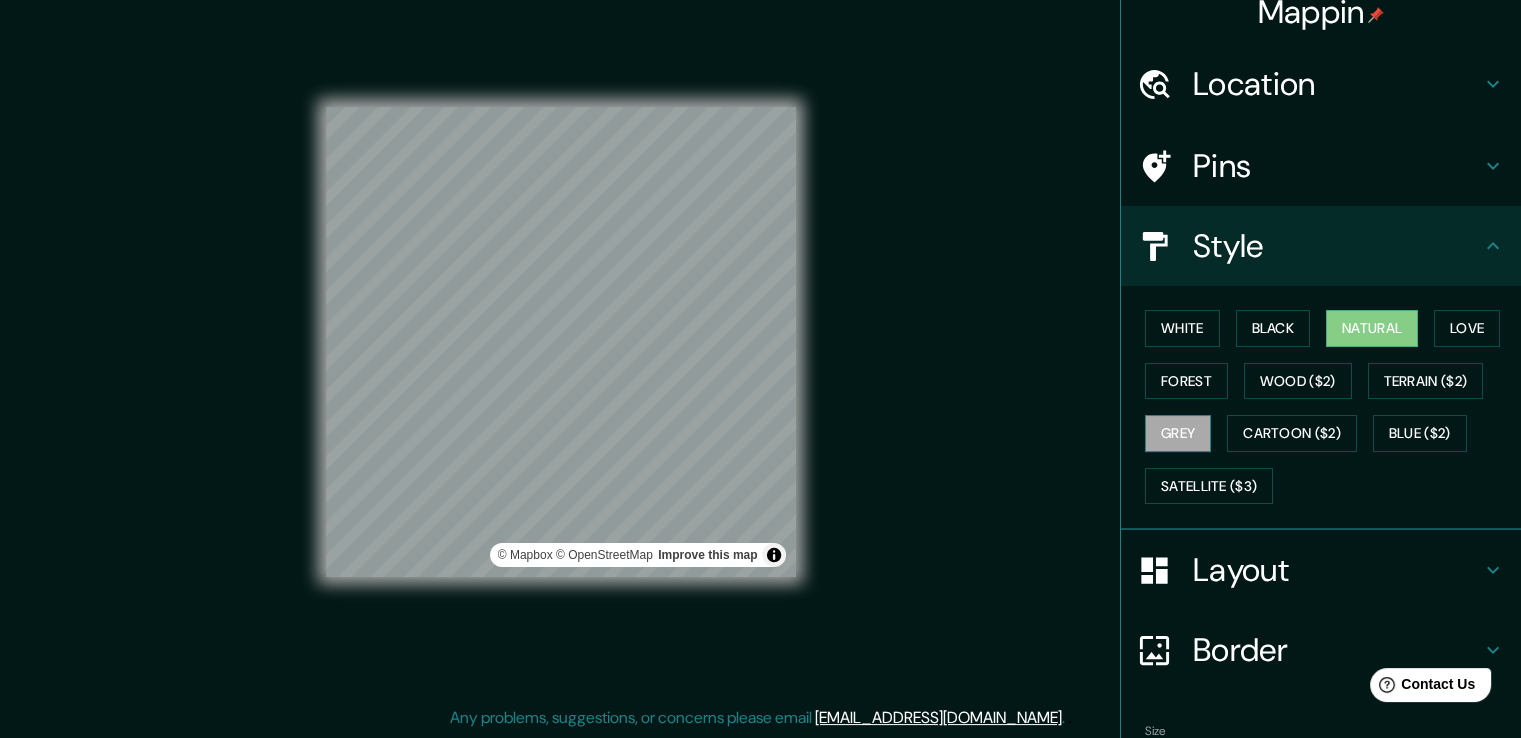 click on "Grey" at bounding box center [1178, 433] 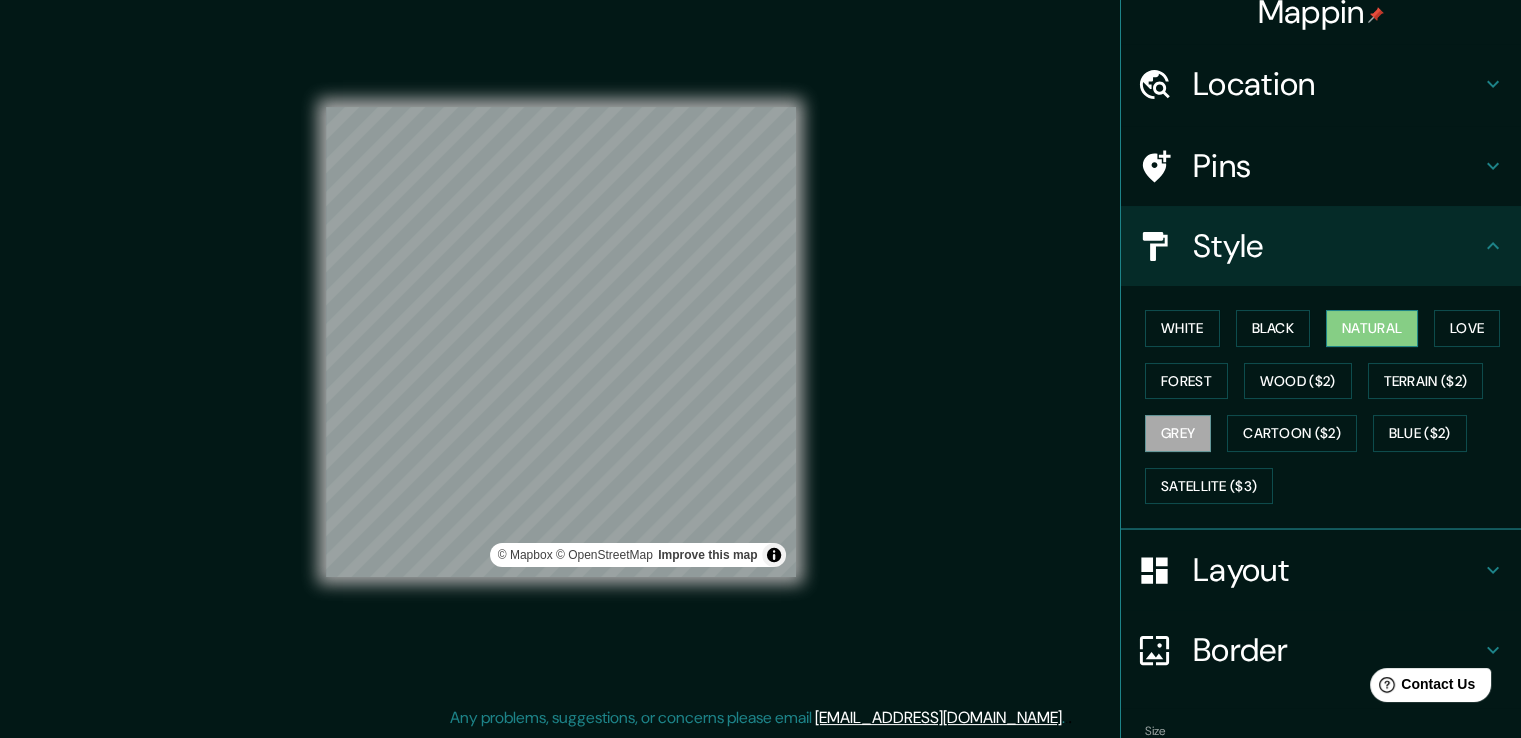 click on "Natural" at bounding box center (1372, 328) 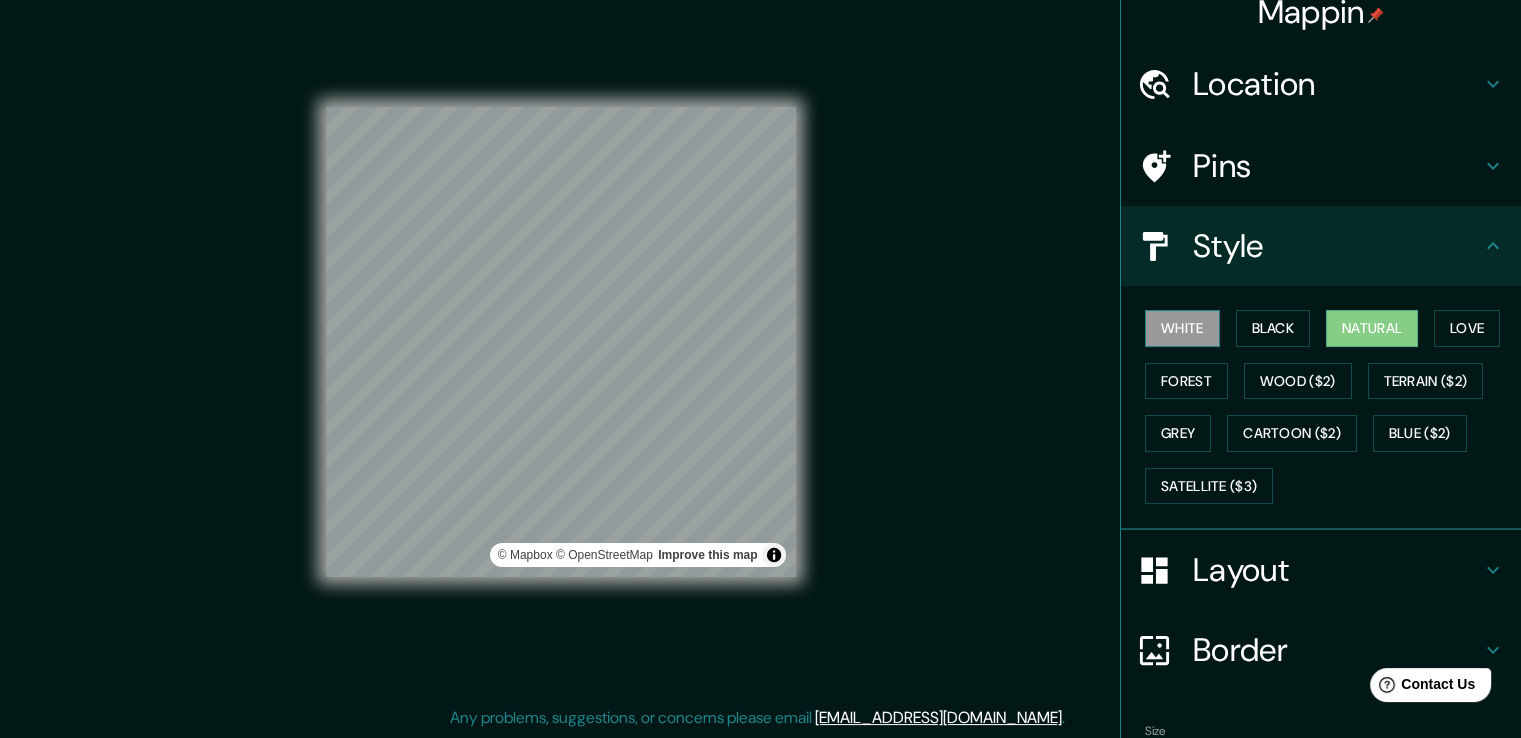 click on "White" at bounding box center [1182, 328] 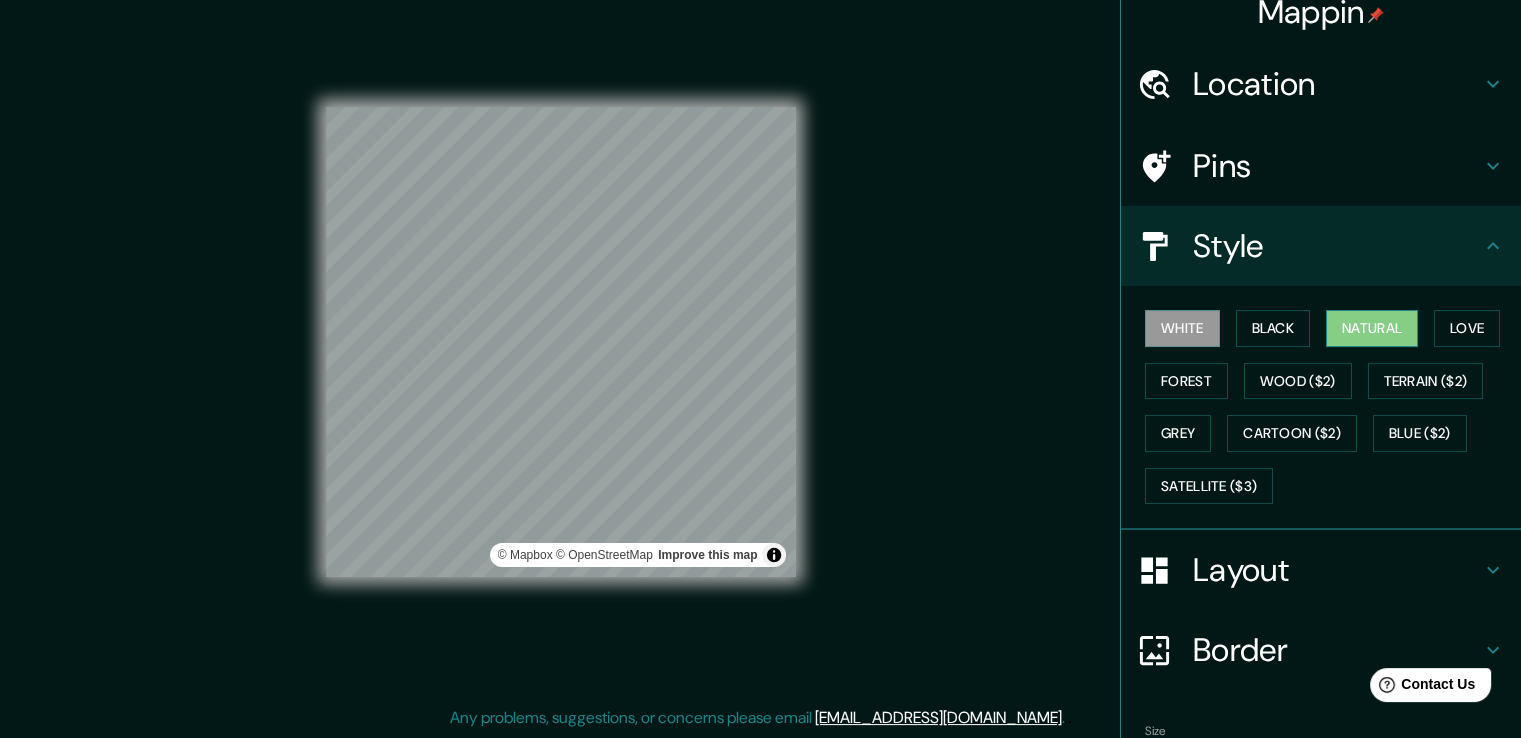 click on "Natural" at bounding box center [1372, 328] 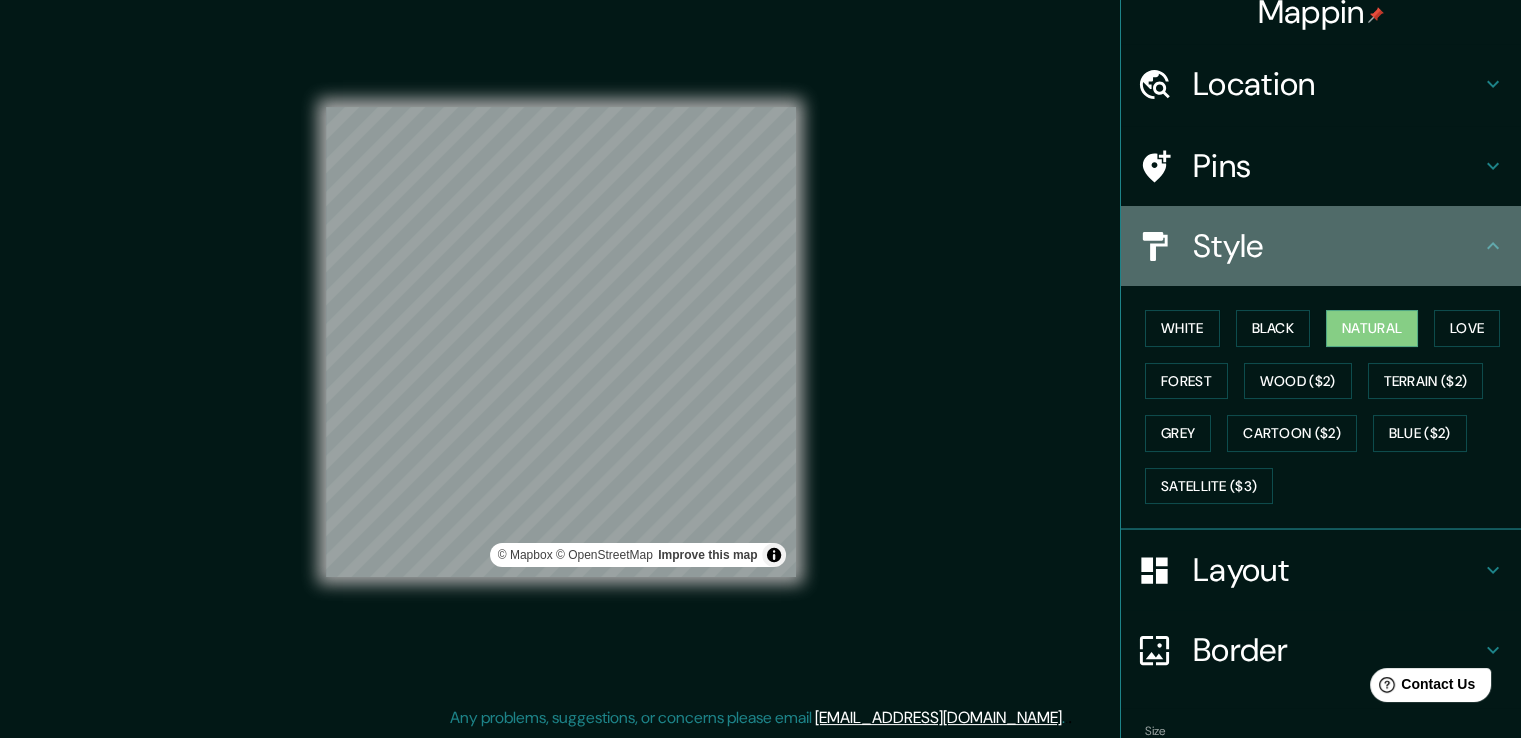 click 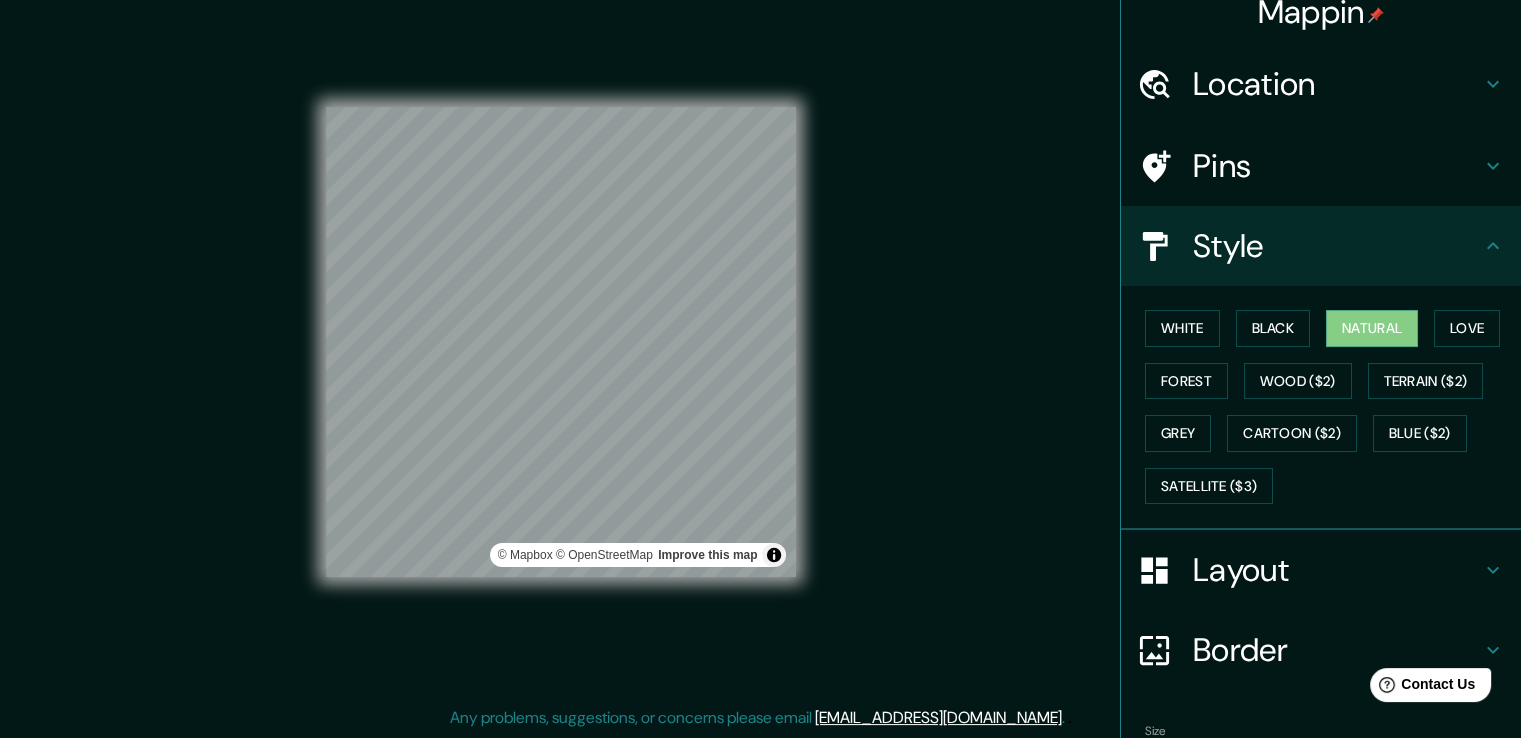 click 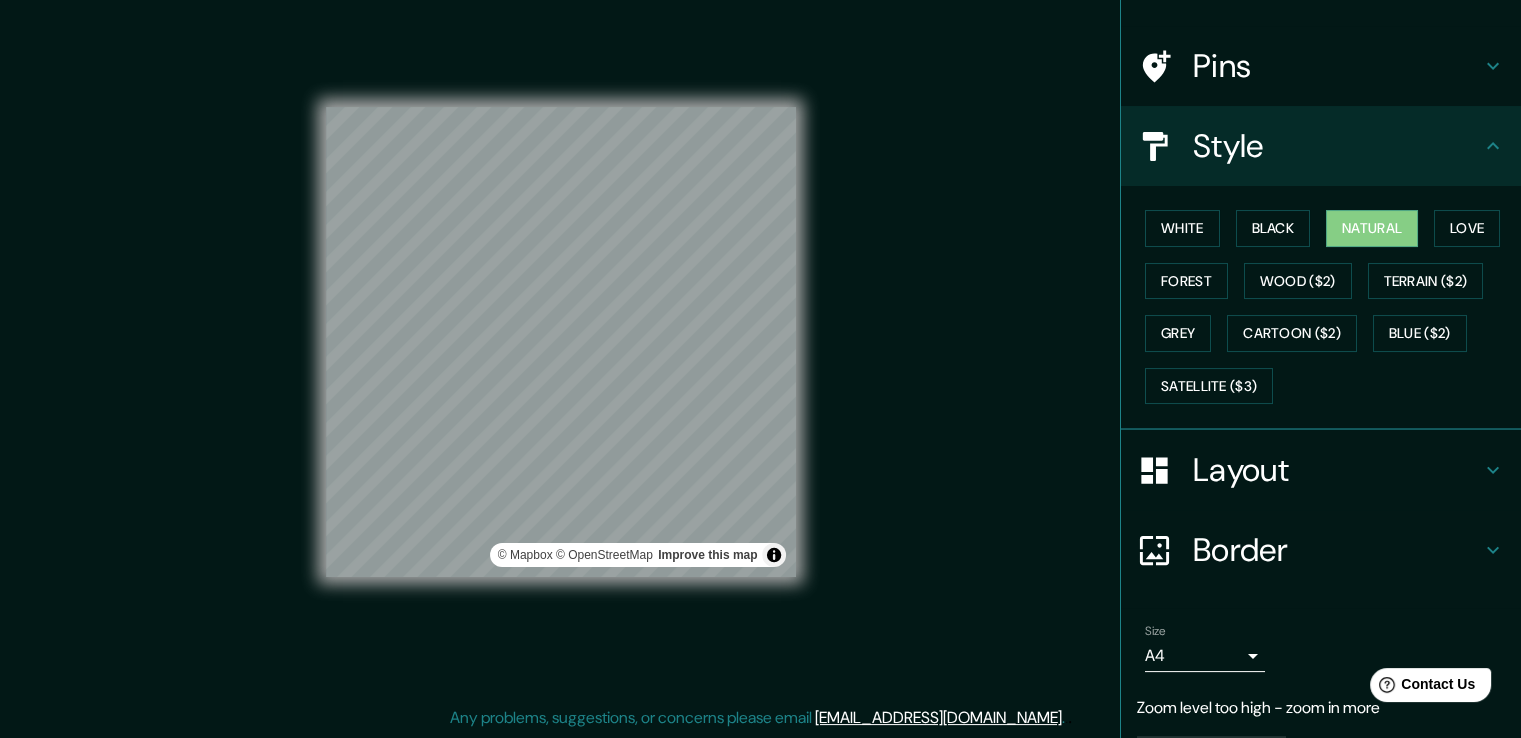 drag, startPoint x: 1303, startPoint y: 606, endPoint x: 1472, endPoint y: 480, distance: 210.80086 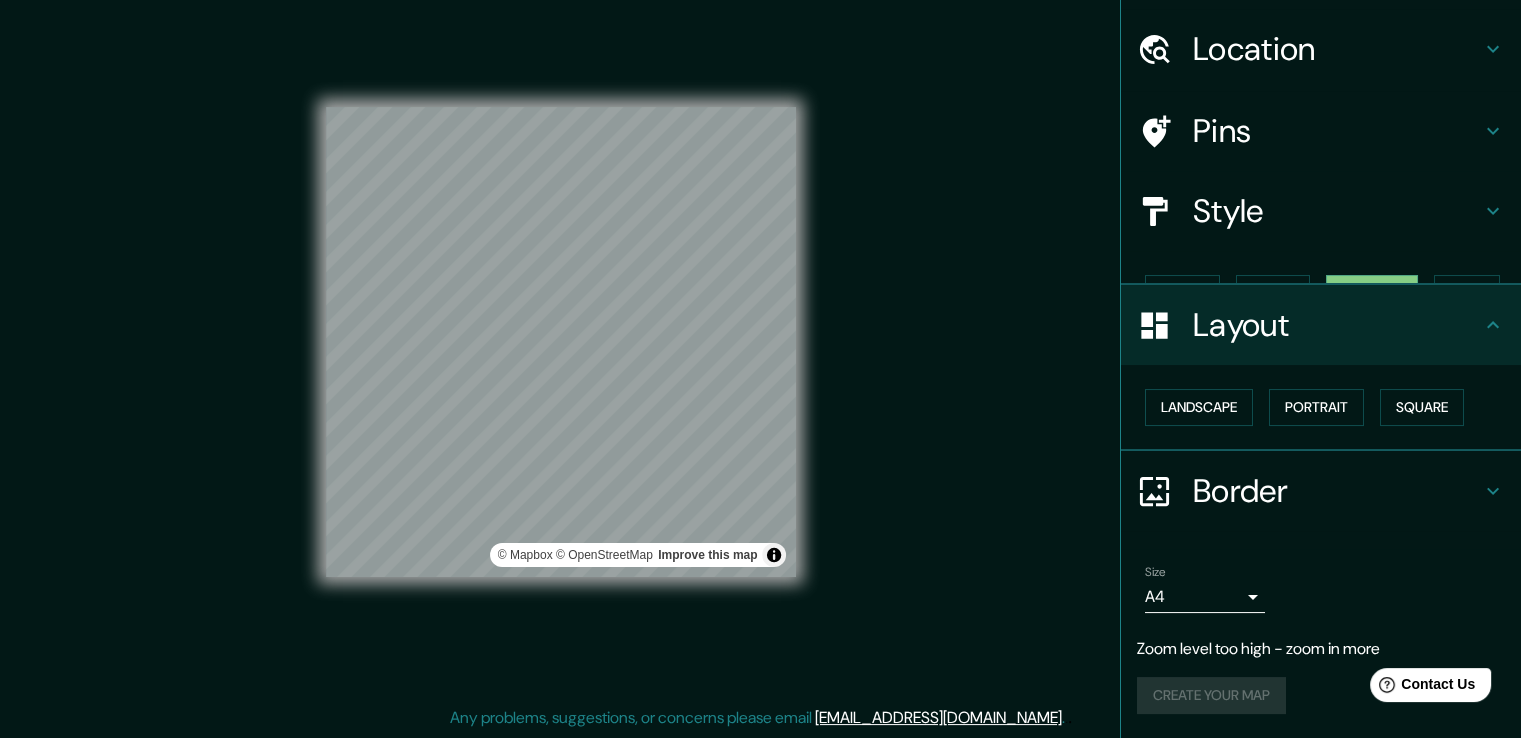 scroll, scrollTop: 20, scrollLeft: 0, axis: vertical 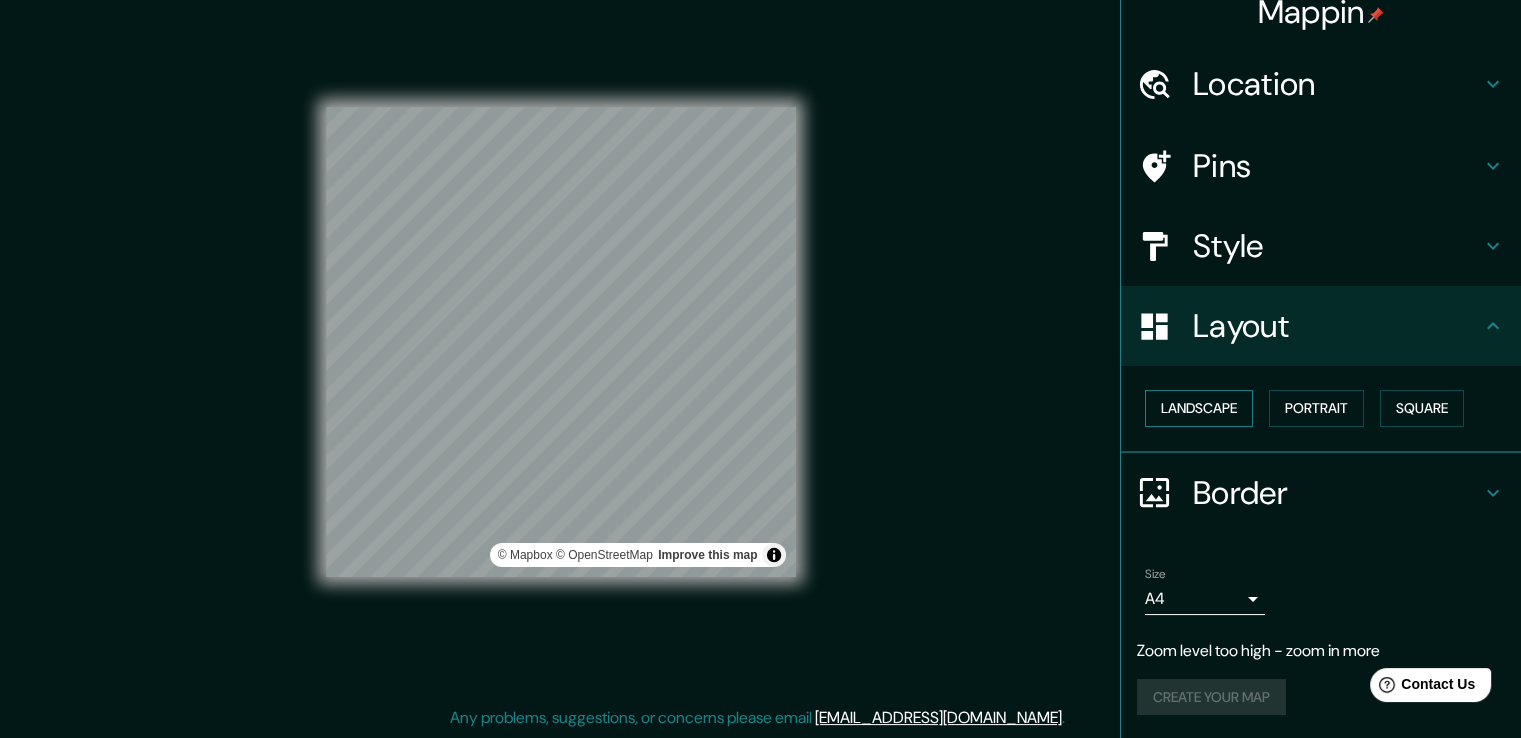 click on "Landscape" at bounding box center (1199, 408) 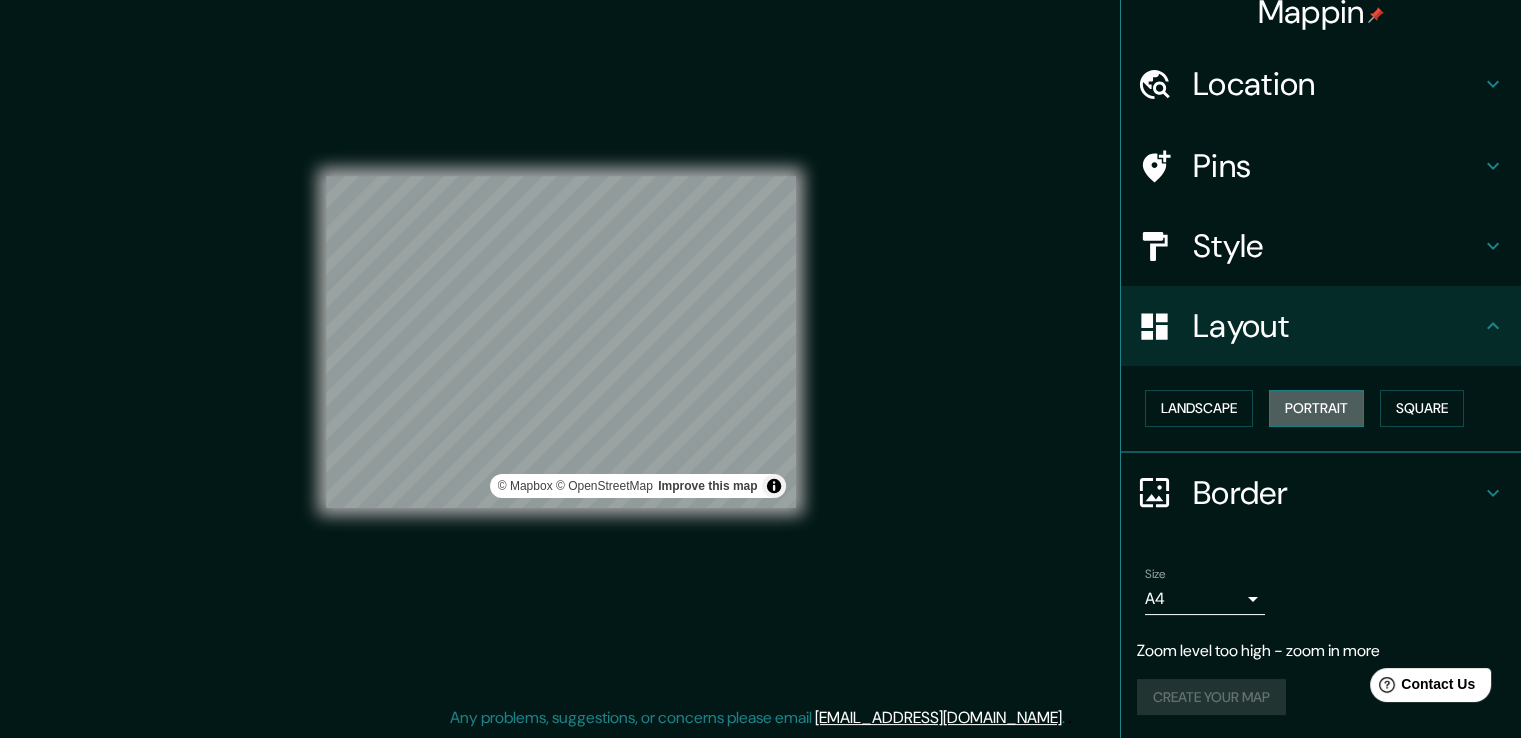 click on "Portrait" at bounding box center [1316, 408] 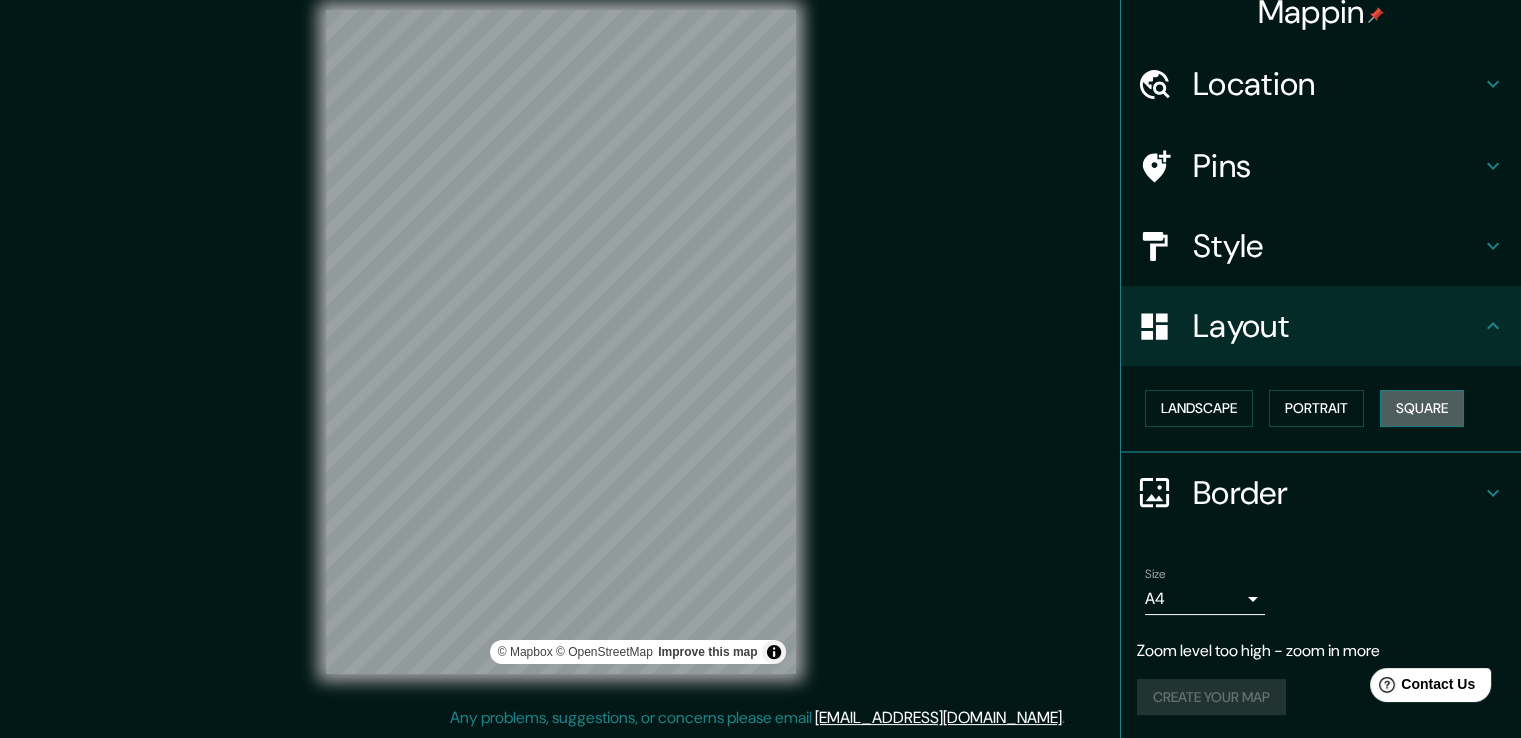click on "Square" at bounding box center (1422, 408) 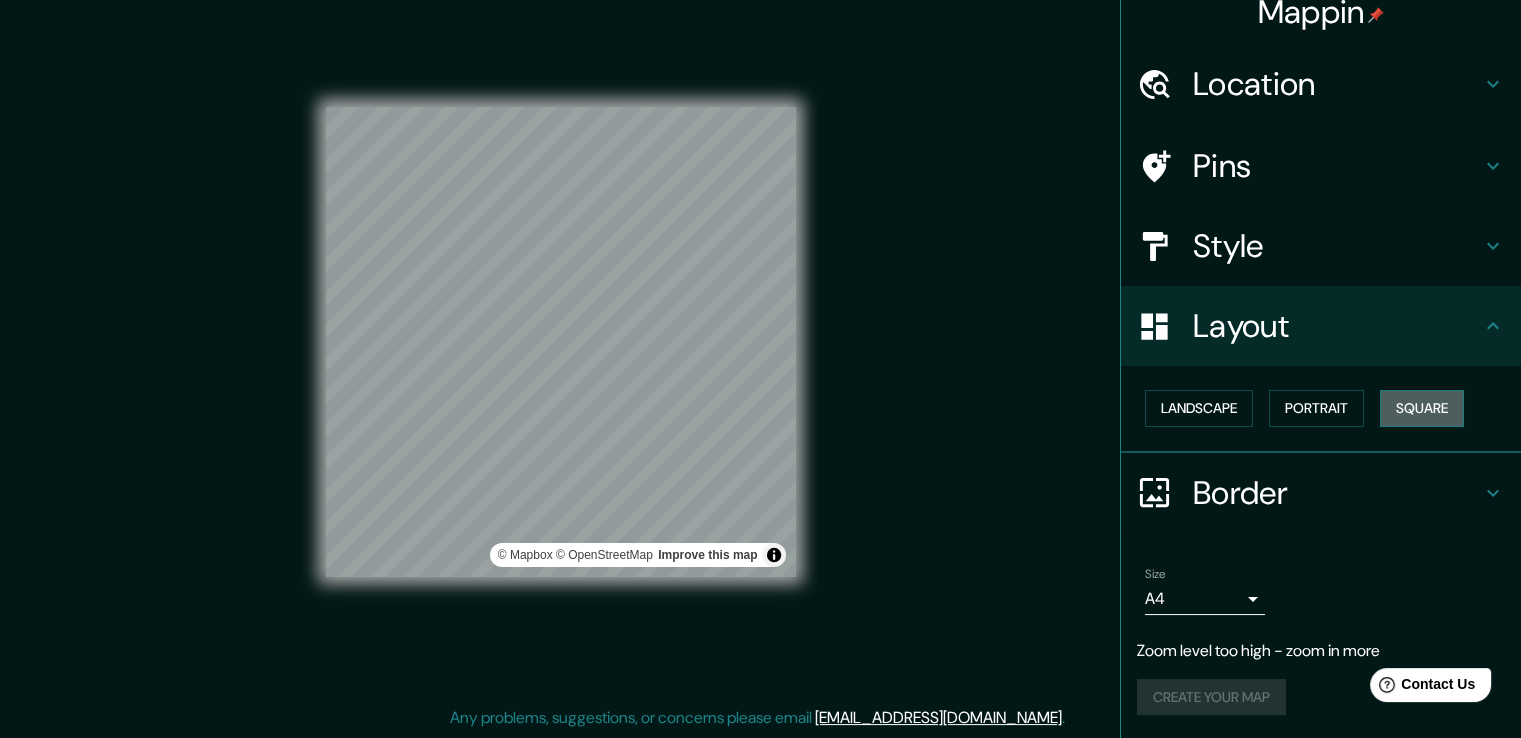 click on "Square" at bounding box center (1422, 408) 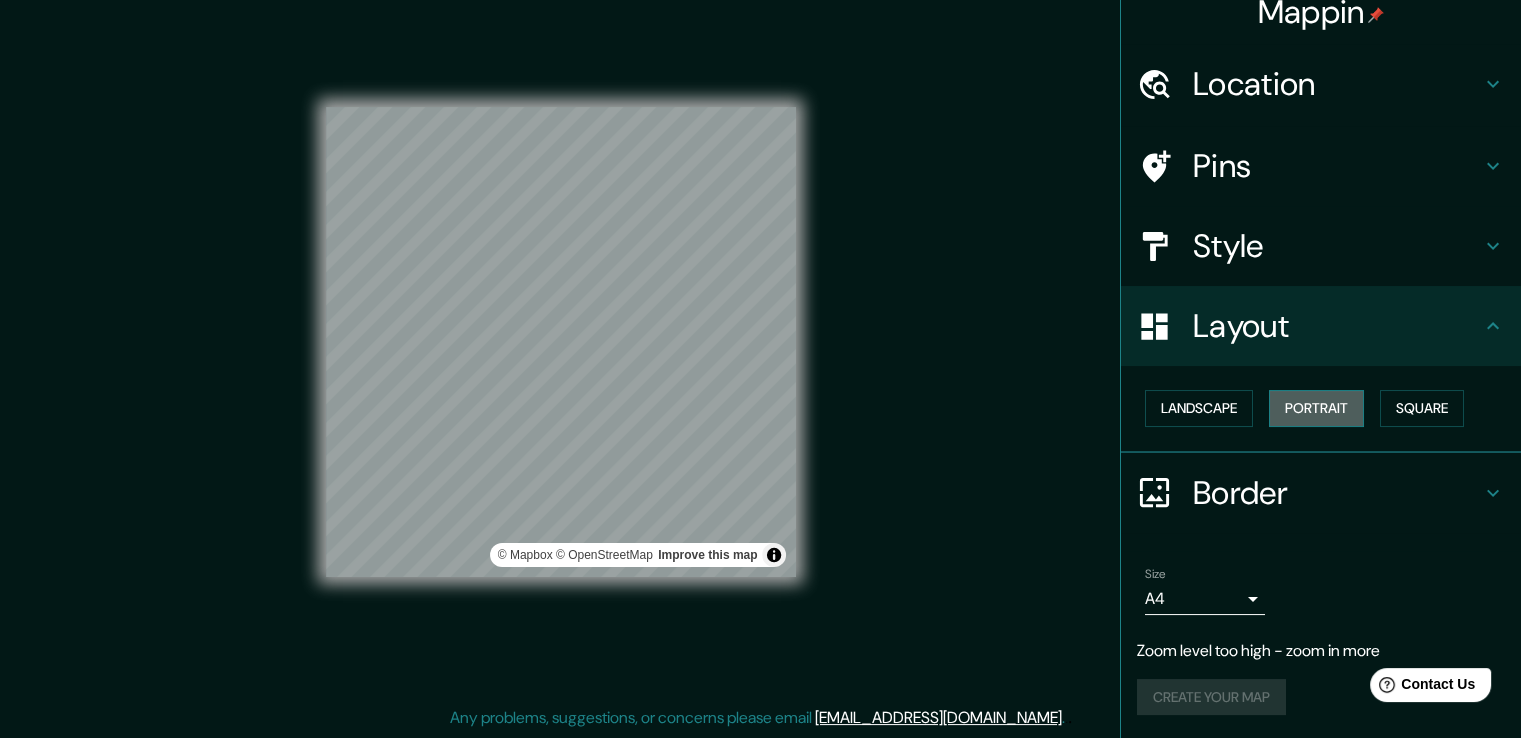 click on "Portrait" at bounding box center [1316, 408] 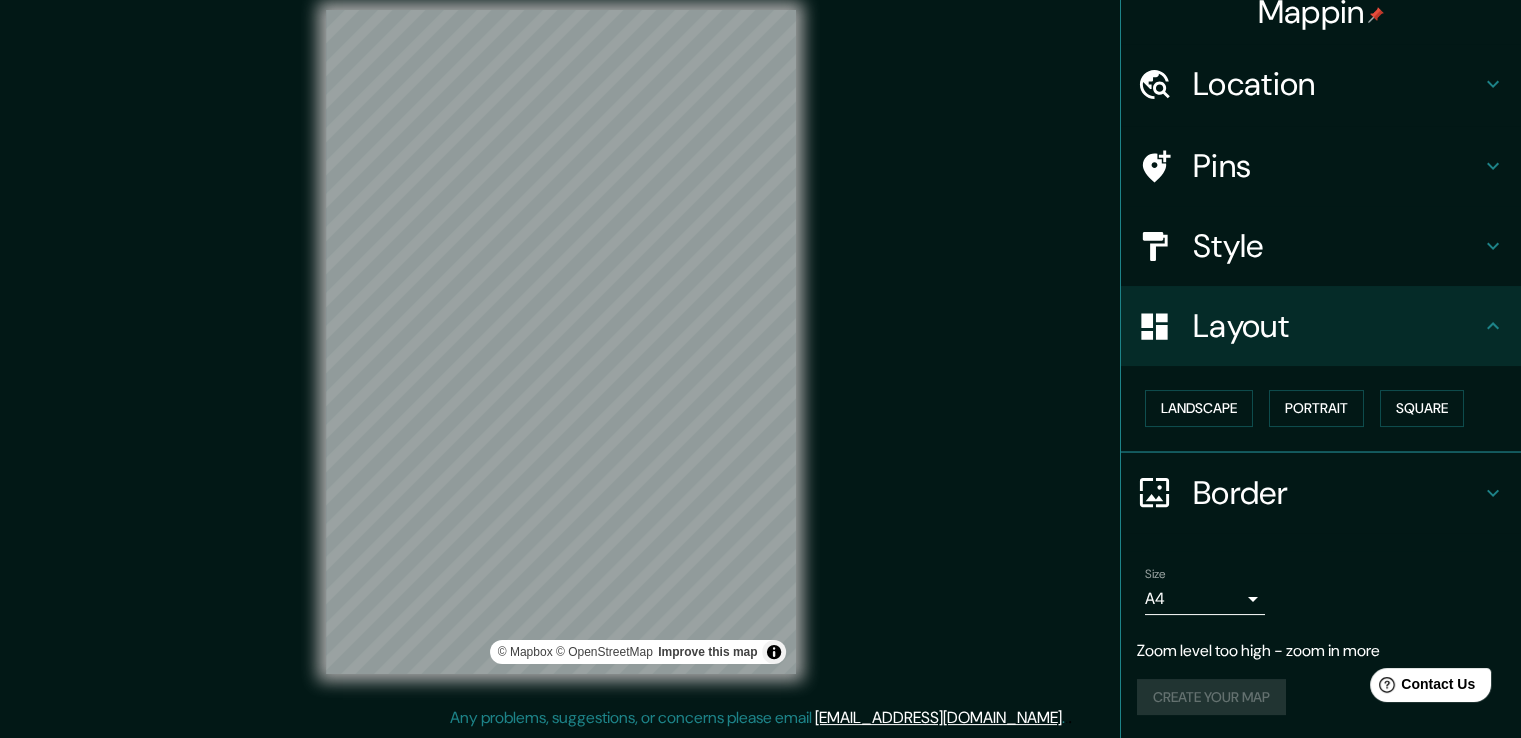 click on "Create your map" at bounding box center (1321, 697) 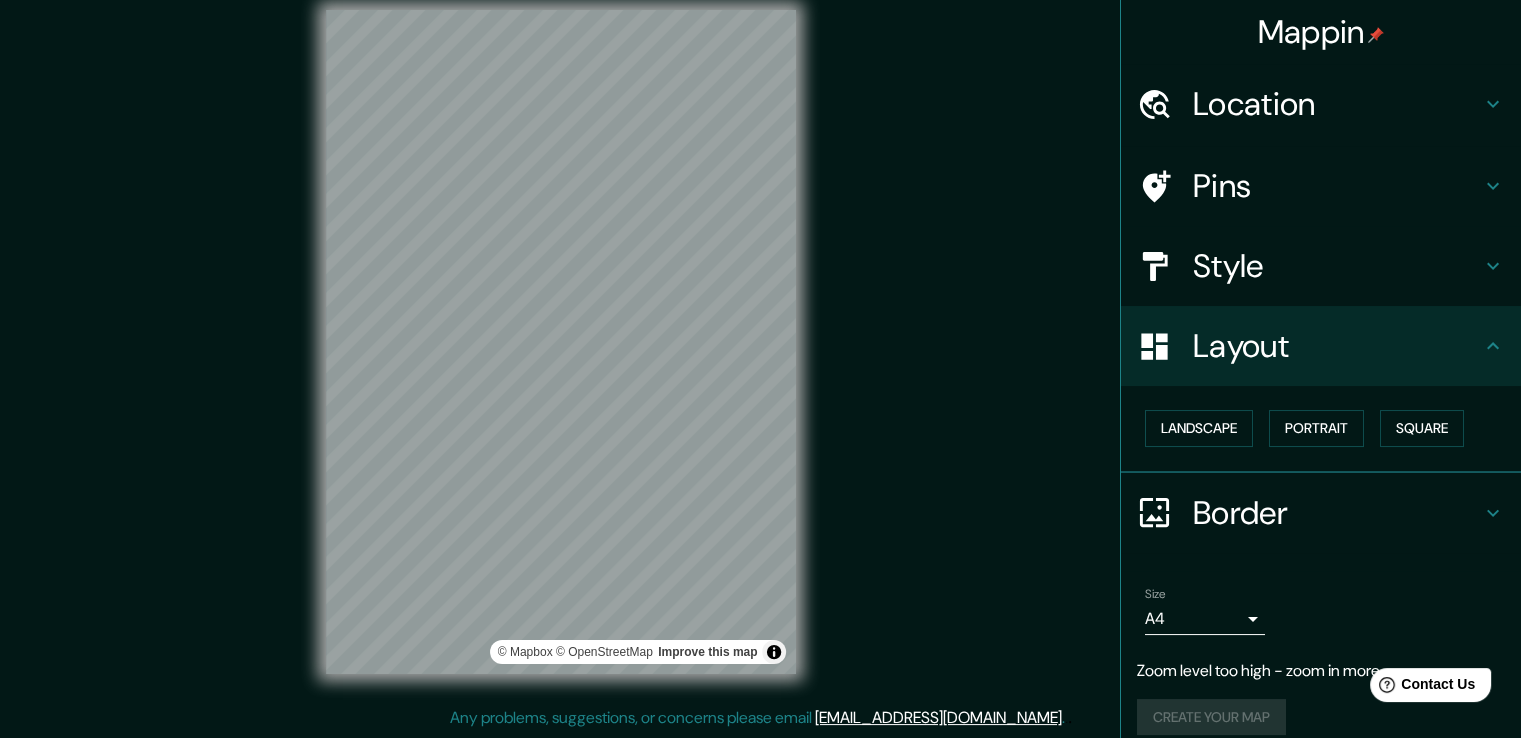 click 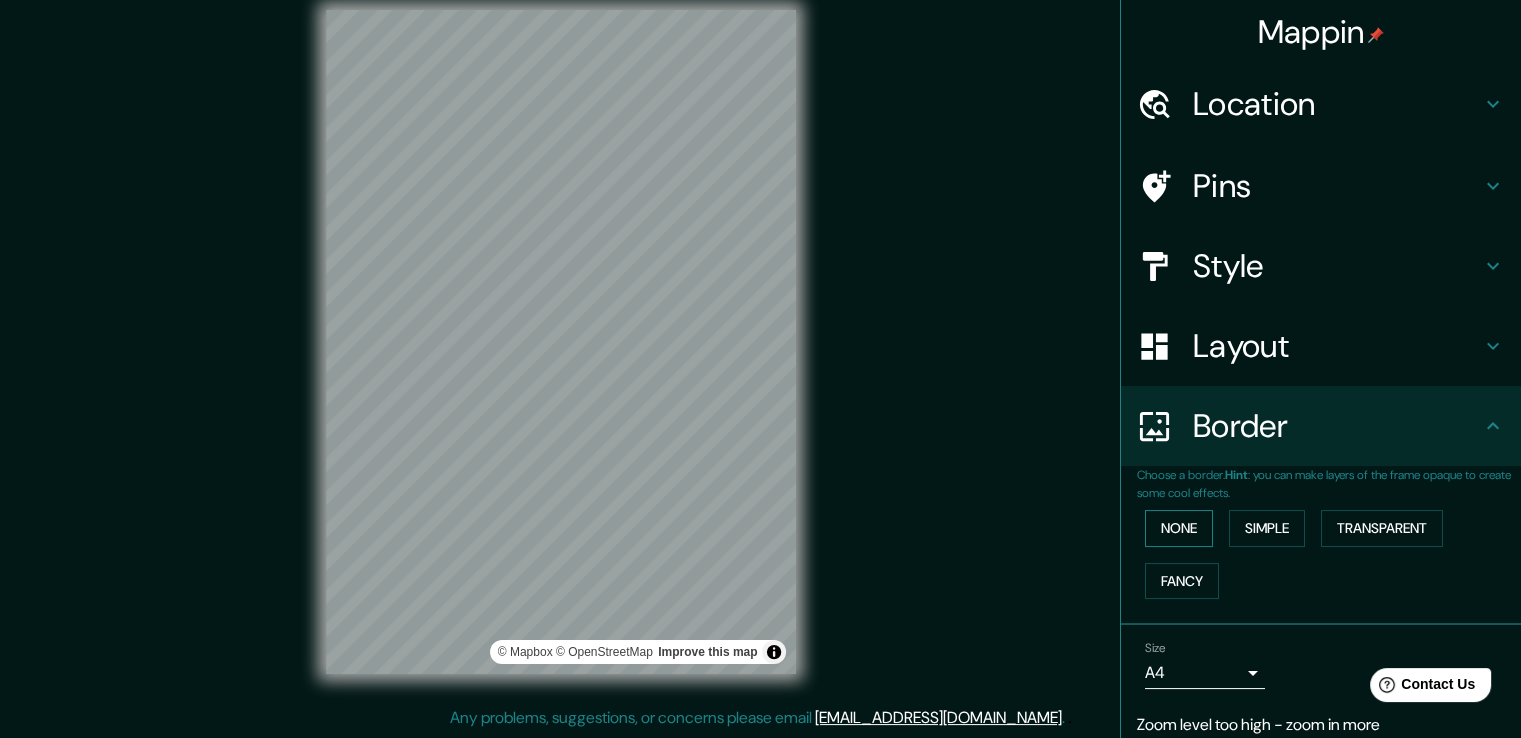 click on "None" at bounding box center [1179, 528] 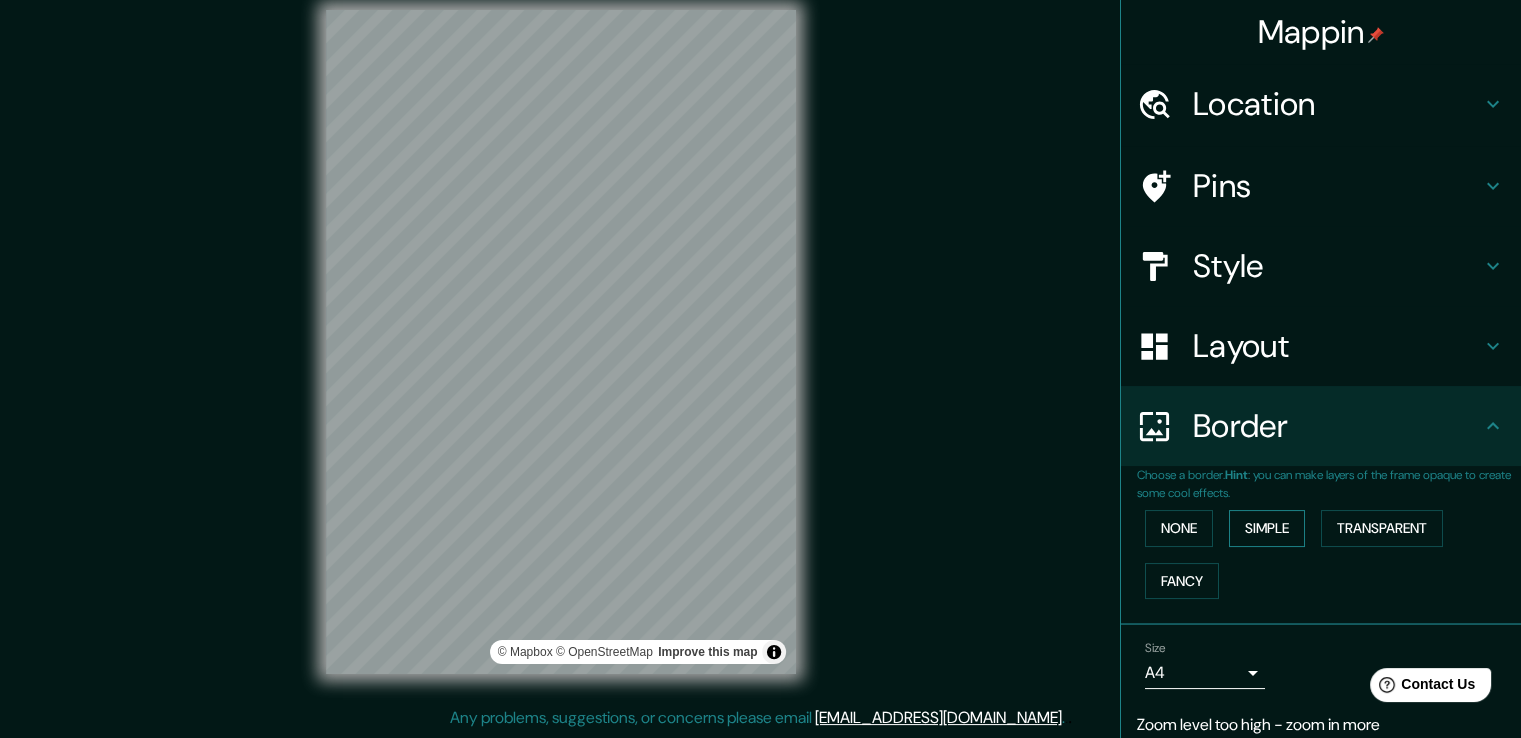 click on "Simple" at bounding box center (1267, 528) 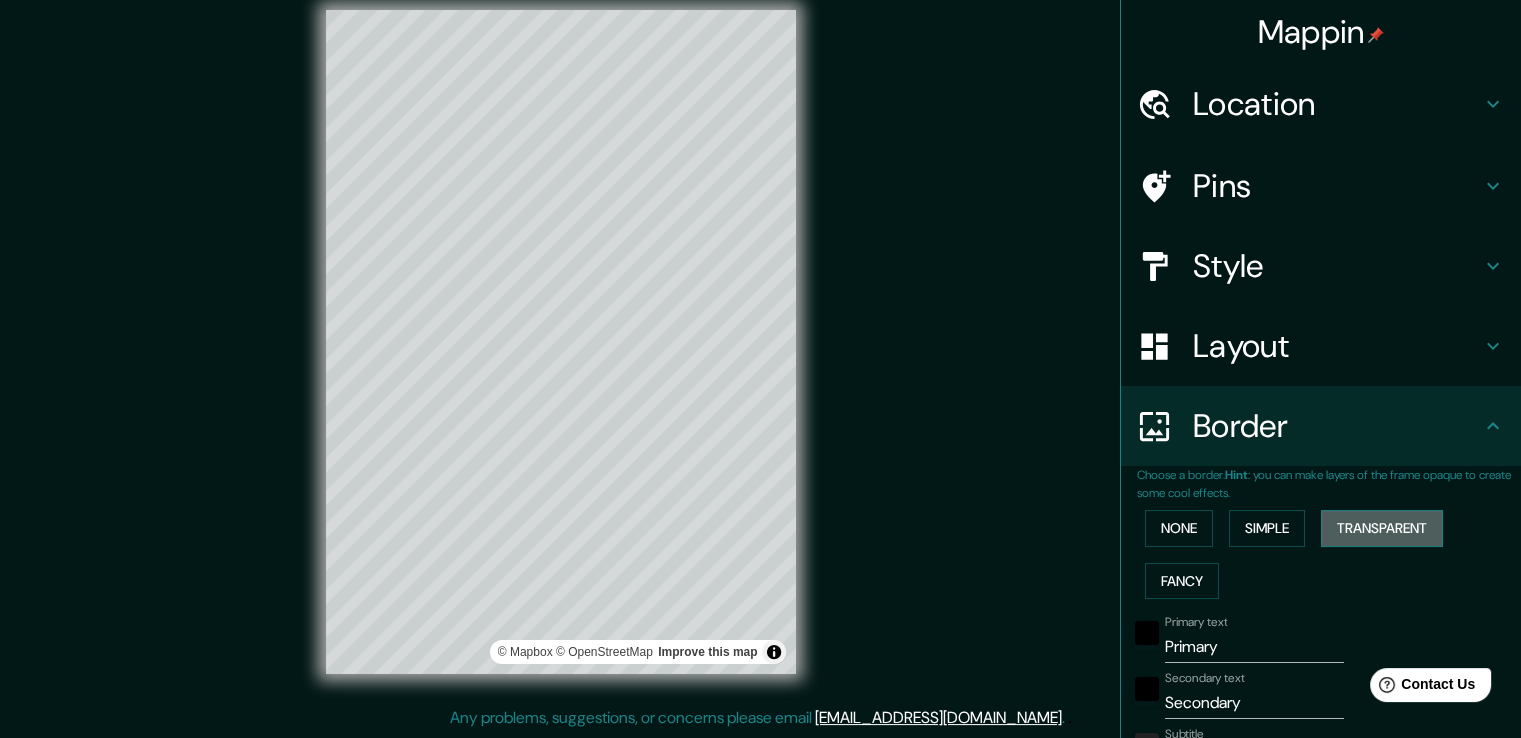 click on "Transparent" at bounding box center (1382, 528) 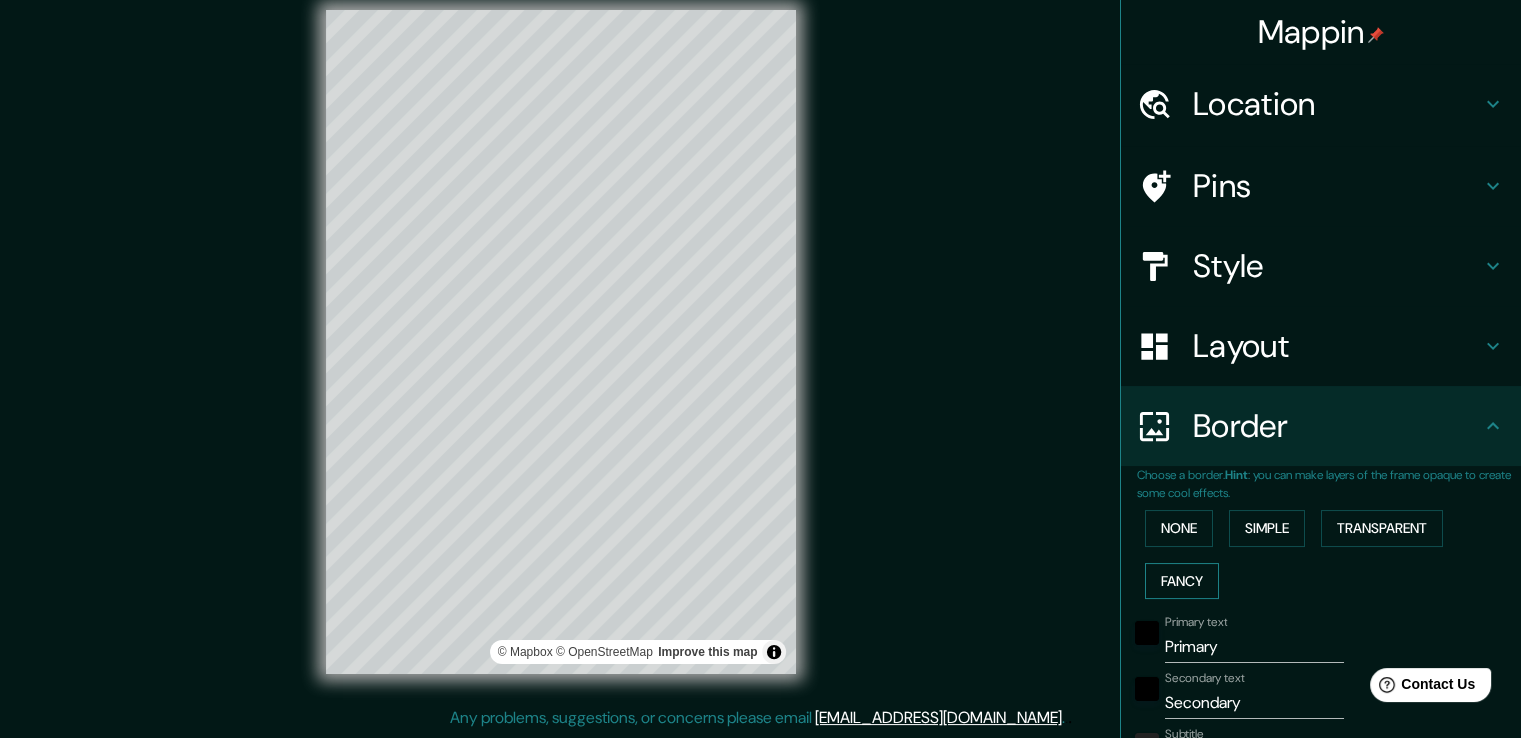 click on "Fancy" at bounding box center [1182, 581] 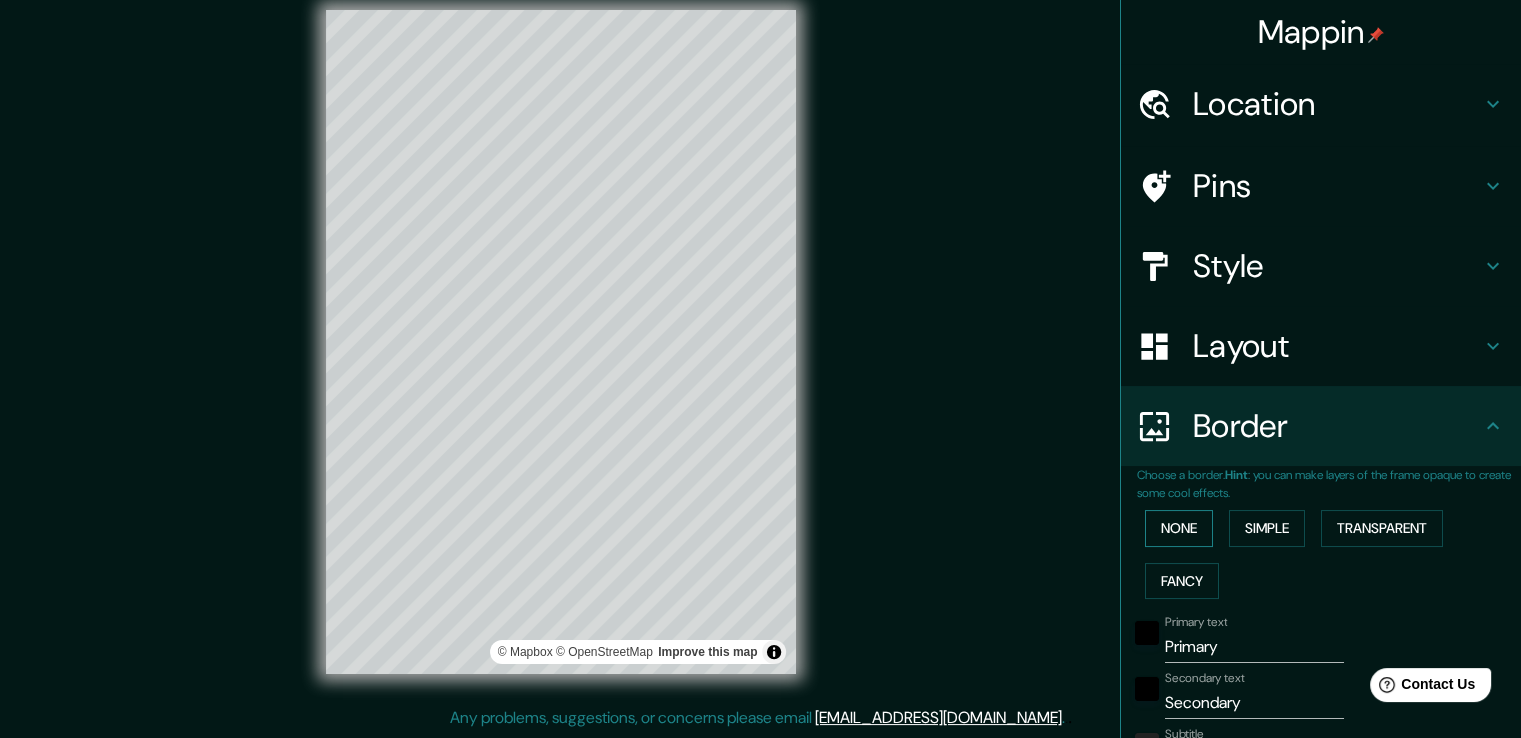 click on "None" at bounding box center (1179, 528) 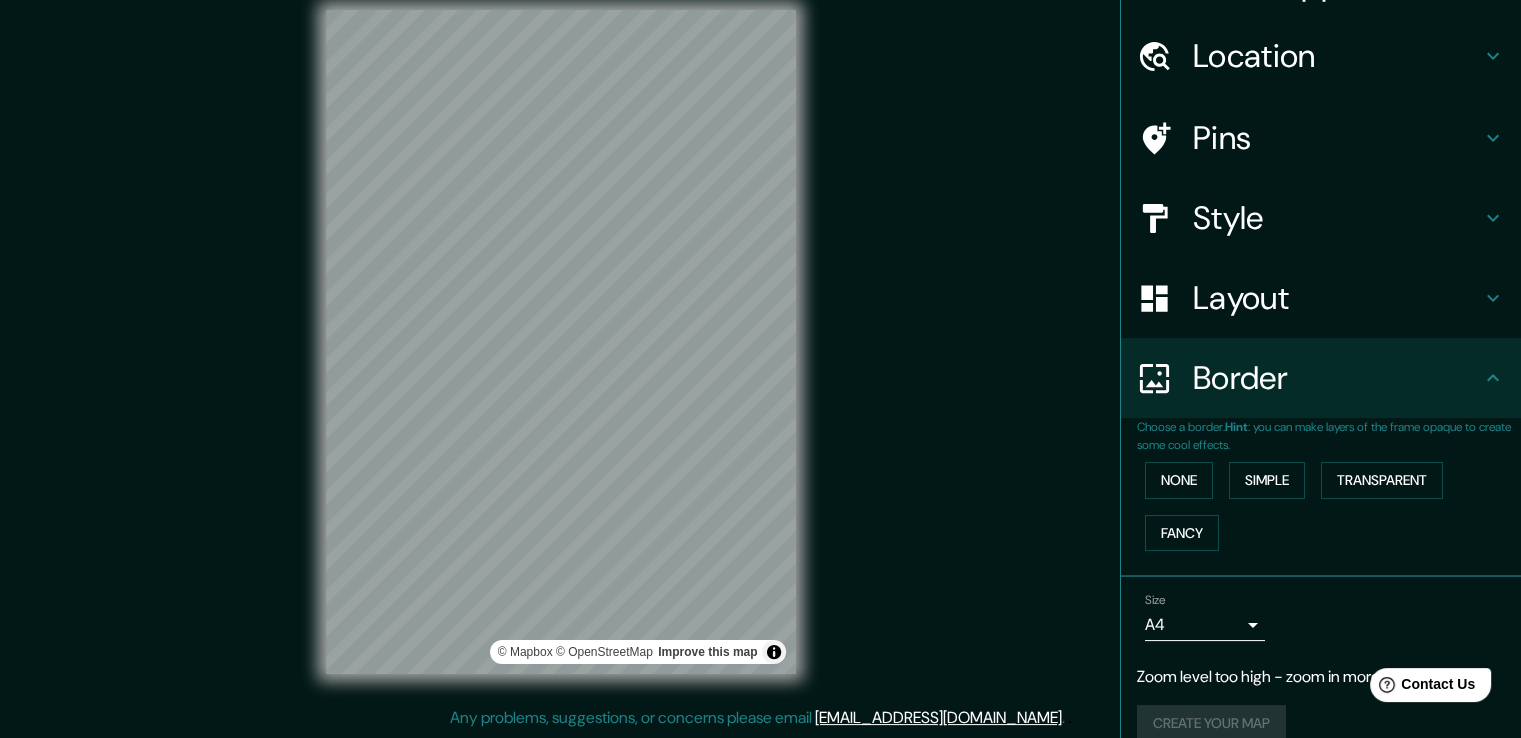 scroll, scrollTop: 74, scrollLeft: 0, axis: vertical 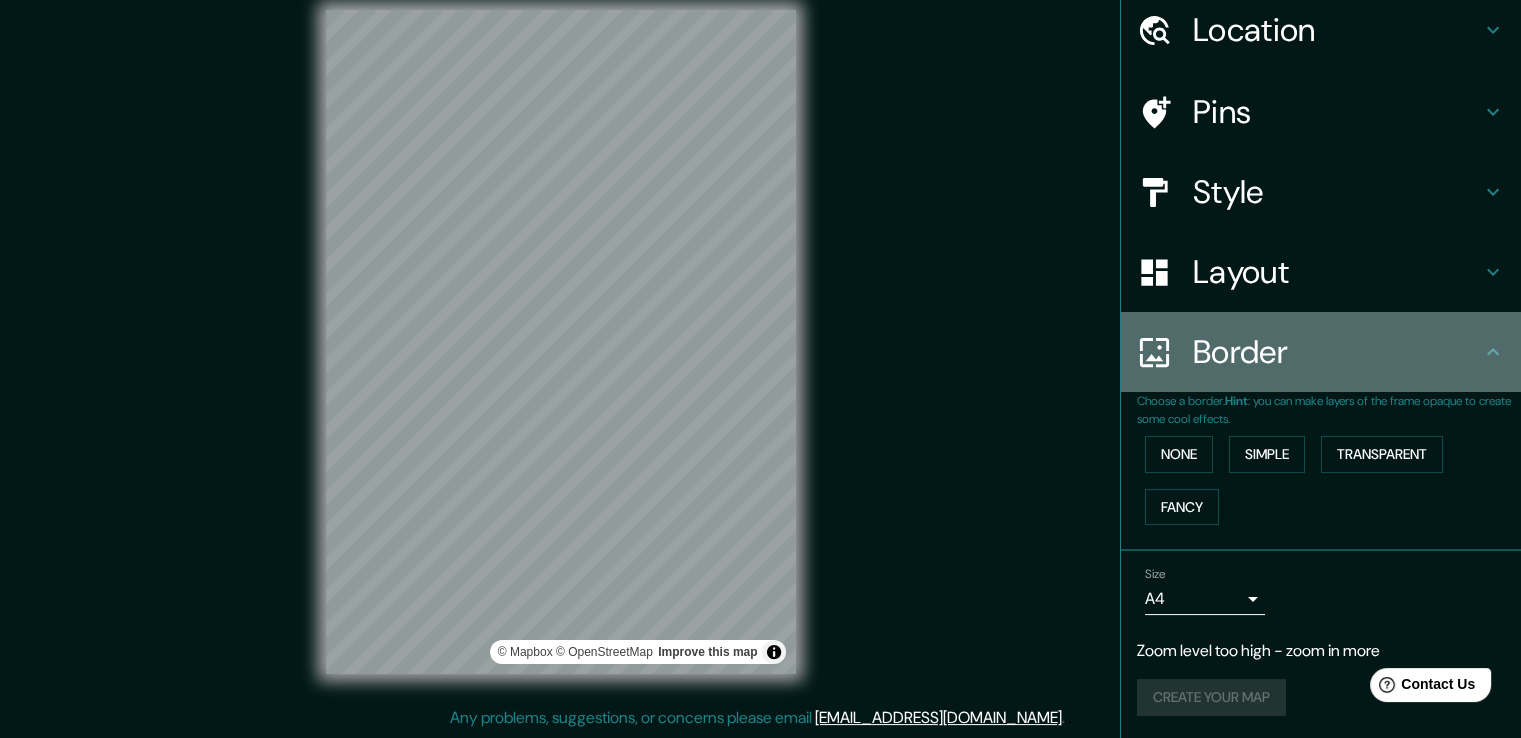 click on "Border" at bounding box center [1321, 352] 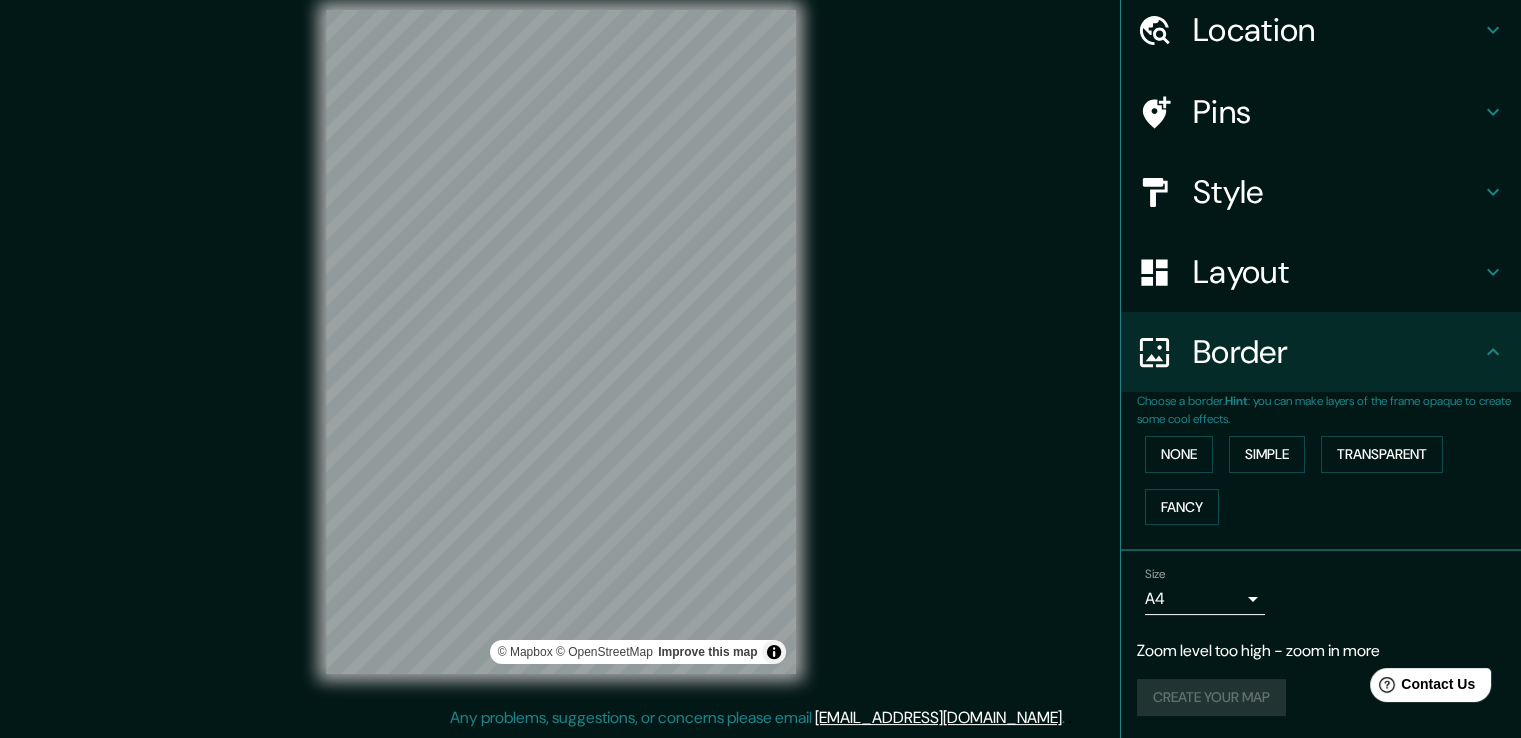scroll, scrollTop: 34, scrollLeft: 0, axis: vertical 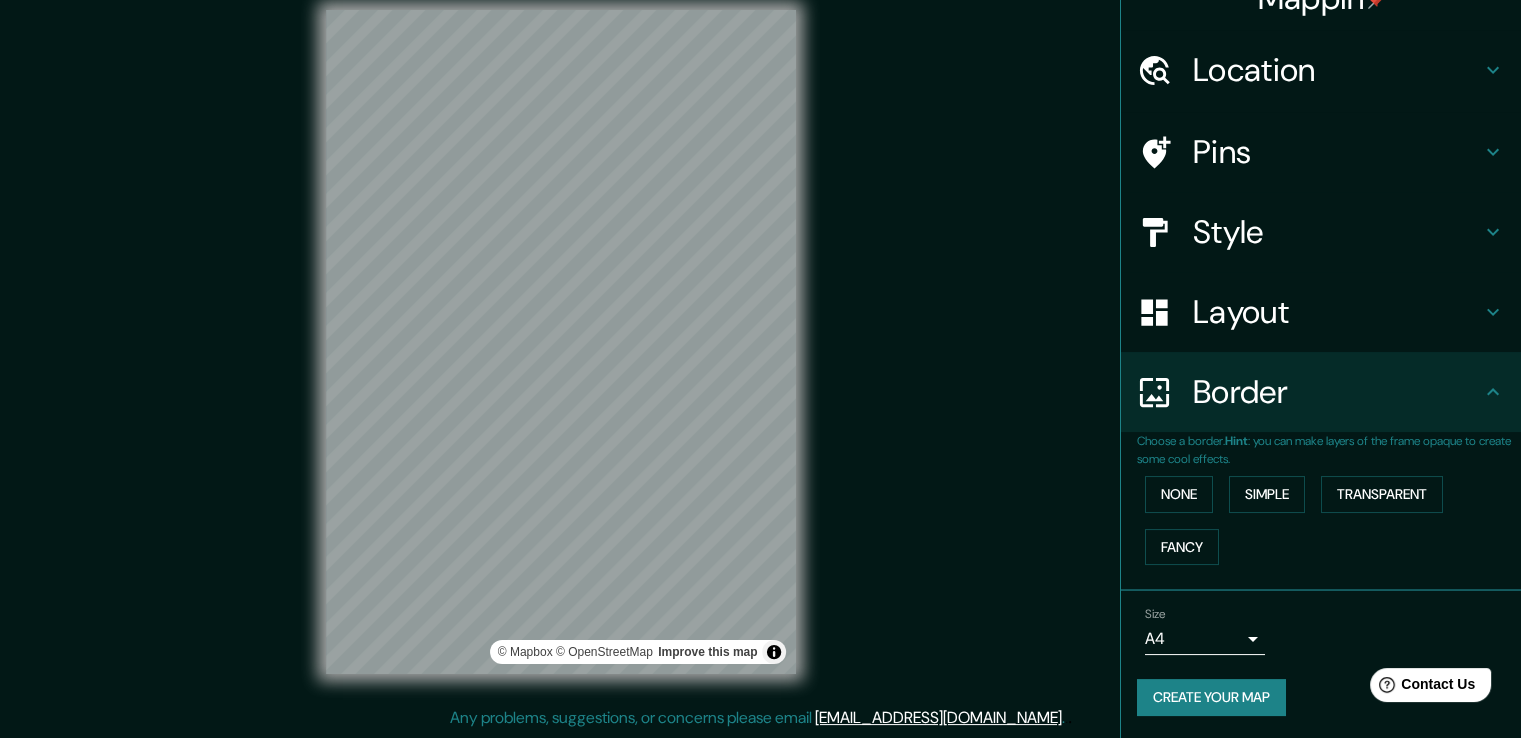 click on "Create your map" at bounding box center (1211, 697) 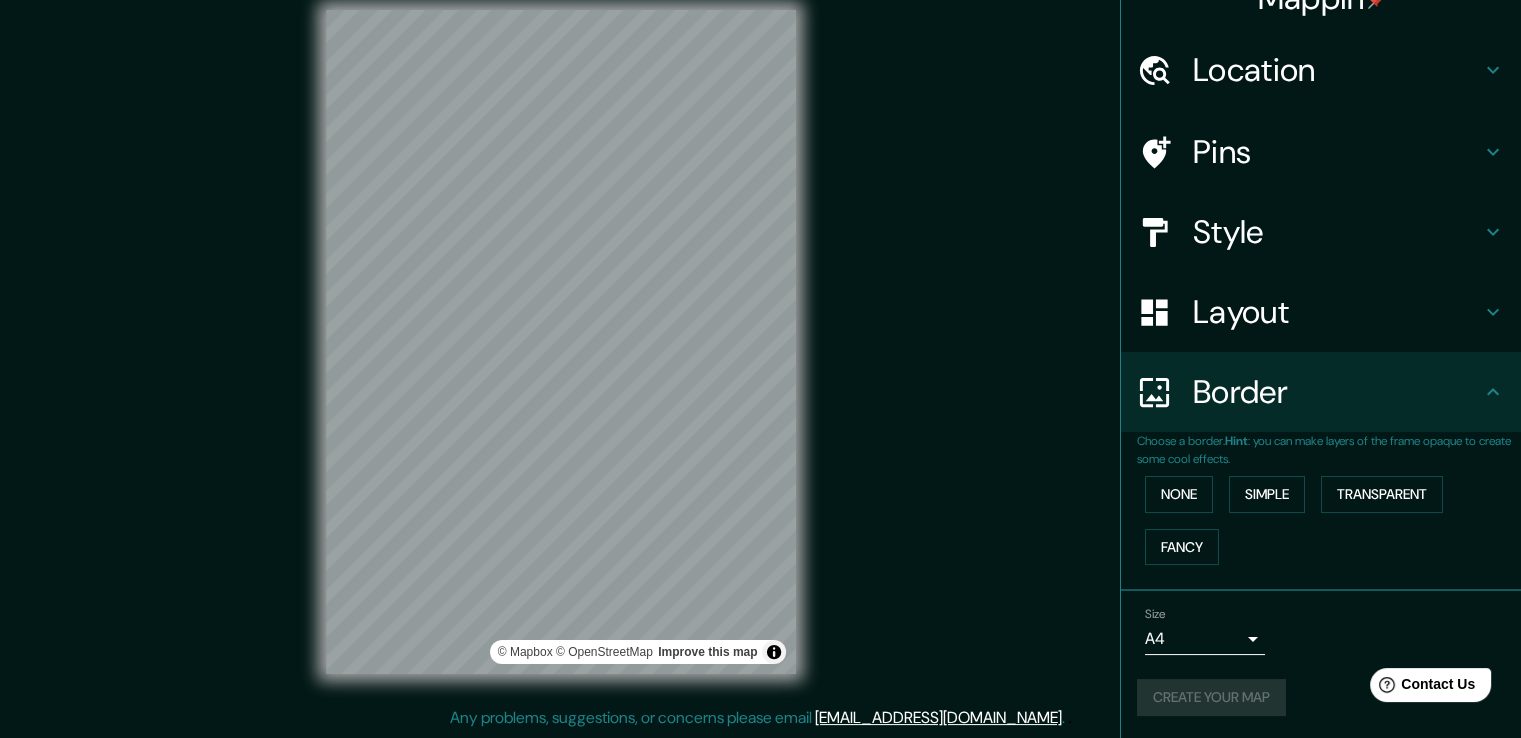 scroll, scrollTop: 0, scrollLeft: 0, axis: both 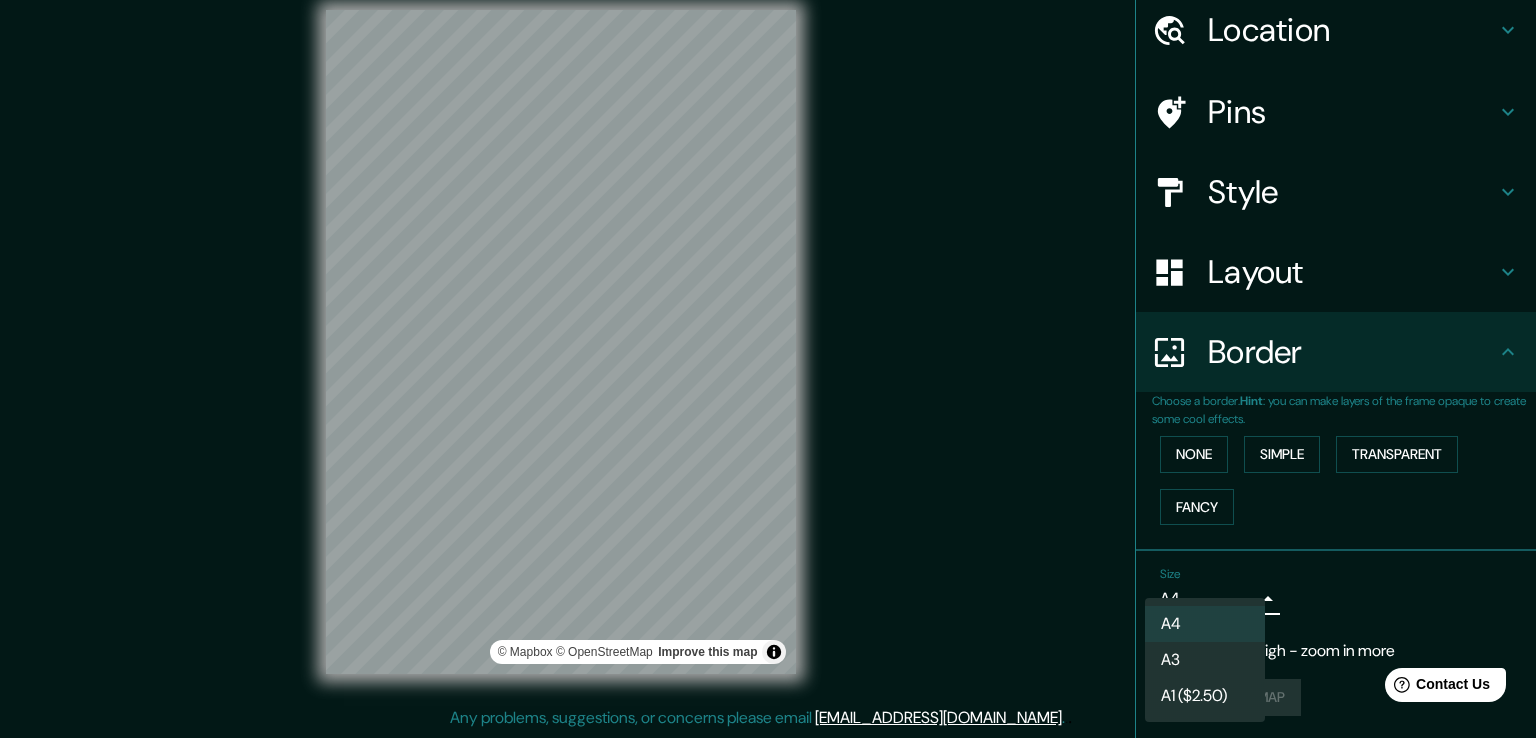 click on "Mappin Location Pins Style Layout Border Choose a border.  Hint : you can make layers of the frame opaque to create some cool effects. None Simple Transparent Fancy Size A4 single Zoom level too high - zoom in more Create your map © Mapbox   © OpenStreetMap   Improve this map Any problems, suggestions, or concerns please email    [EMAIL_ADDRESS][DOMAIN_NAME] . . . Texto original Valora esta traducción Tu opinión servirá para ayudar a mejorar el Traductor de Google A4 A3 A1 ($2.50)" at bounding box center [768, 347] 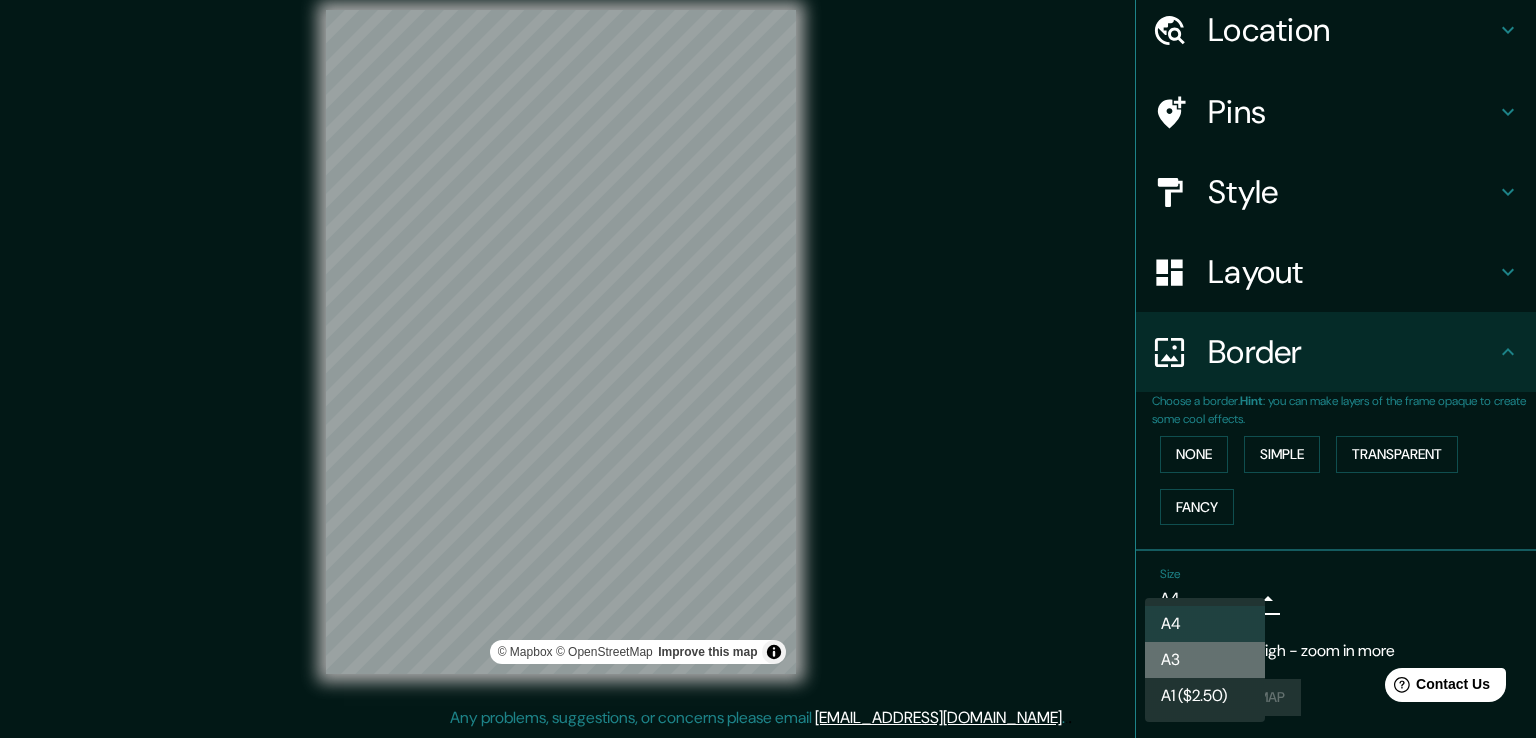 click on "A3" at bounding box center (1205, 660) 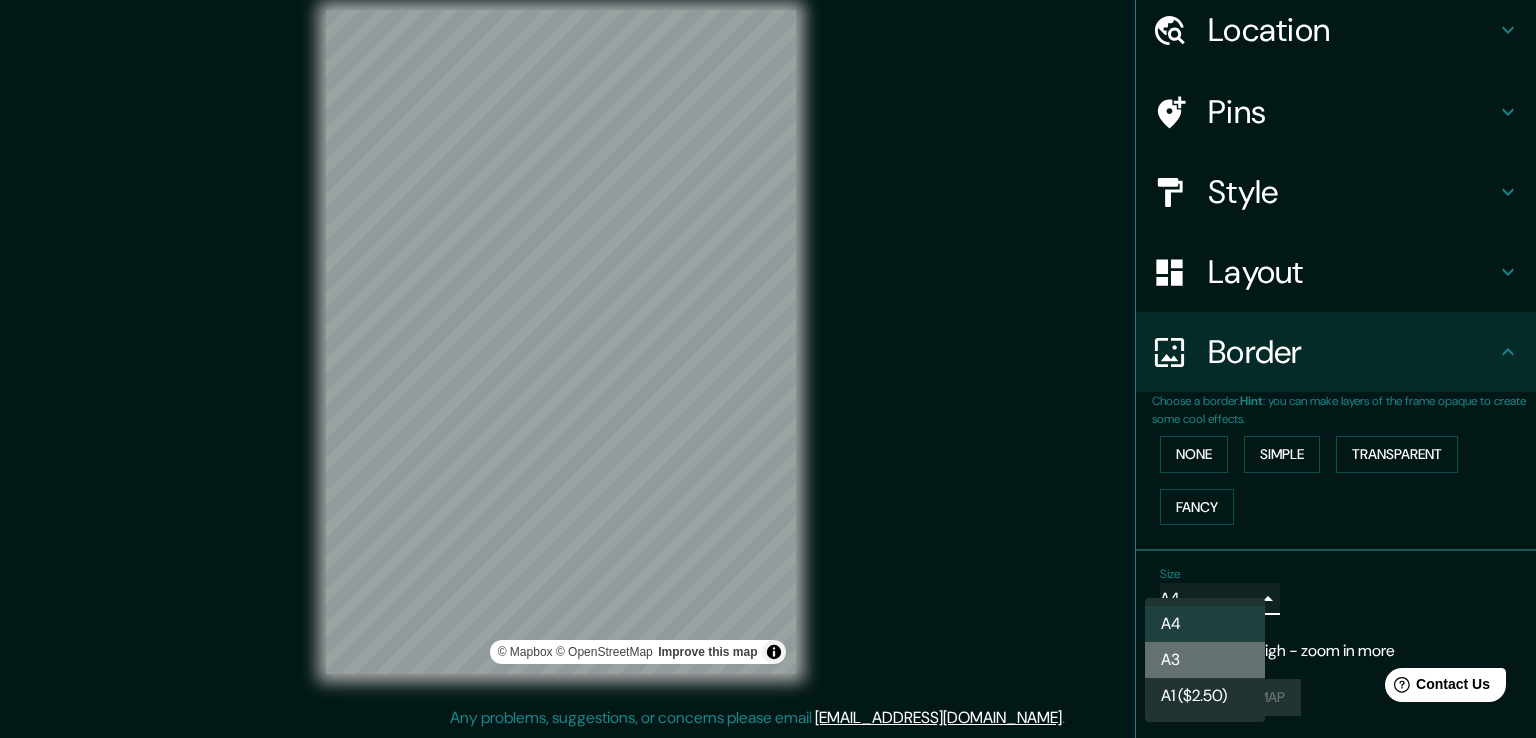 type on "a4" 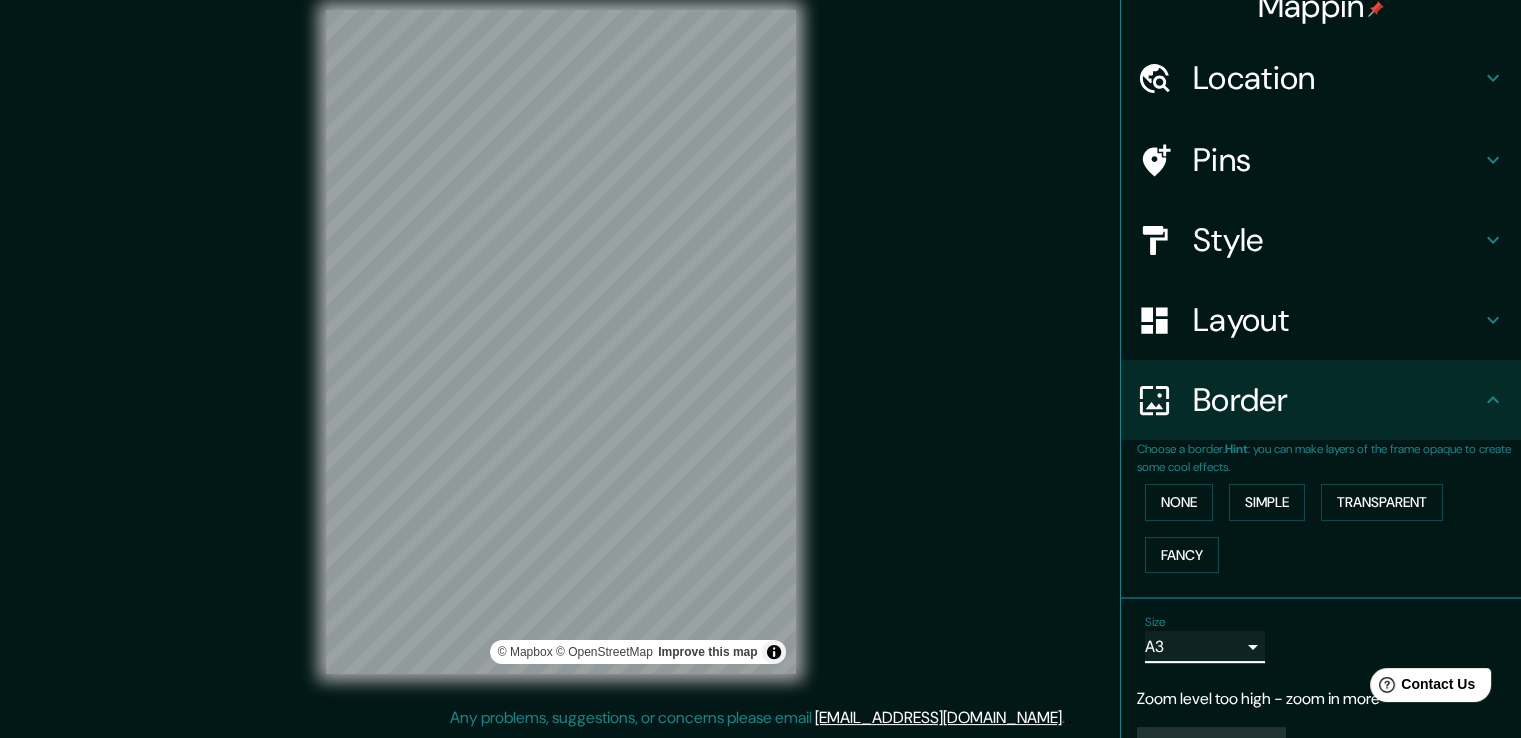 scroll, scrollTop: 0, scrollLeft: 0, axis: both 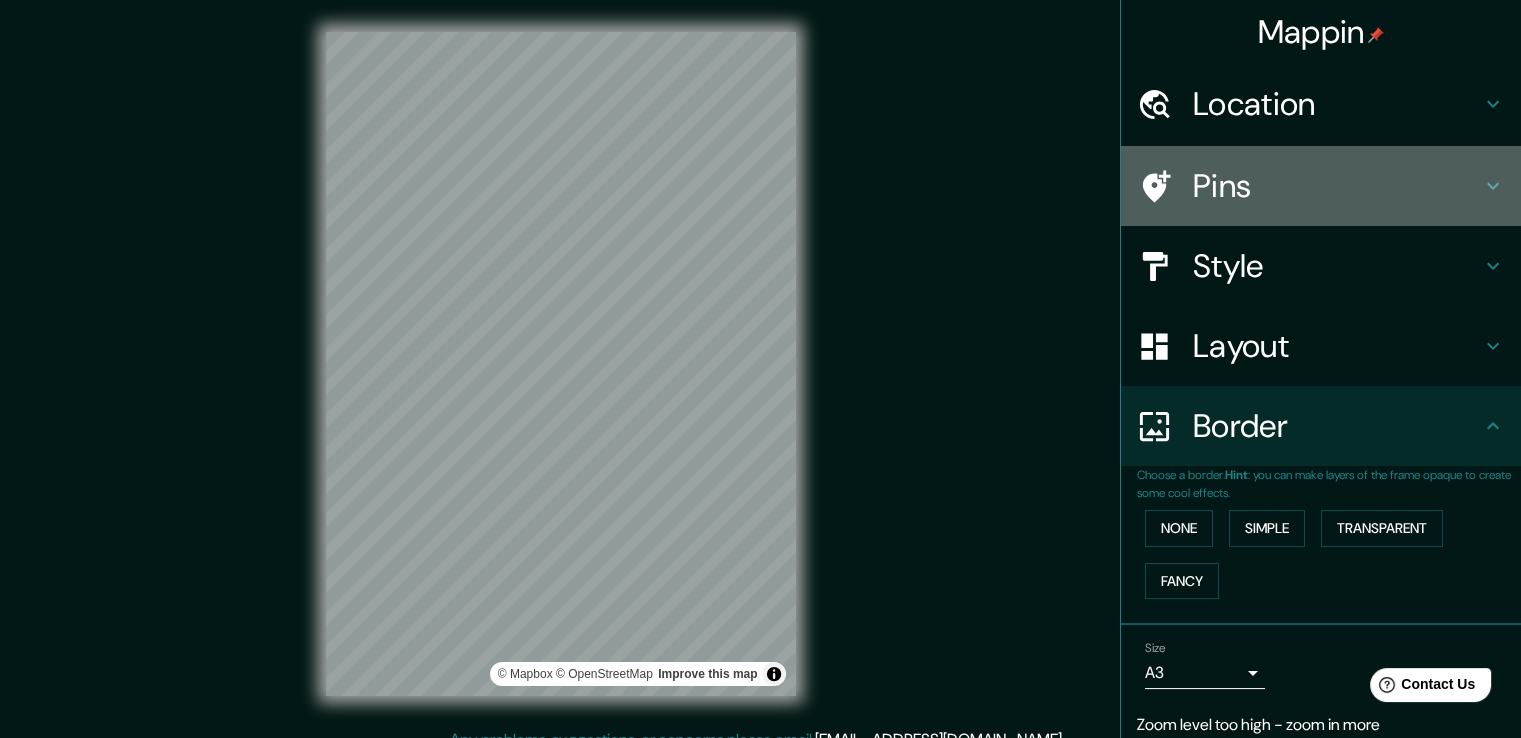 click 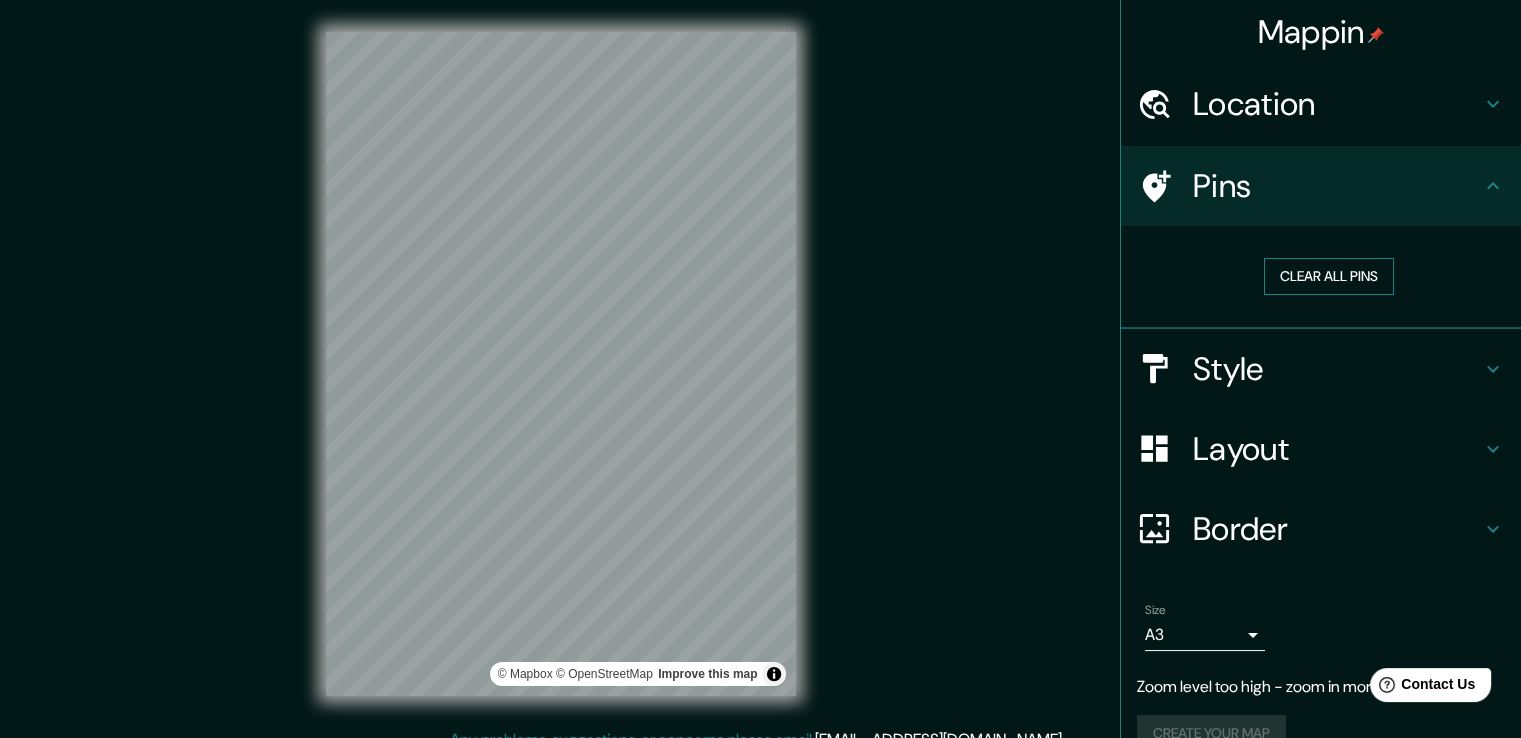 click on "Clear all pins" at bounding box center [1329, 276] 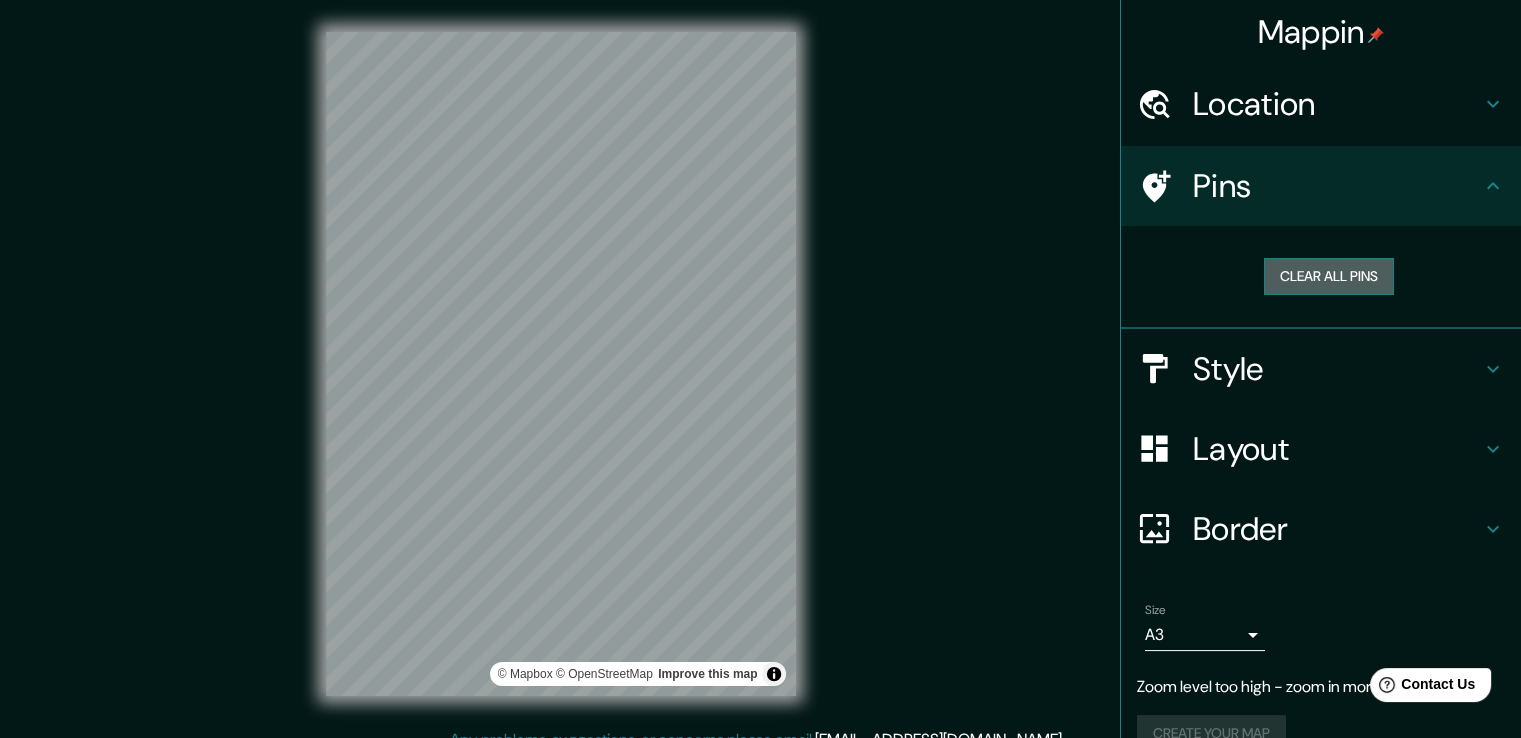 click on "Clear all pins" at bounding box center [1329, 276] 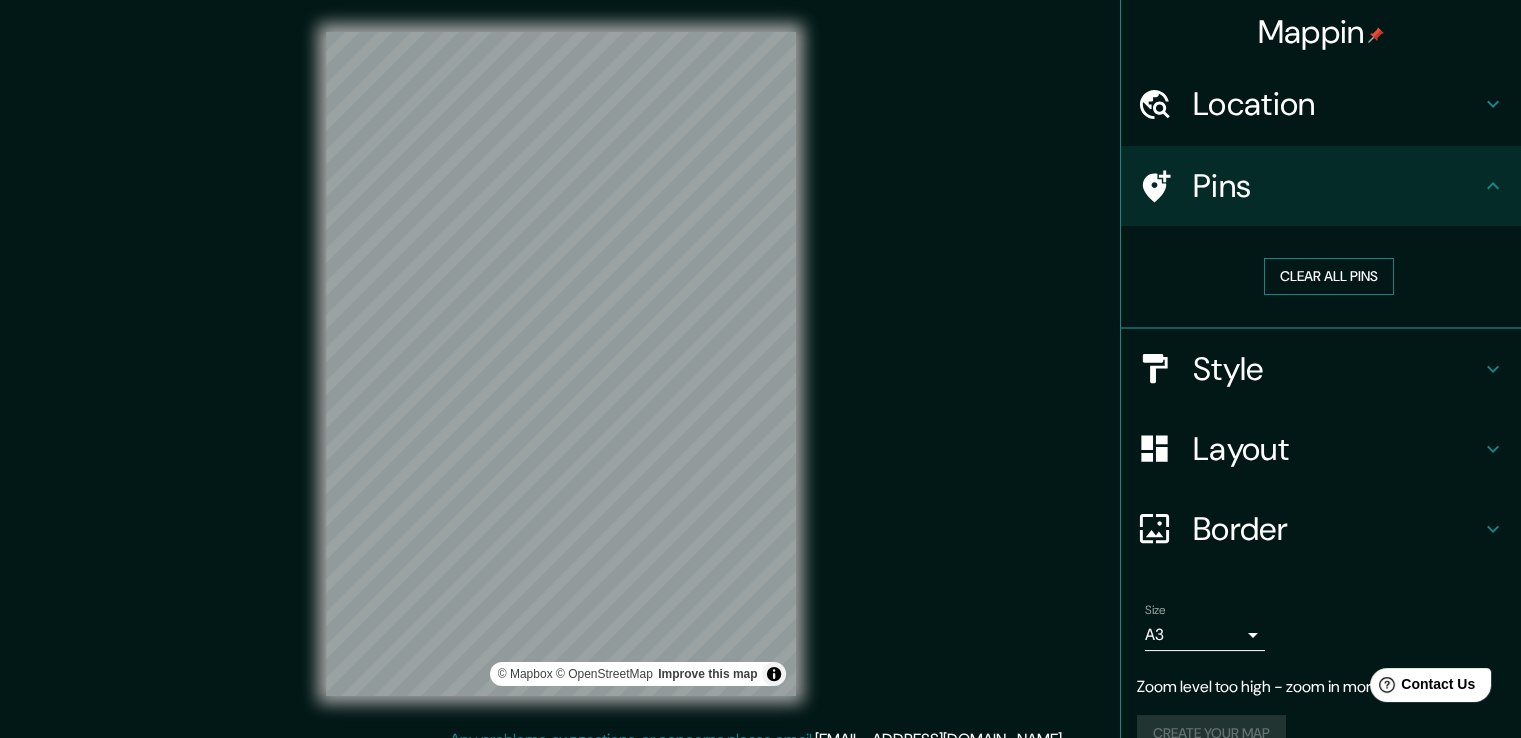 click on "Clear all pins" at bounding box center (1329, 276) 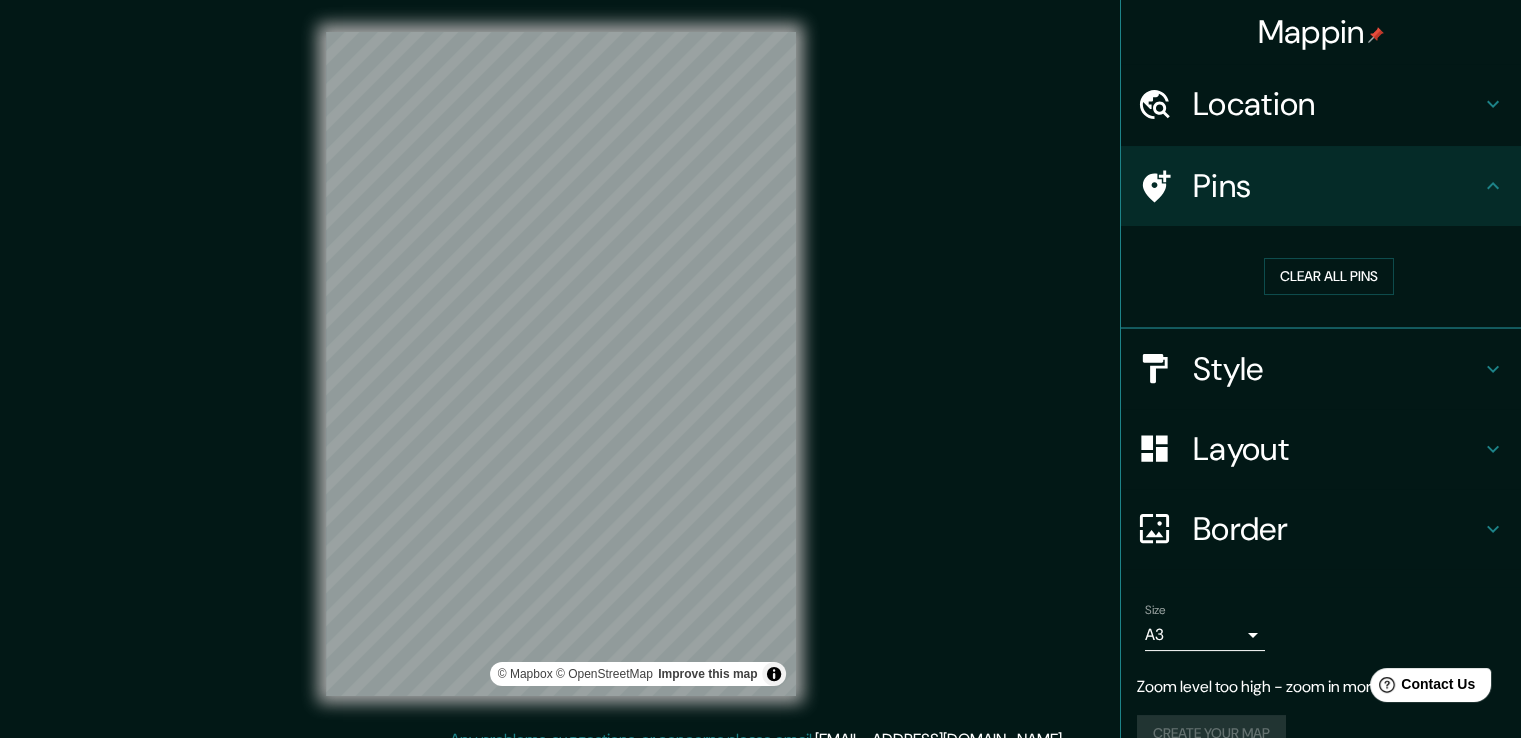 click 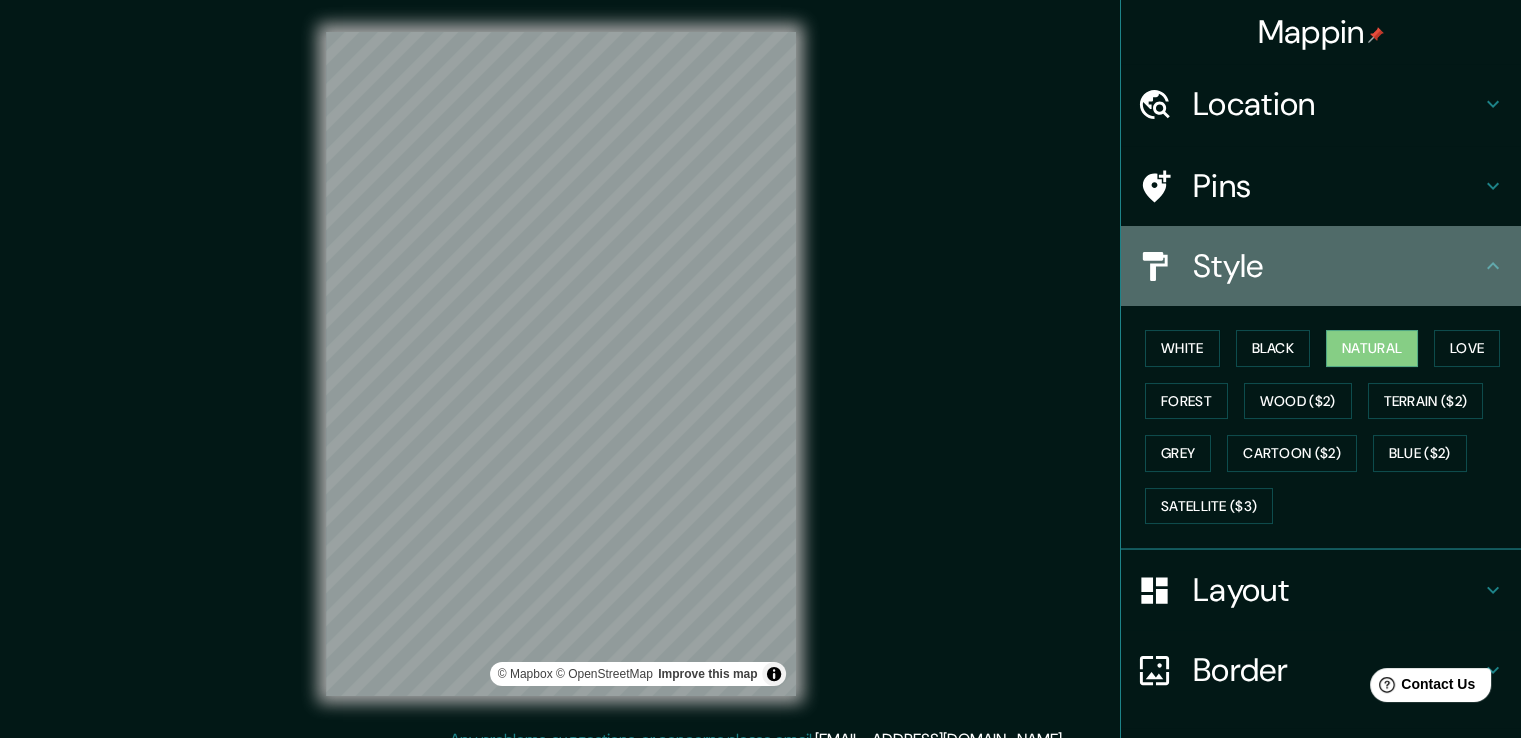 click 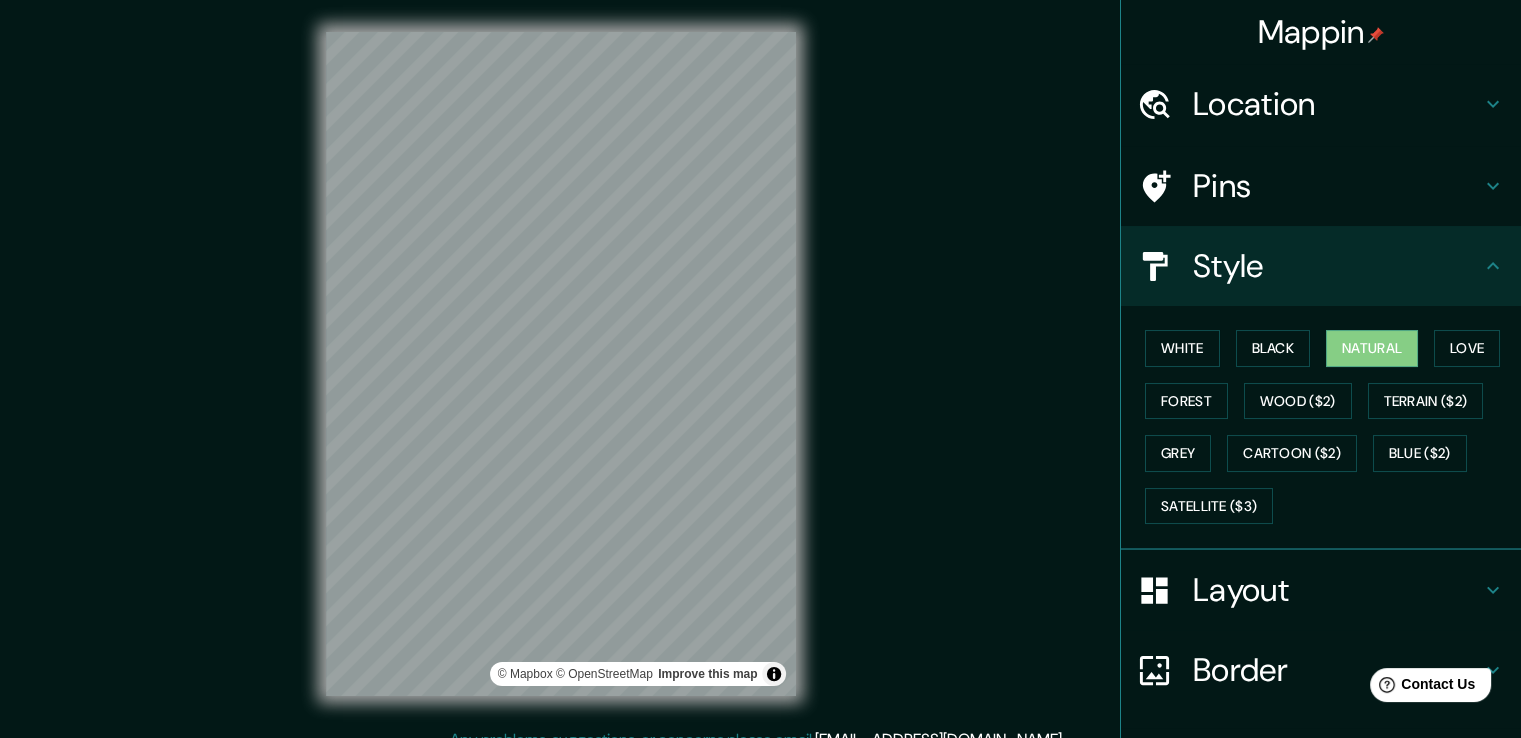click 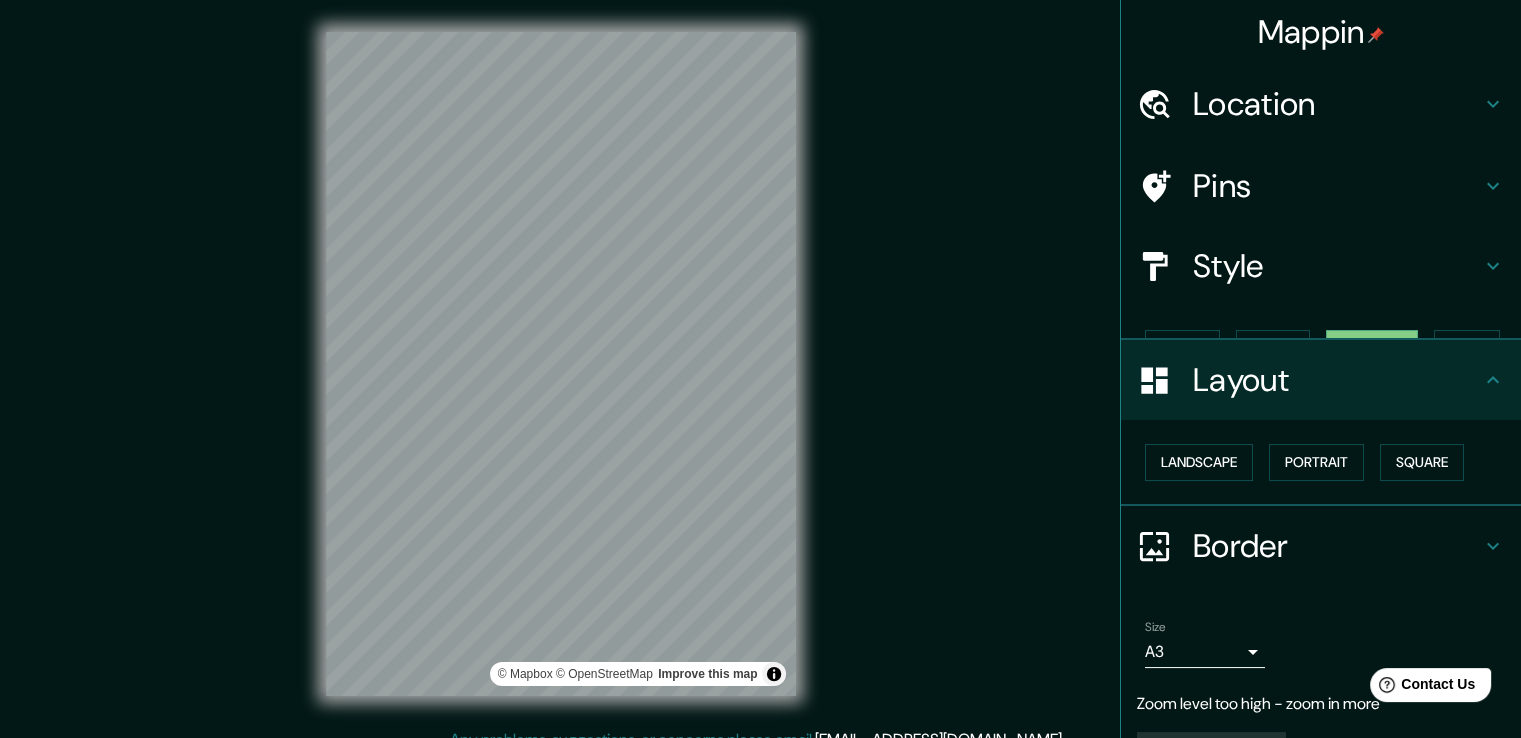 scroll, scrollTop: 20, scrollLeft: 0, axis: vertical 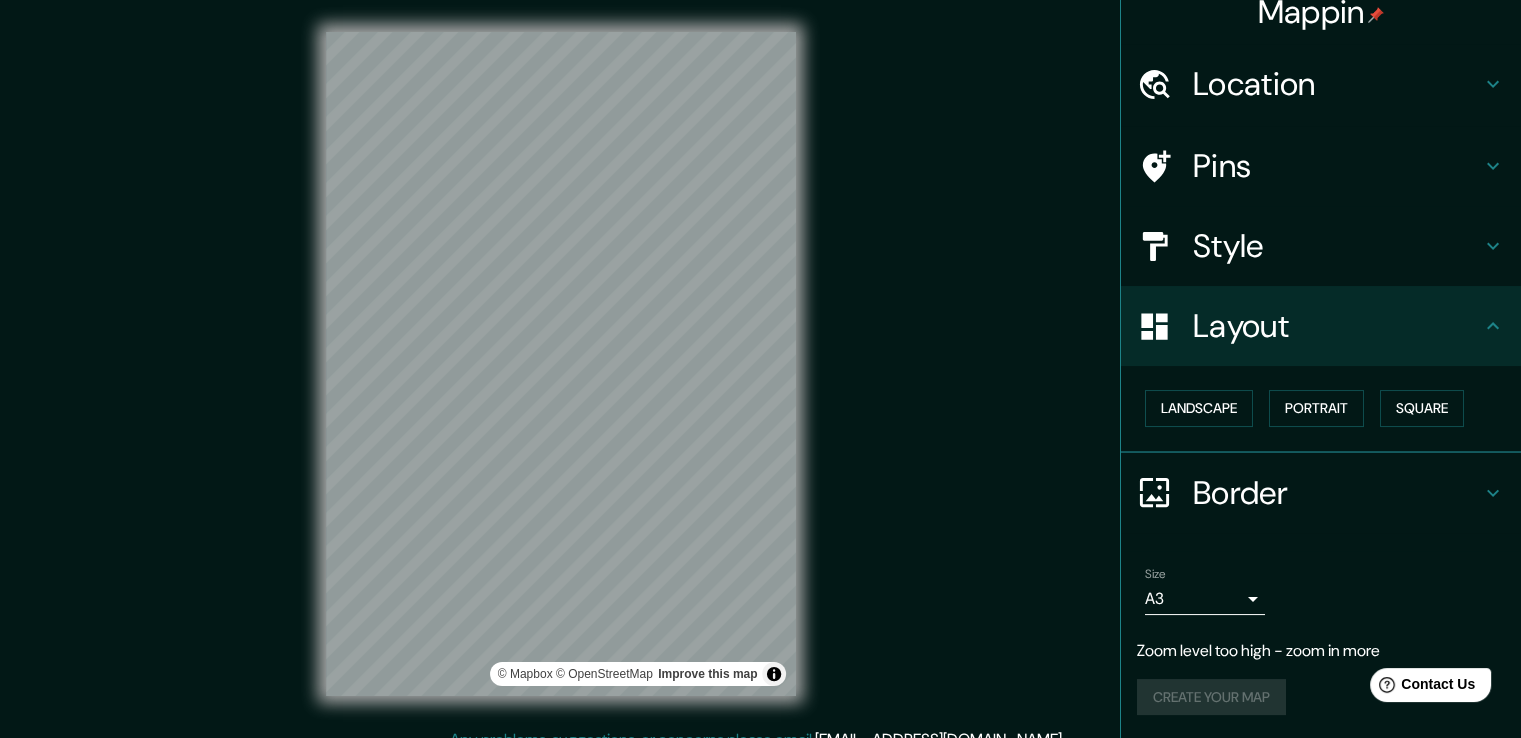 click 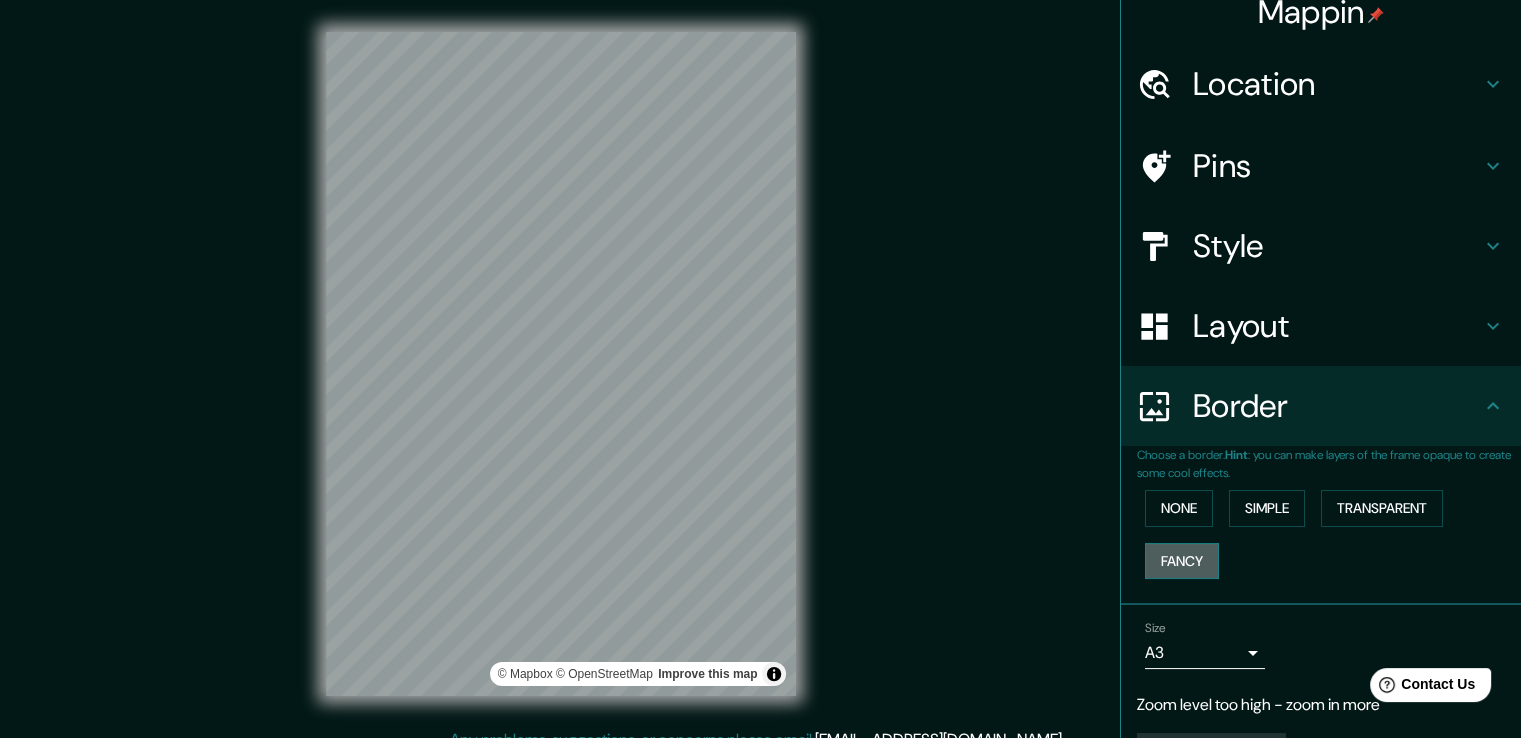 click on "Fancy" at bounding box center [1182, 561] 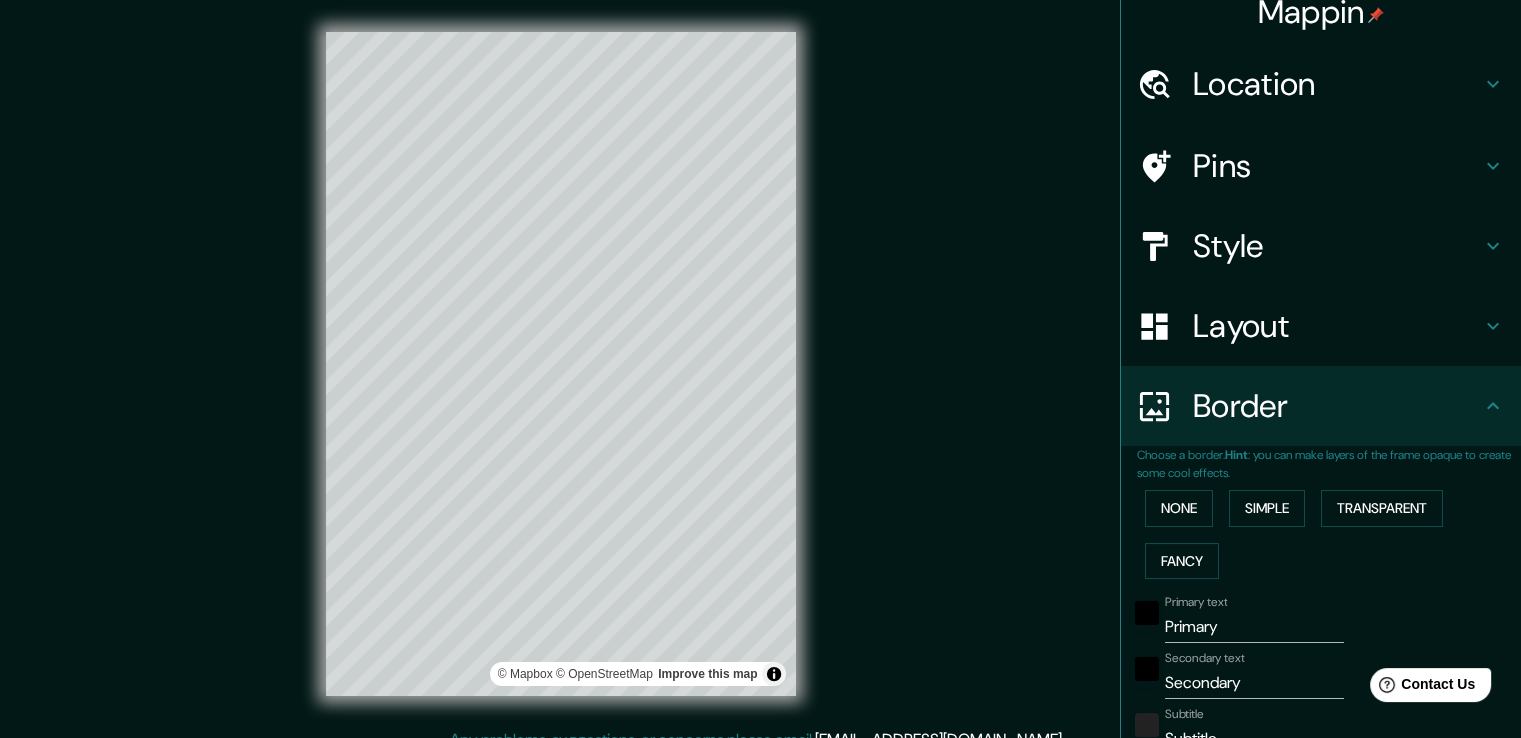 drag, startPoint x: 1247, startPoint y: 510, endPoint x: 1376, endPoint y: 481, distance: 132.21951 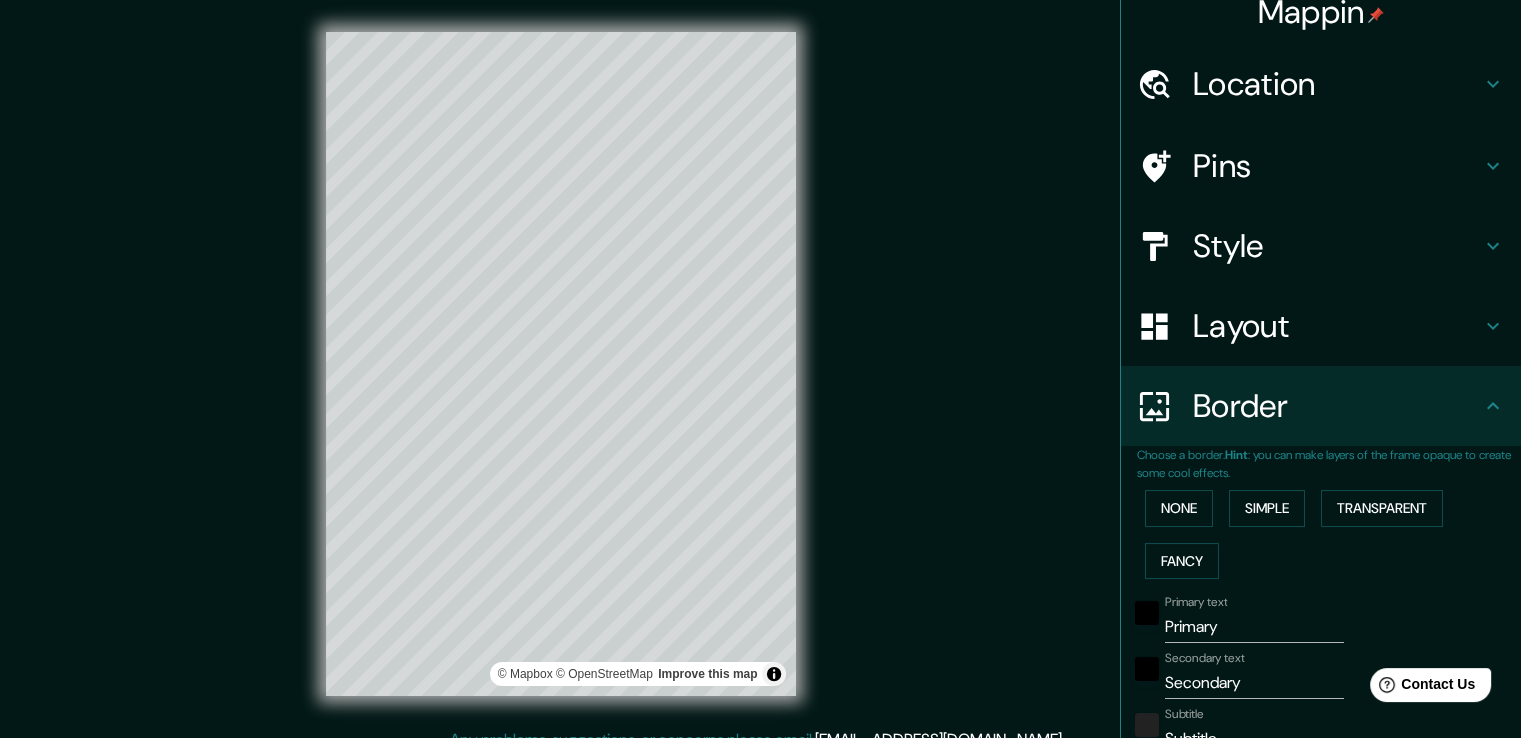 click on "Simple" at bounding box center (1267, 508) 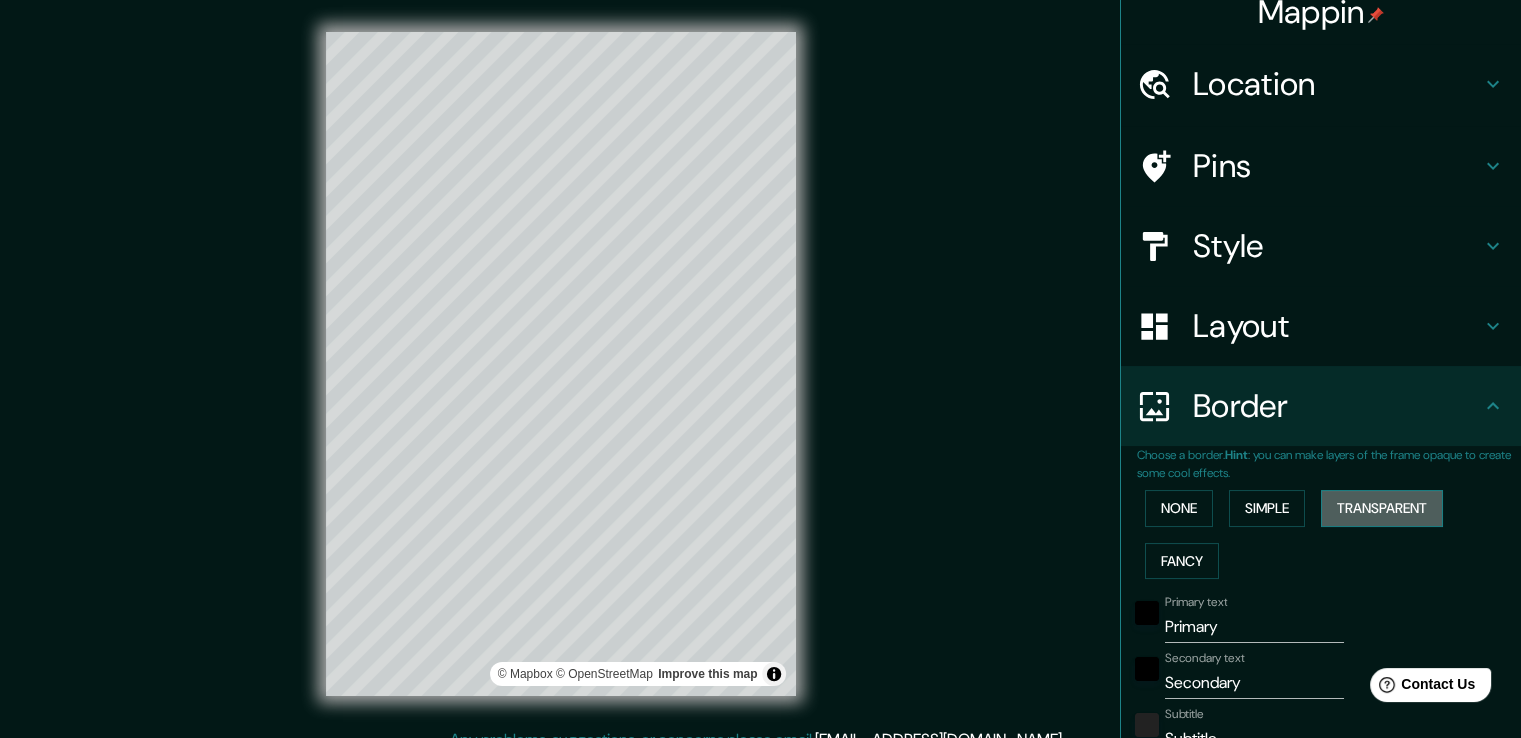 click on "Transparent" at bounding box center [1382, 508] 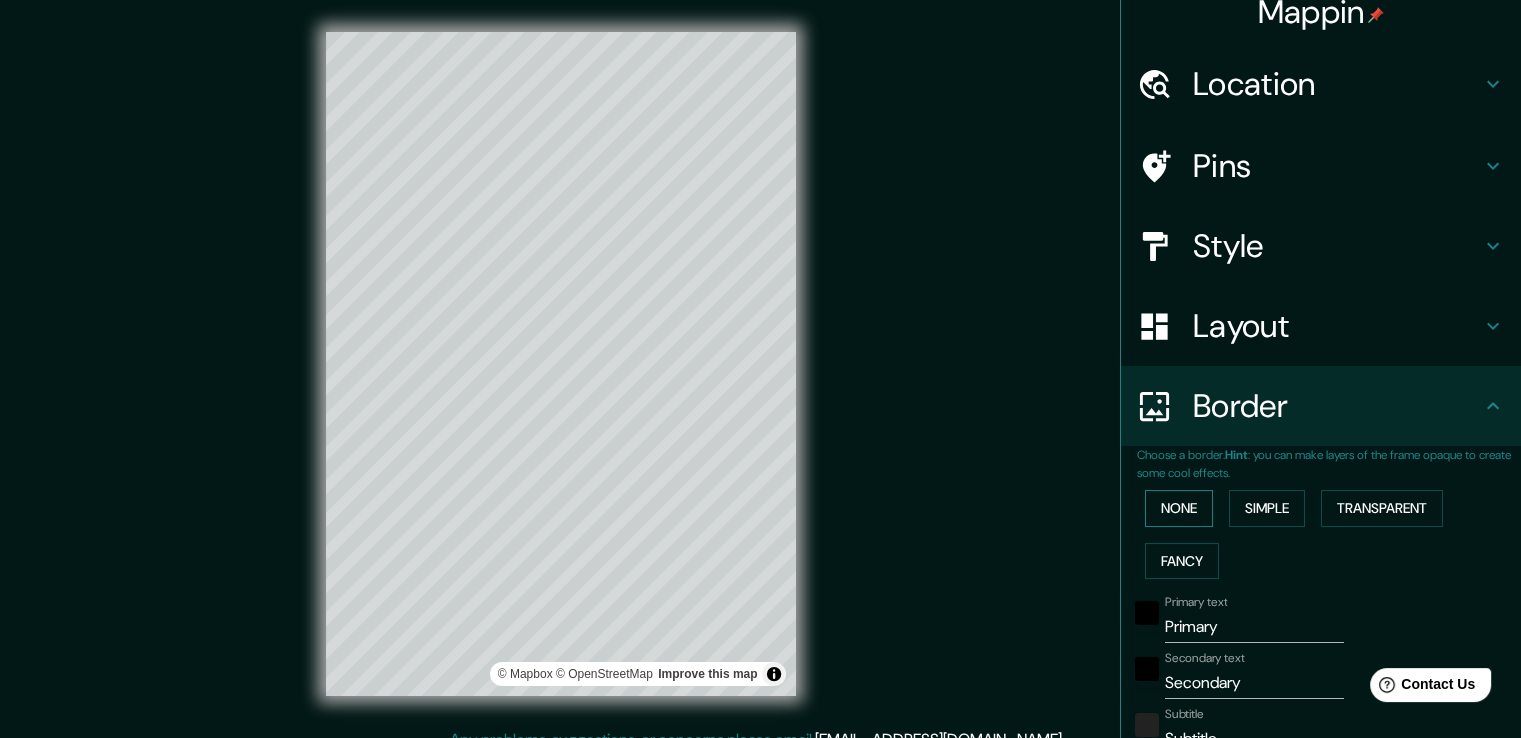 click on "None" at bounding box center (1179, 508) 